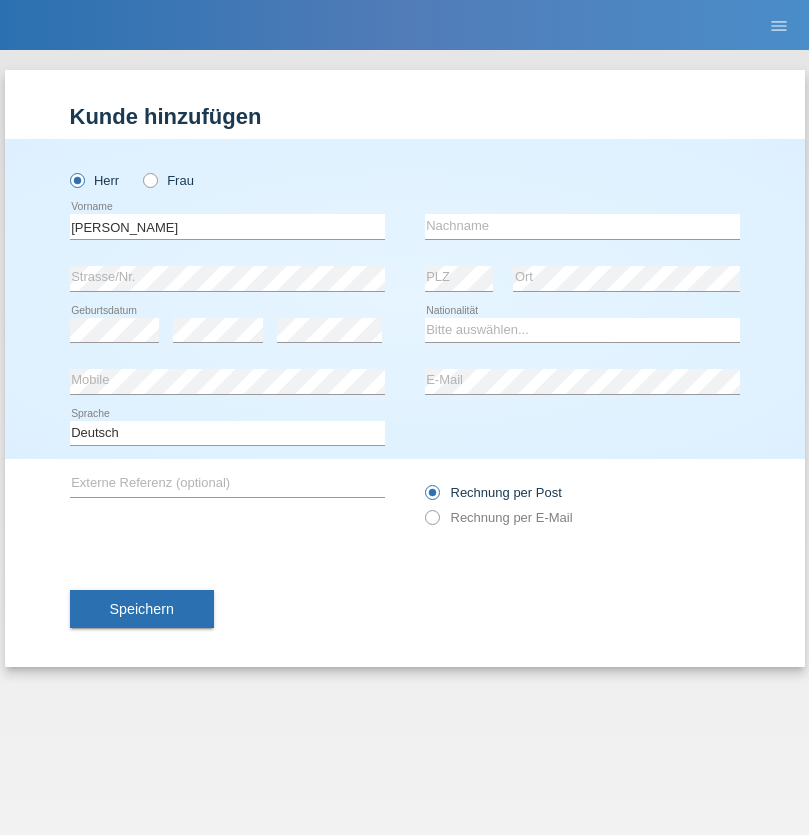 scroll, scrollTop: 0, scrollLeft: 0, axis: both 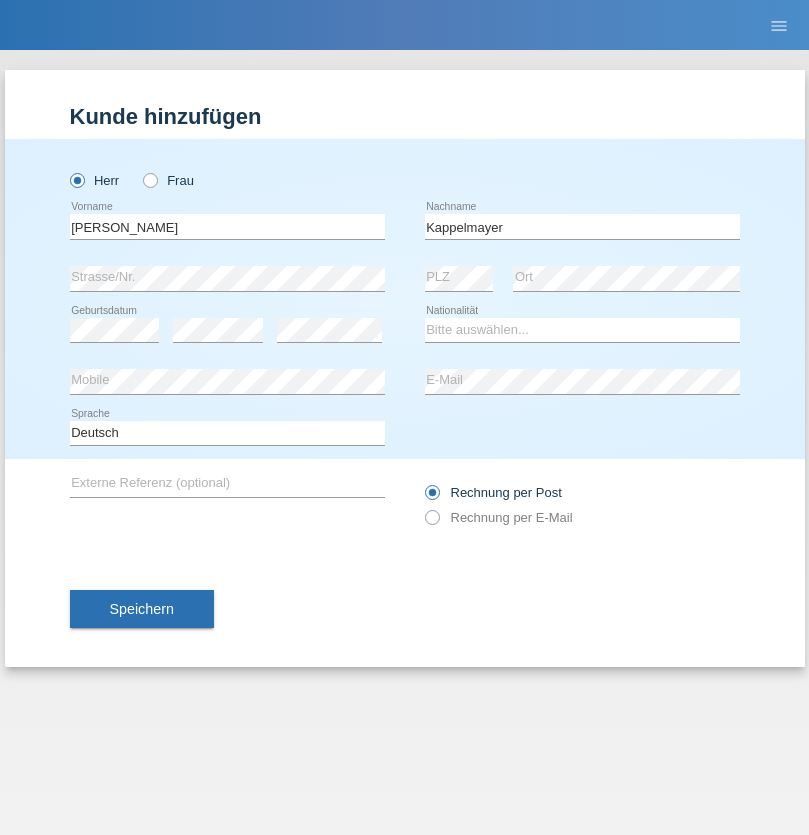 type on "Kappelmayer" 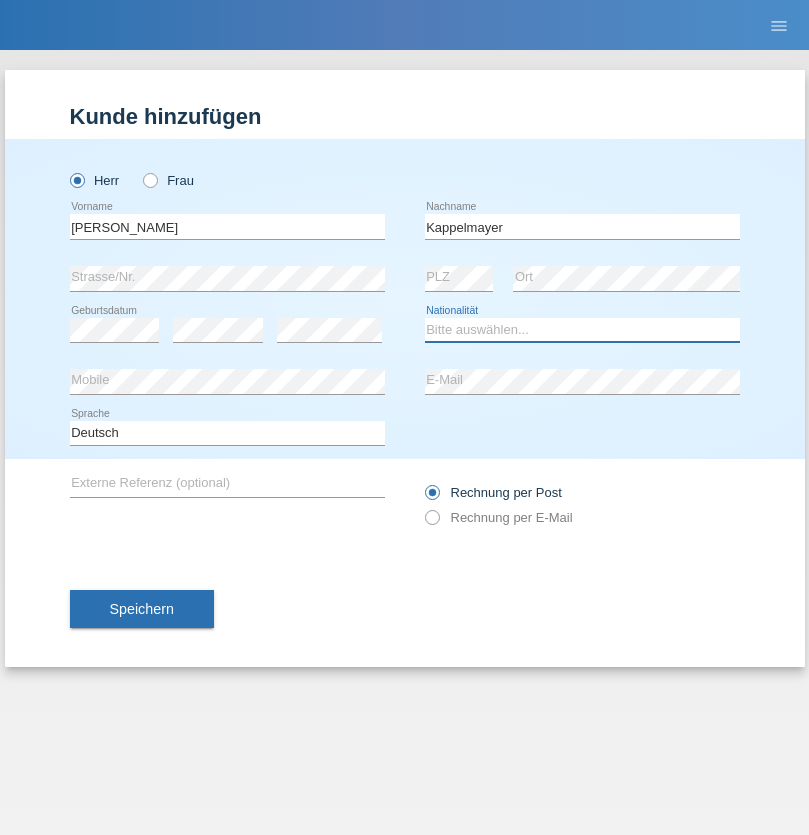 select on "BT" 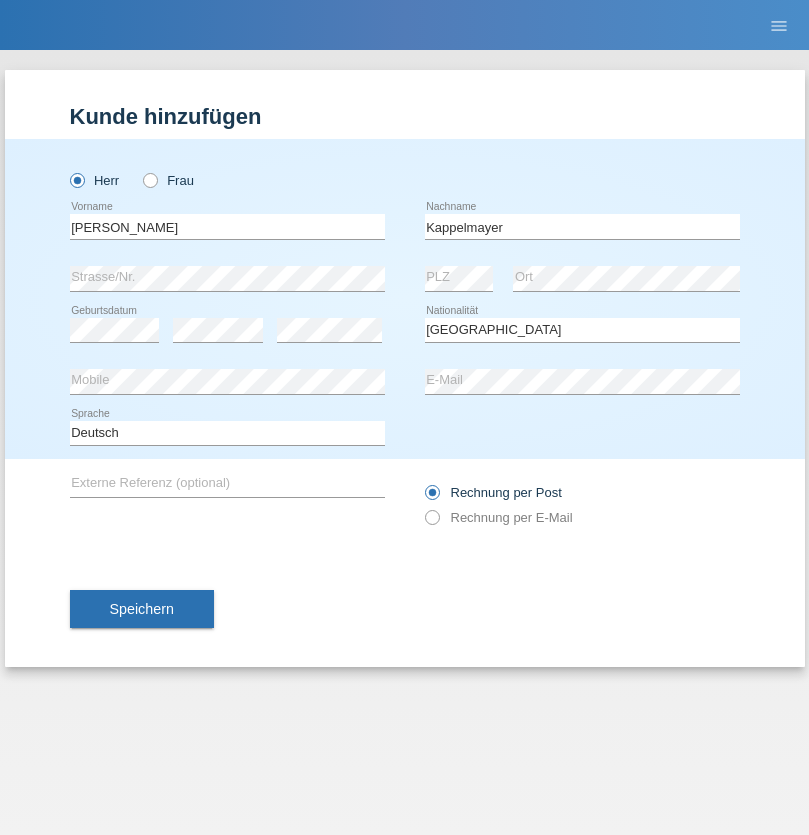 select on "C" 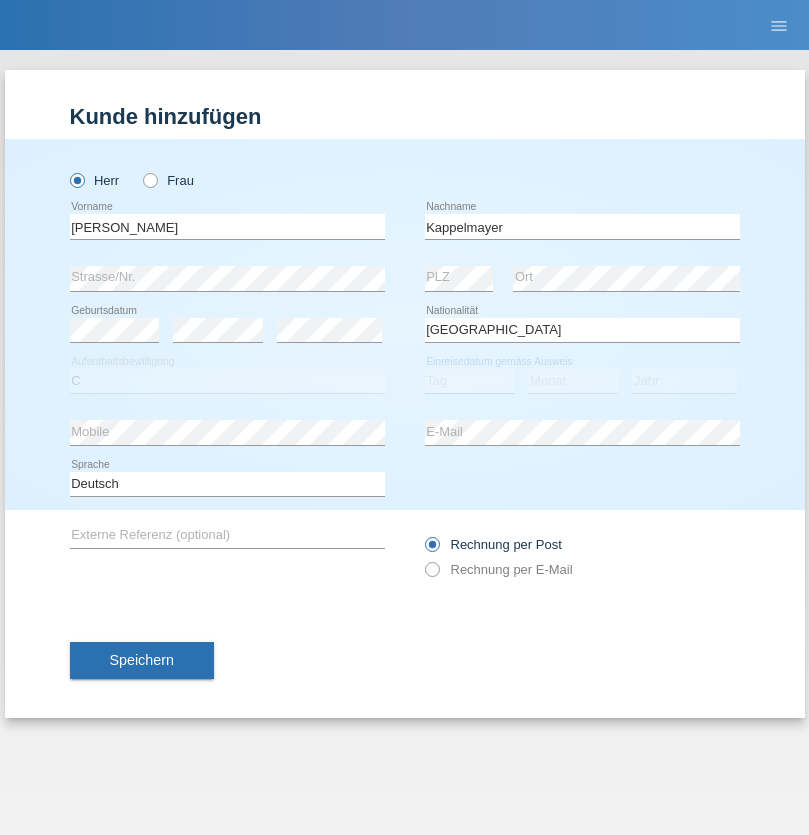 select on "12" 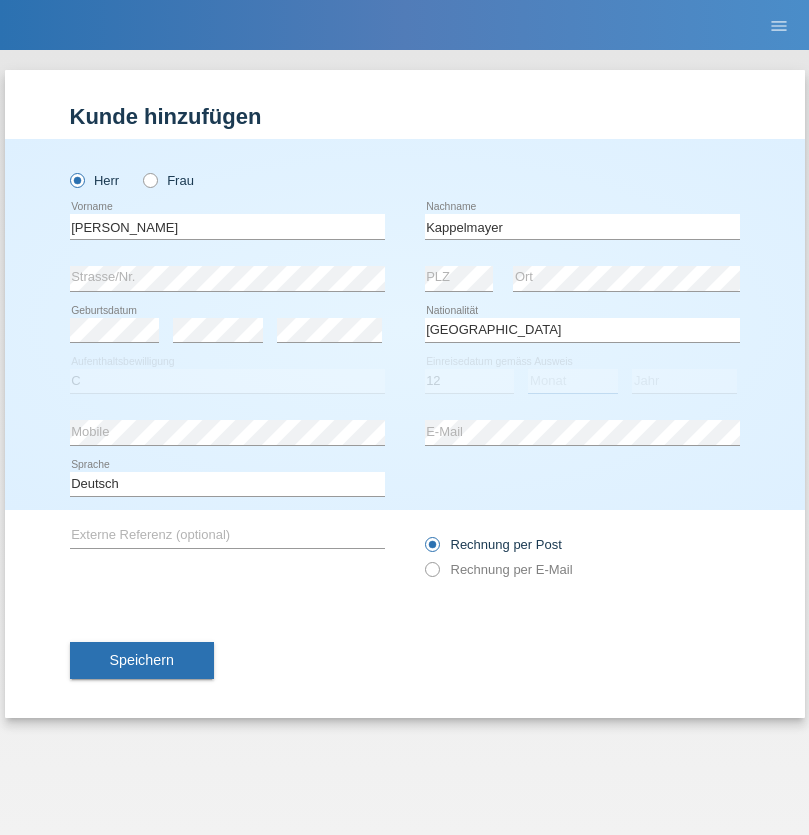 select on "02" 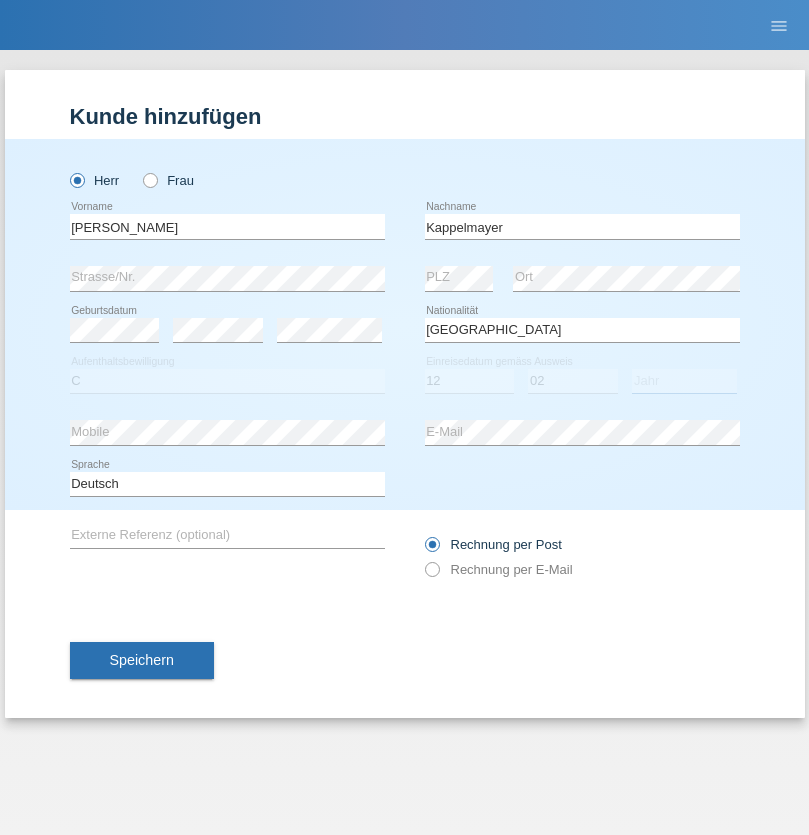 select on "2021" 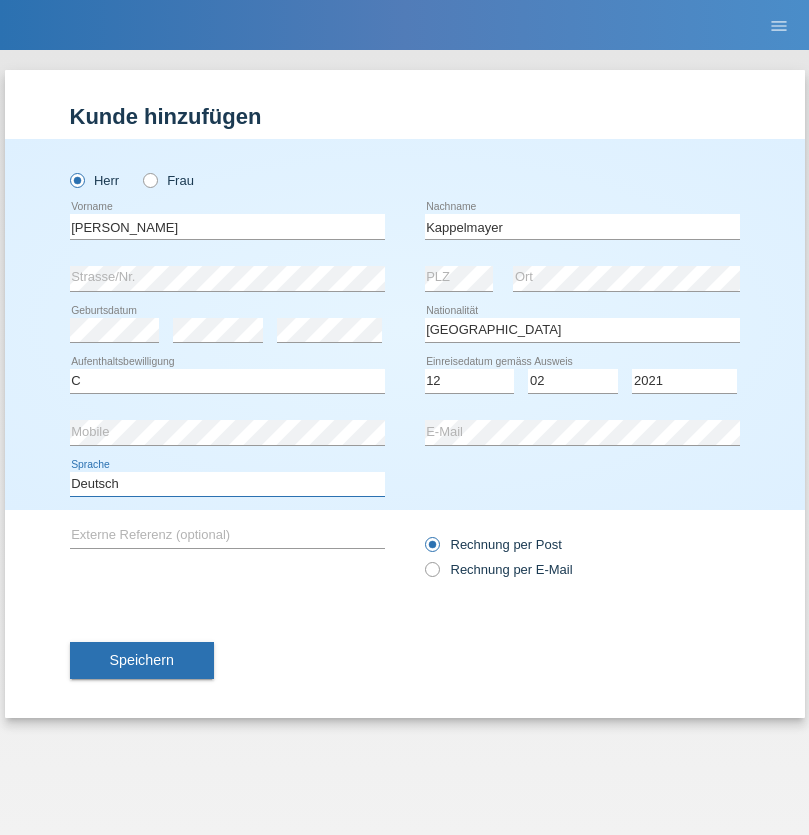 select on "en" 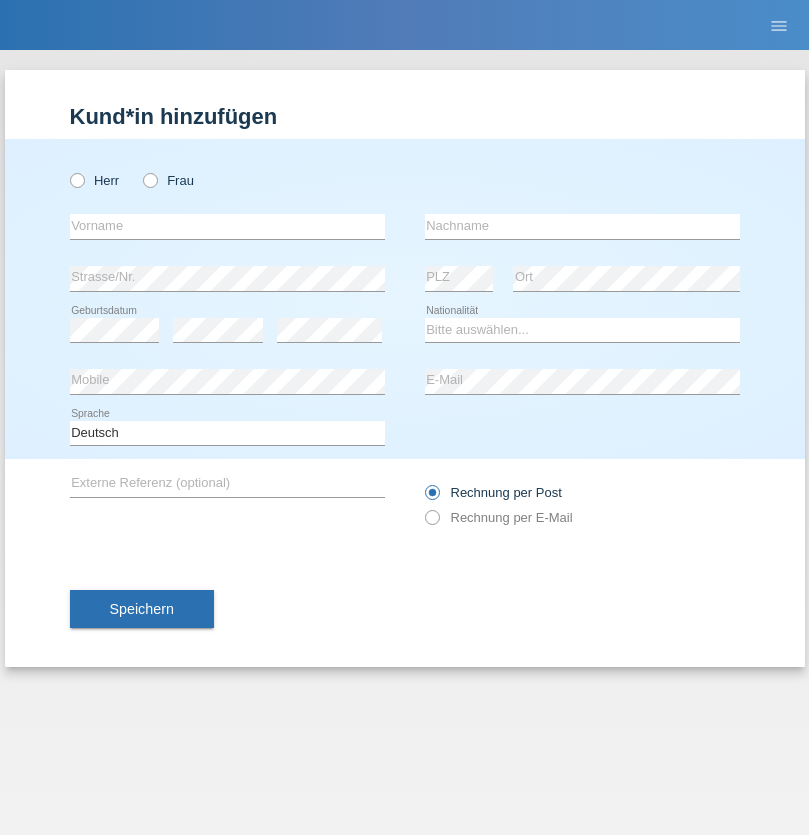 scroll, scrollTop: 0, scrollLeft: 0, axis: both 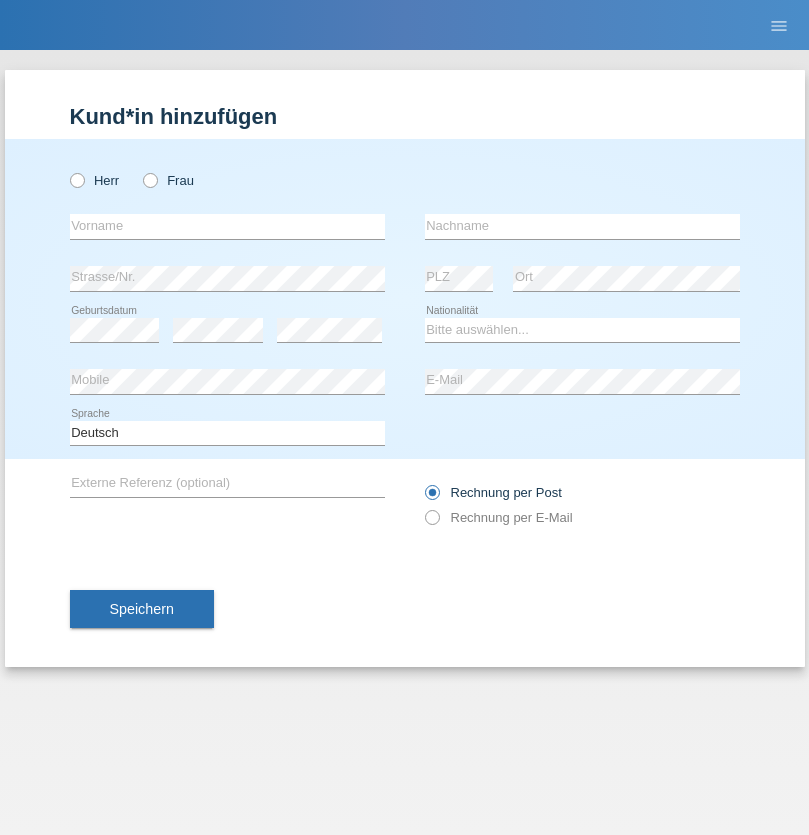 radio on "true" 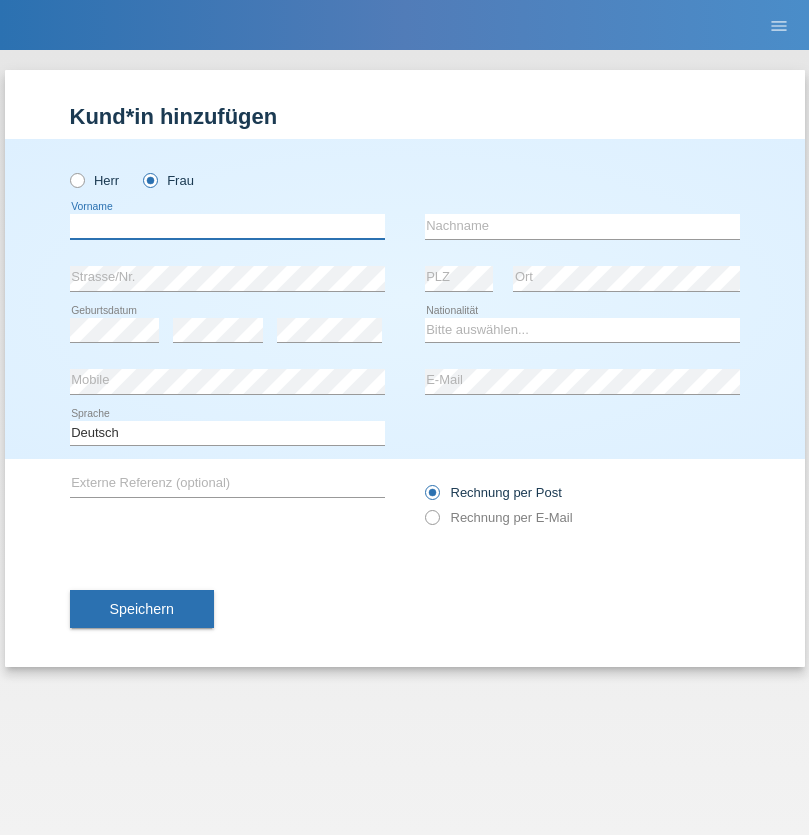 click at bounding box center (227, 226) 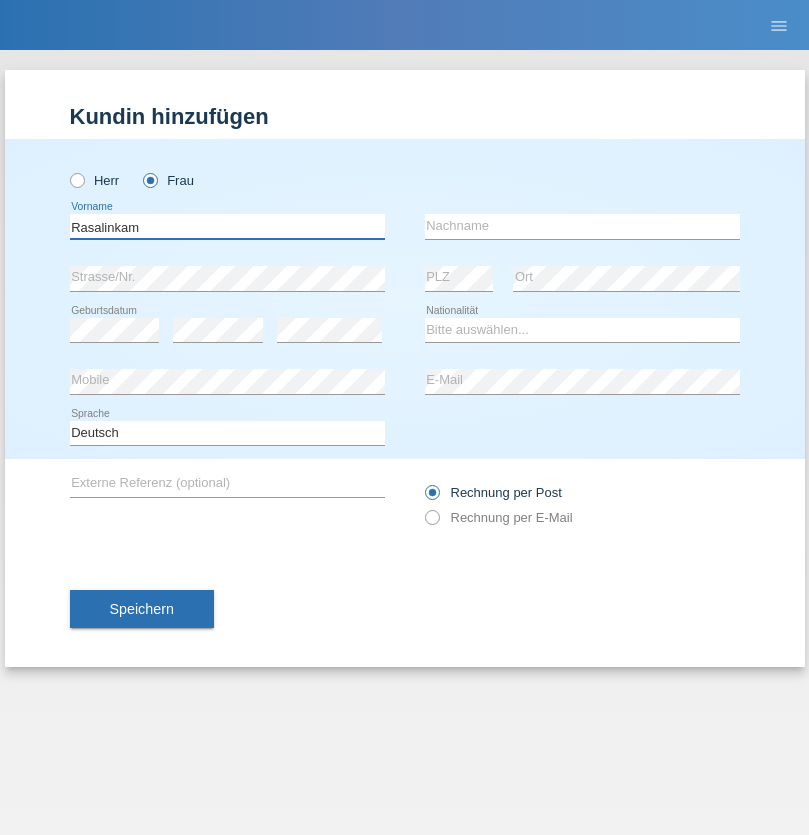 type on "Rasalinkam" 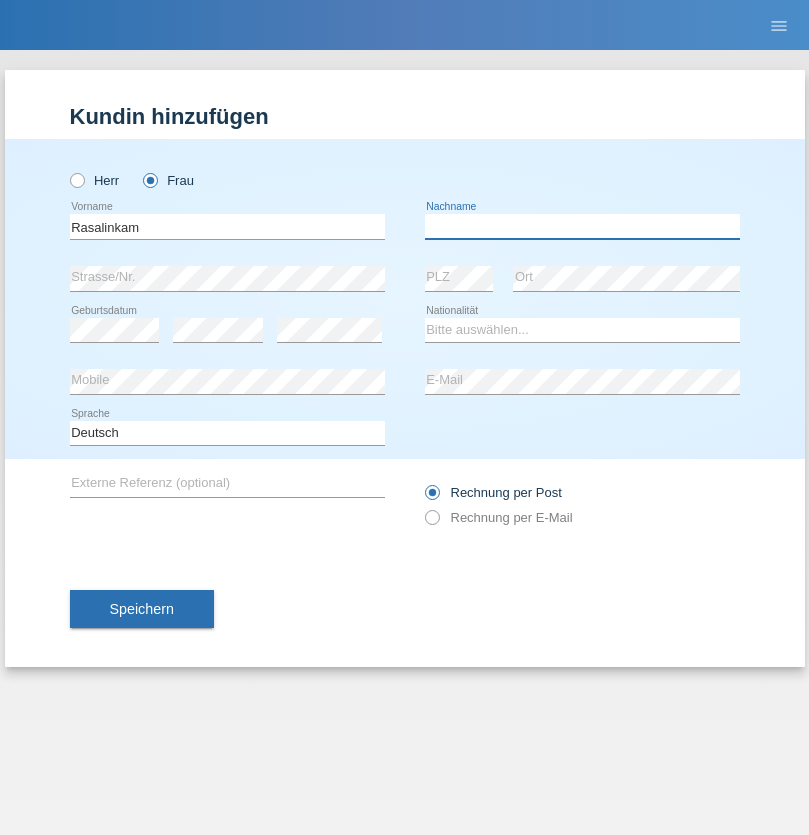 click at bounding box center [582, 226] 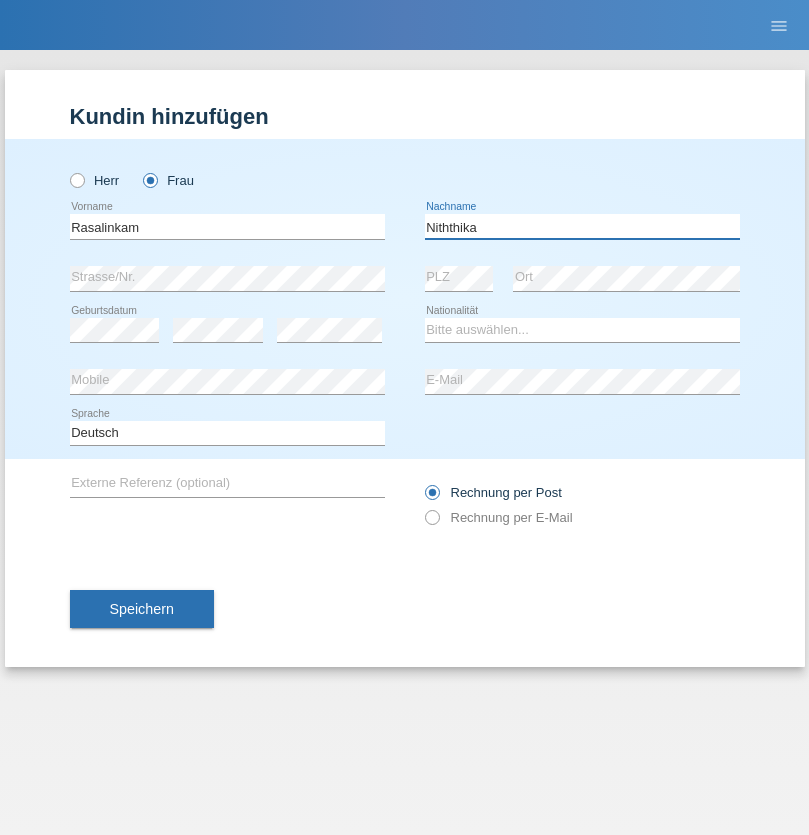 type on "Niththika" 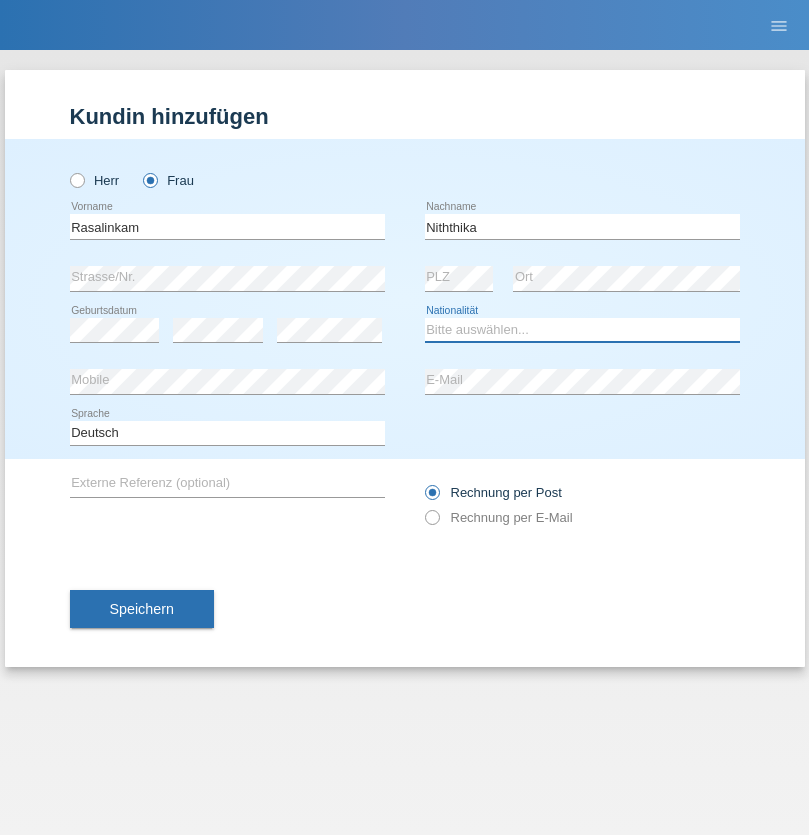 select on "LK" 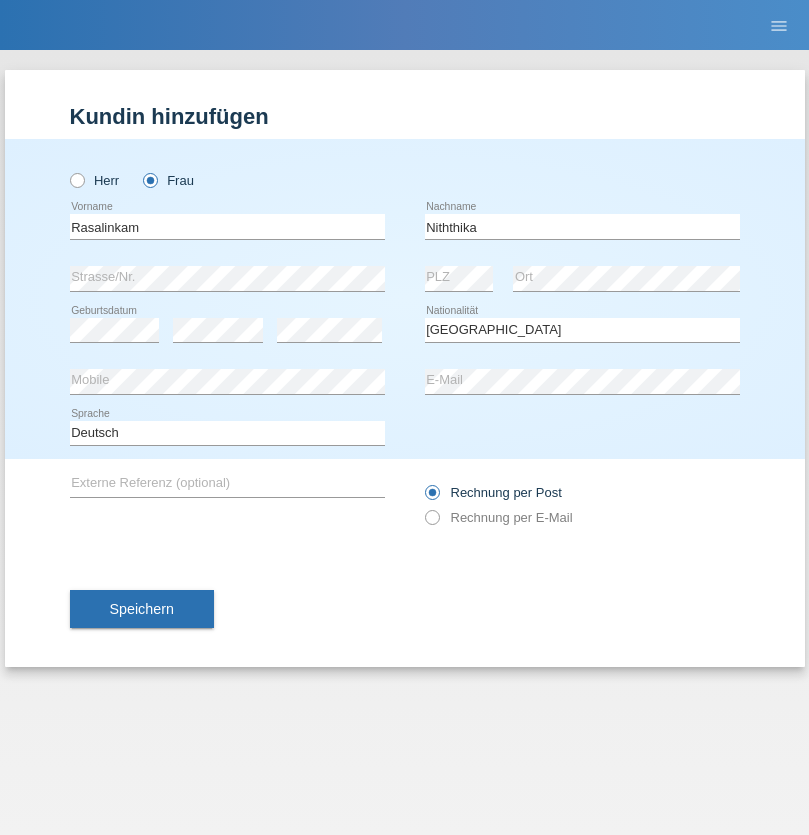 select on "C" 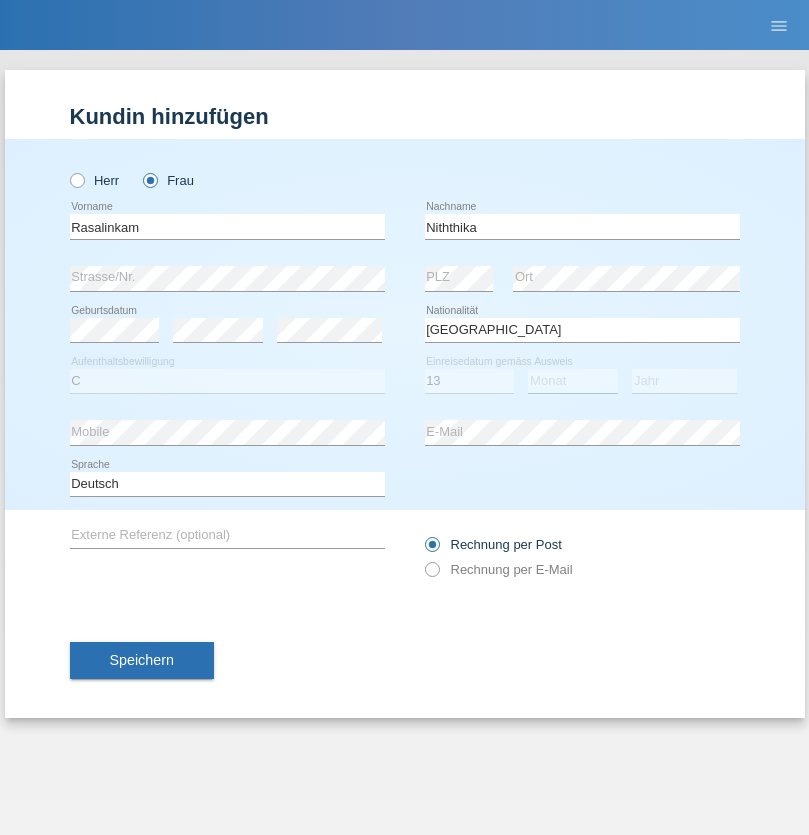 select on "07" 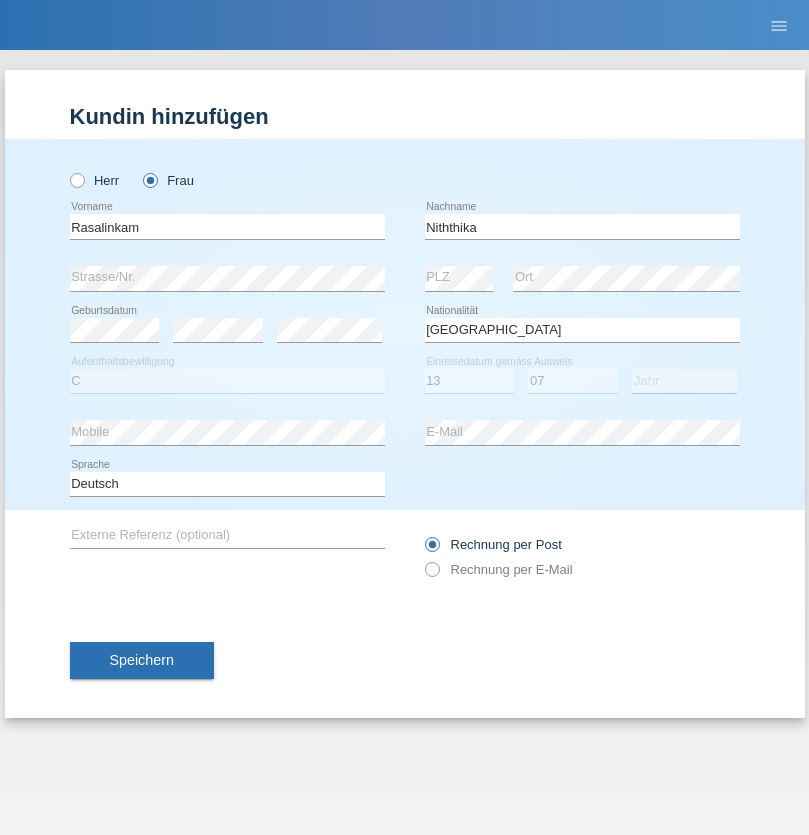 select on "2021" 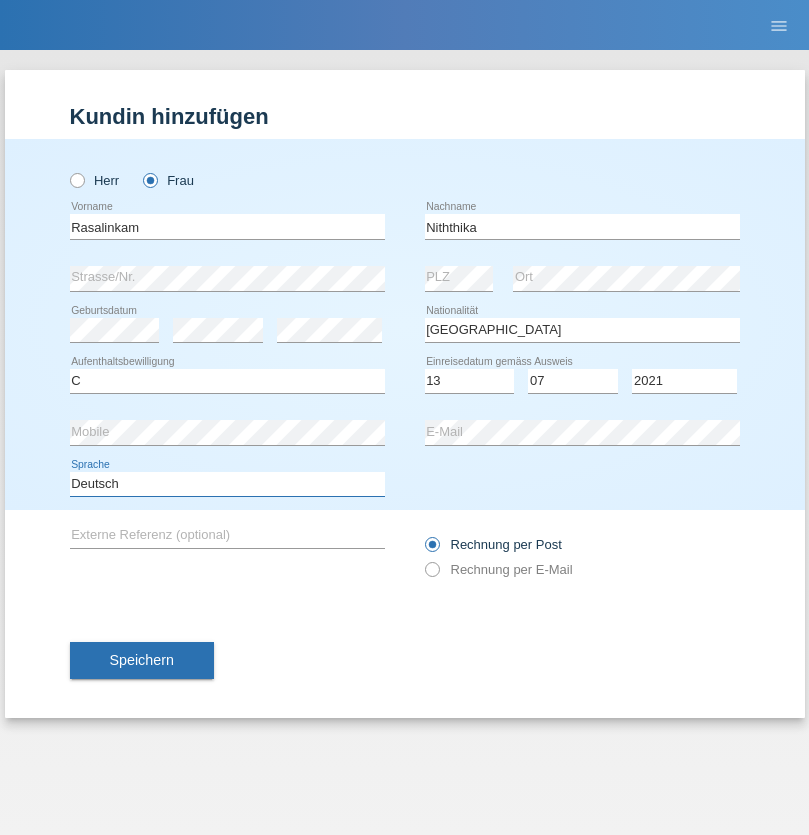 select on "en" 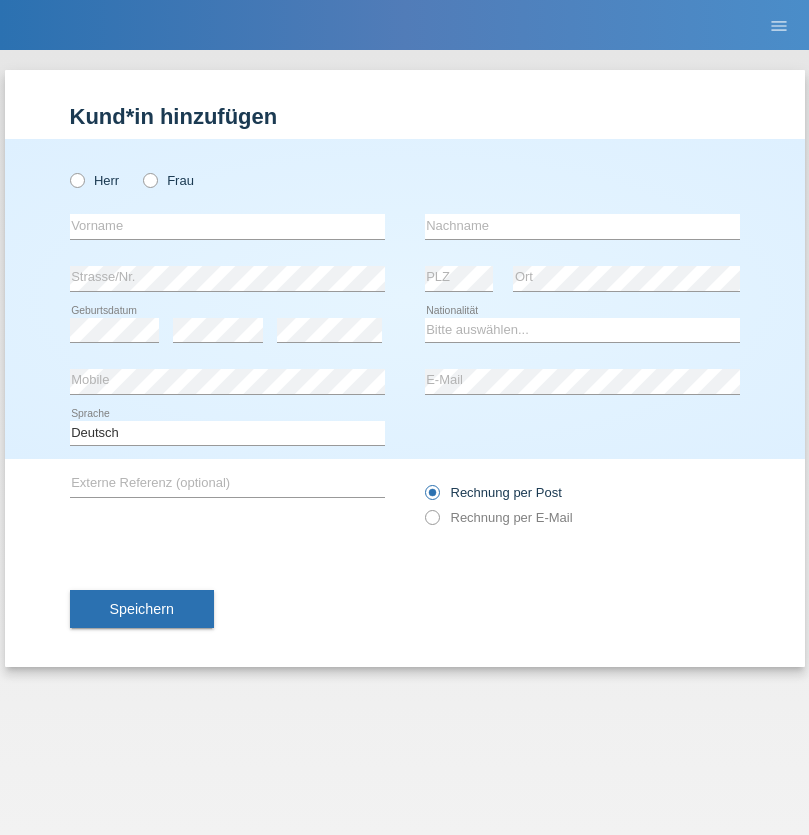 scroll, scrollTop: 0, scrollLeft: 0, axis: both 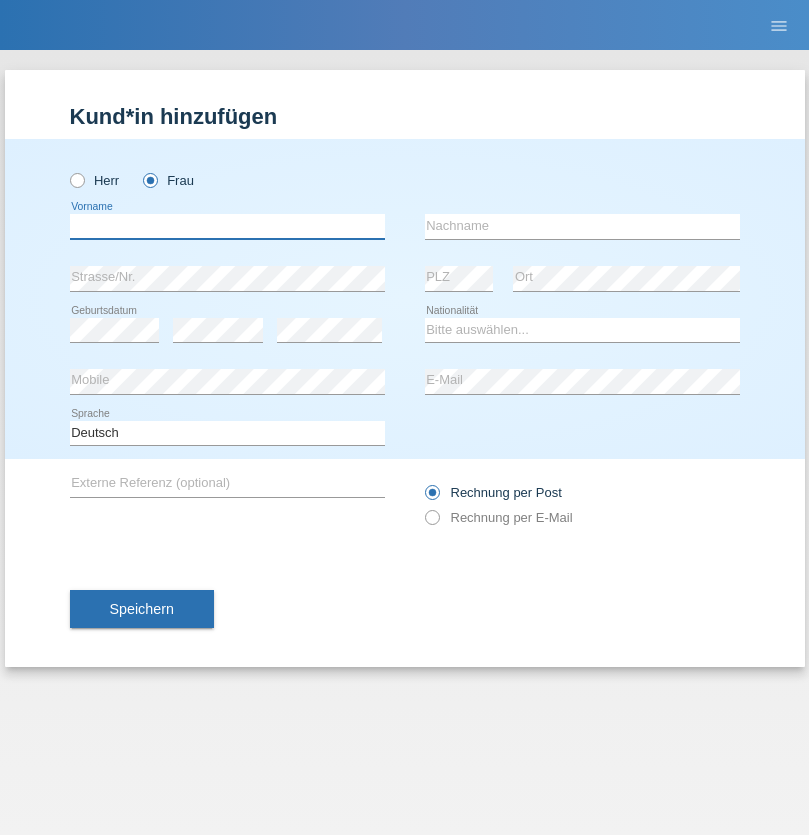 click at bounding box center [227, 226] 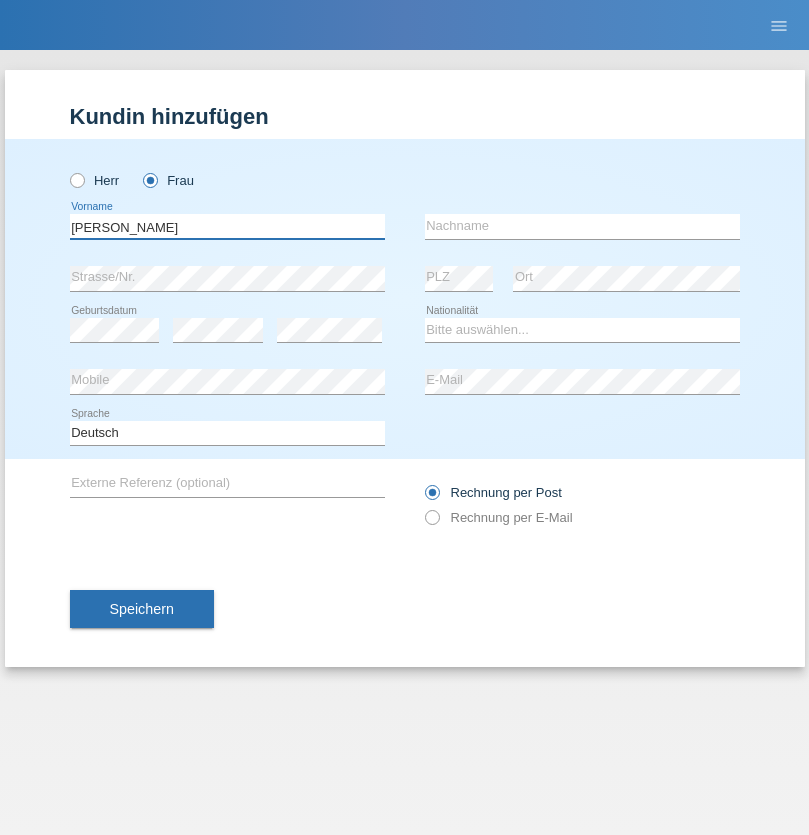 type on "[PERSON_NAME]" 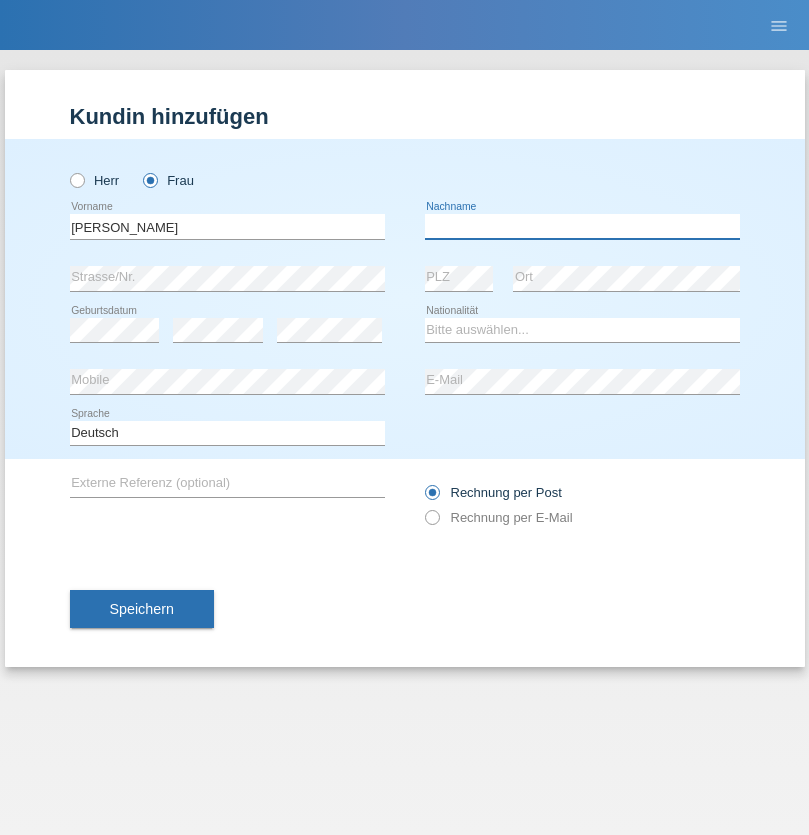 click at bounding box center [582, 226] 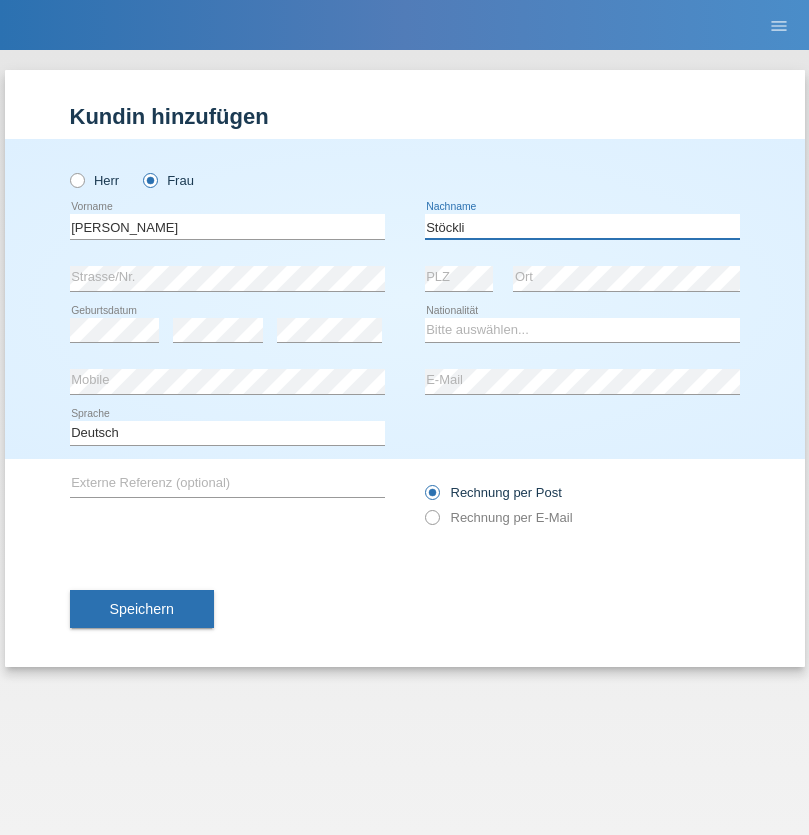 type on "Stöckli" 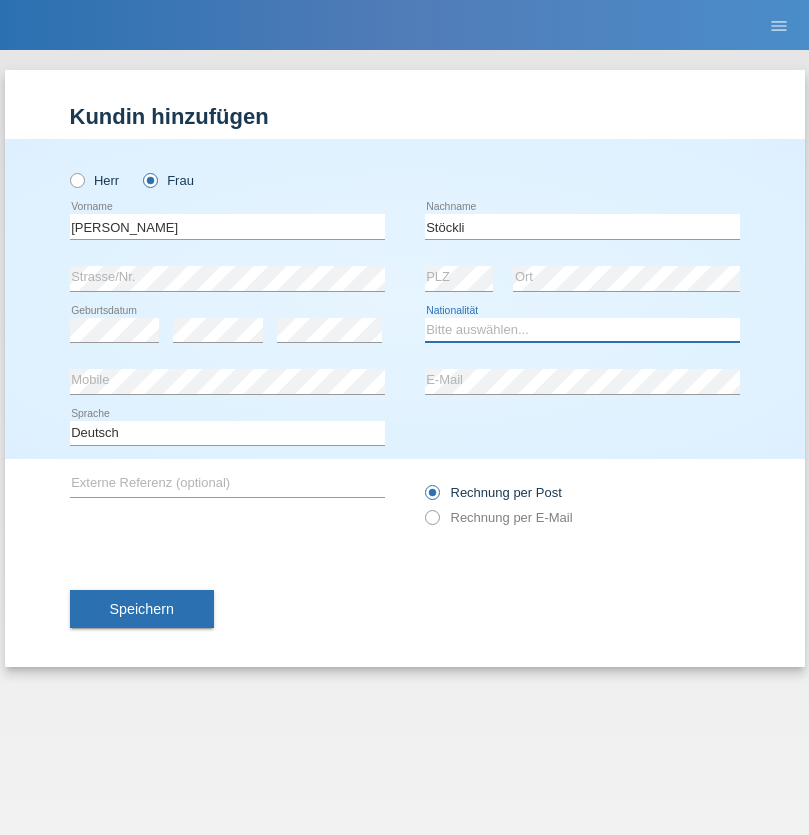 select on "CH" 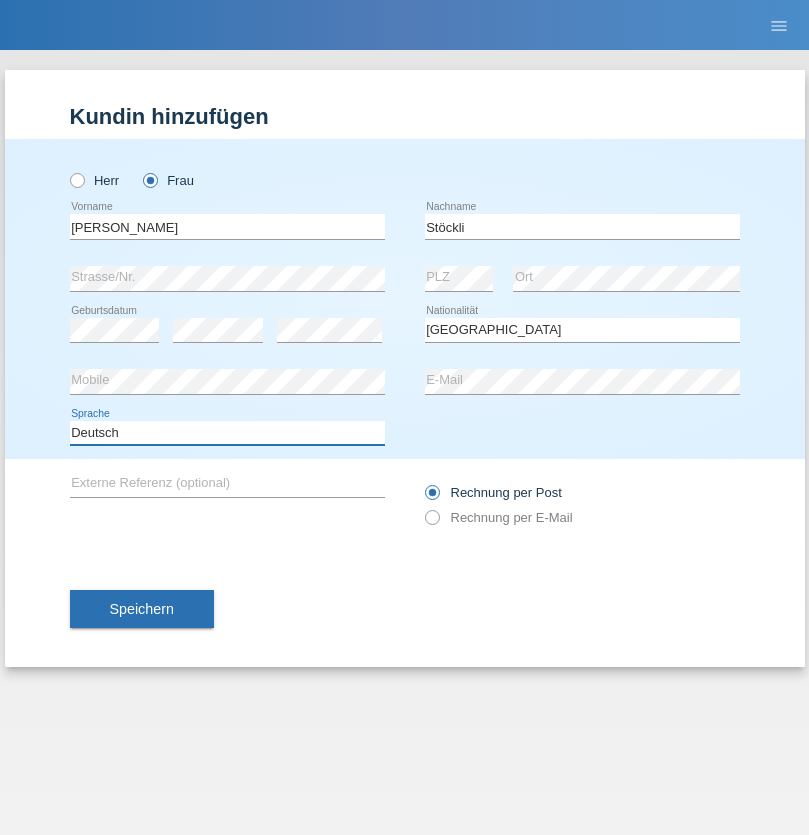 select on "en" 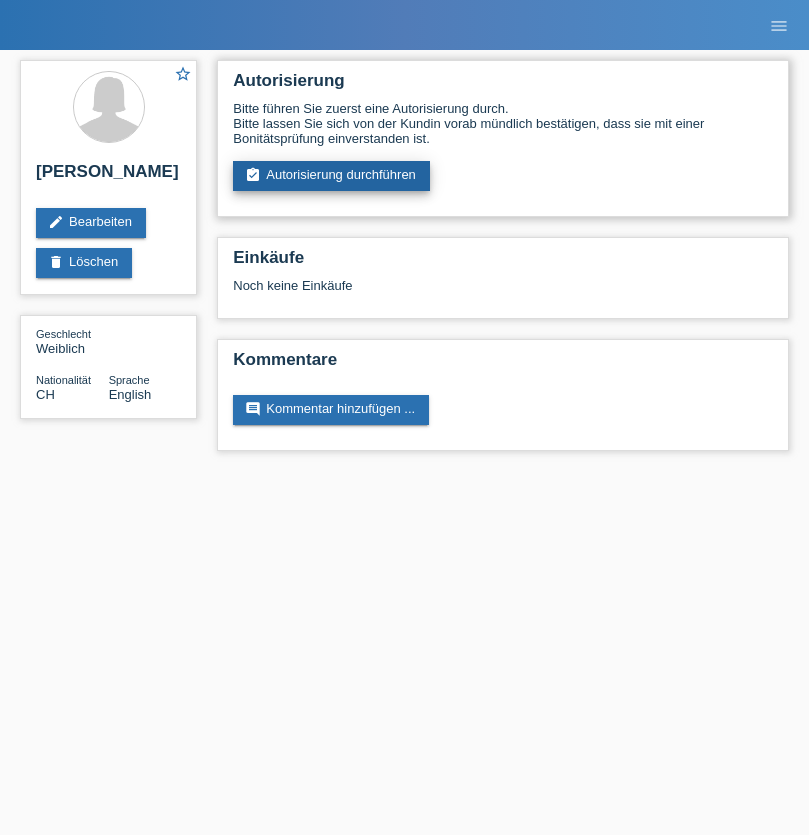 click on "assignment_turned_in  Autorisierung durchführen" at bounding box center [331, 176] 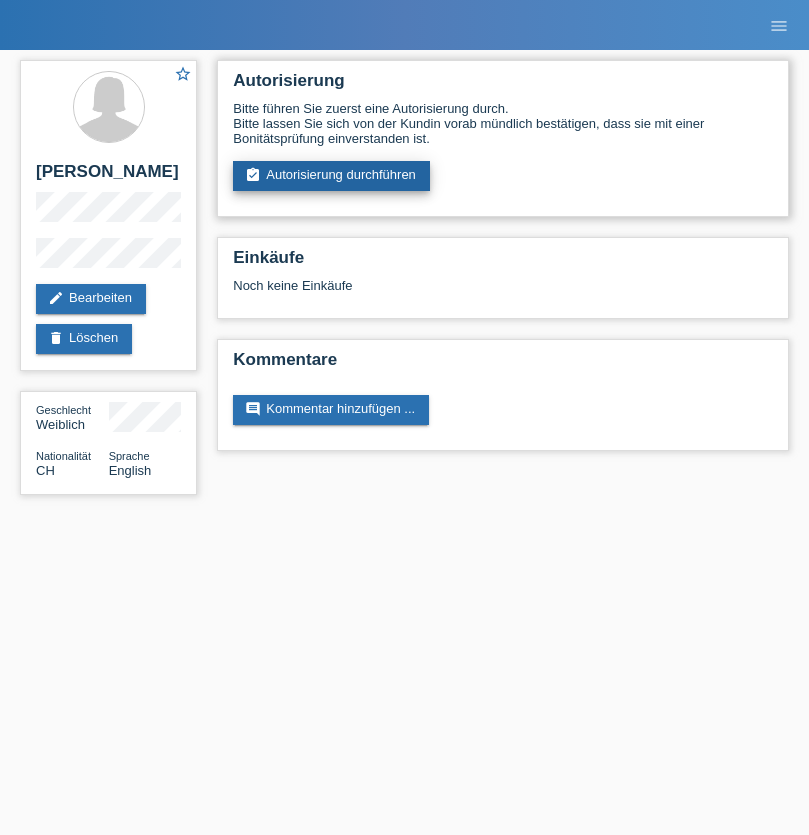 scroll, scrollTop: 0, scrollLeft: 0, axis: both 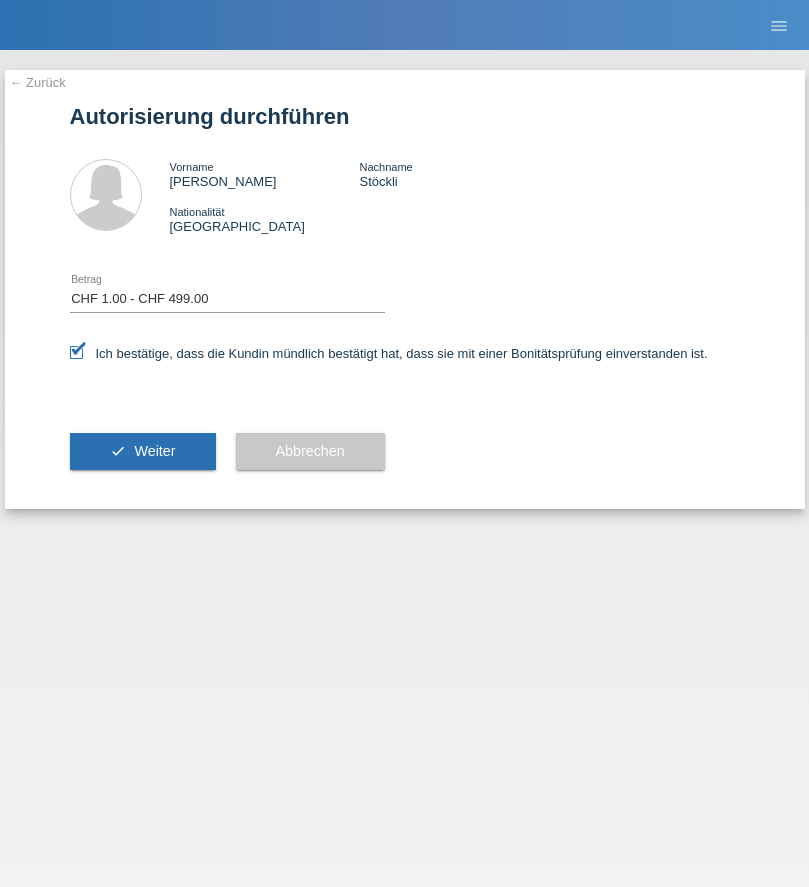 select on "1" 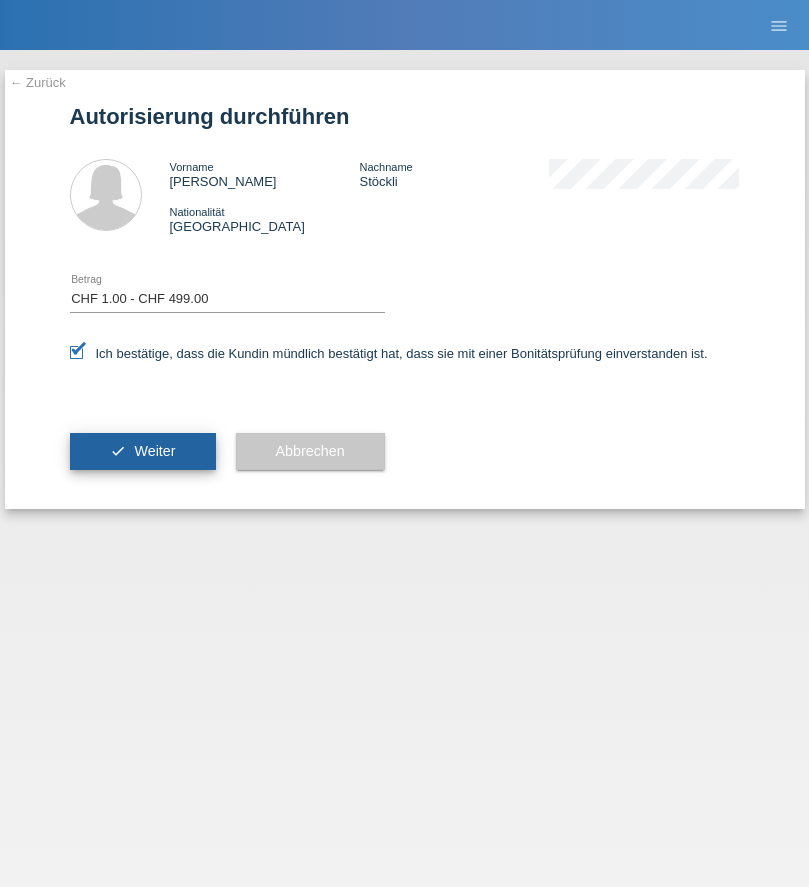 click on "Weiter" at bounding box center (154, 451) 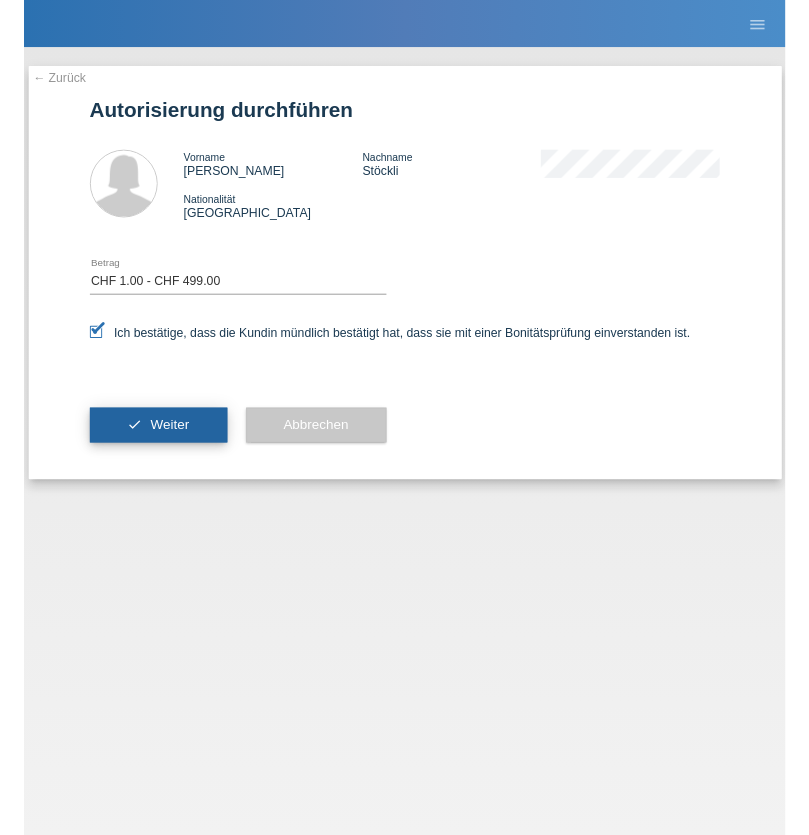 scroll, scrollTop: 0, scrollLeft: 0, axis: both 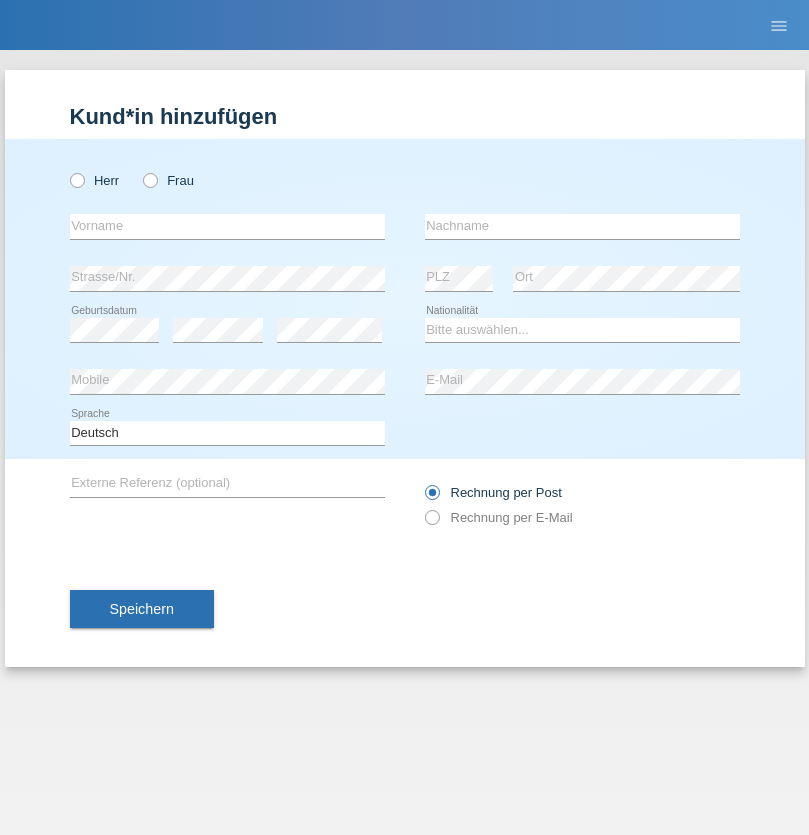 radio on "true" 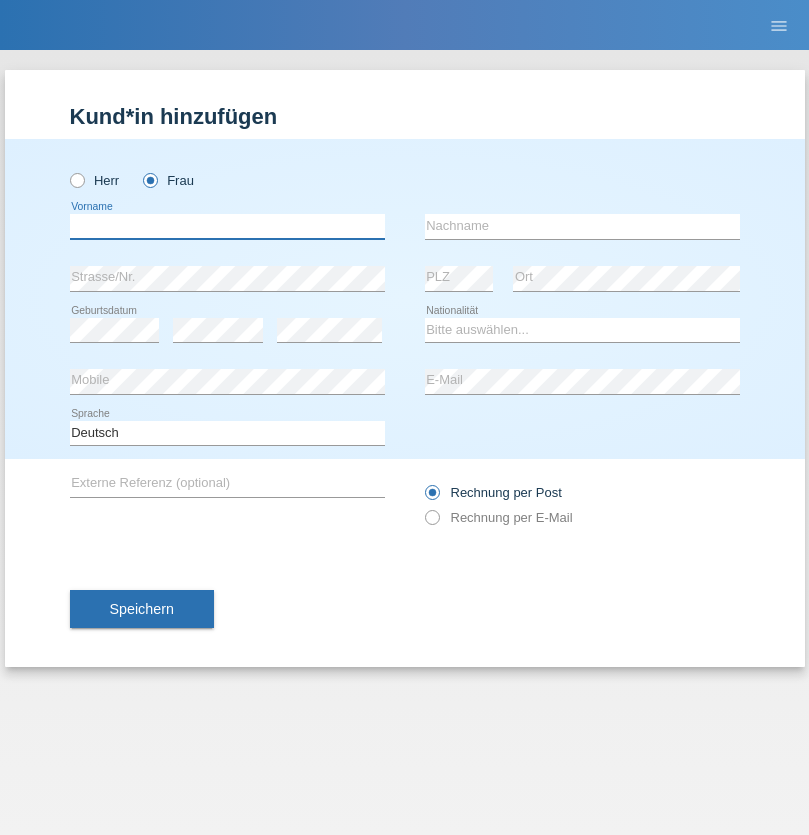 click at bounding box center [227, 226] 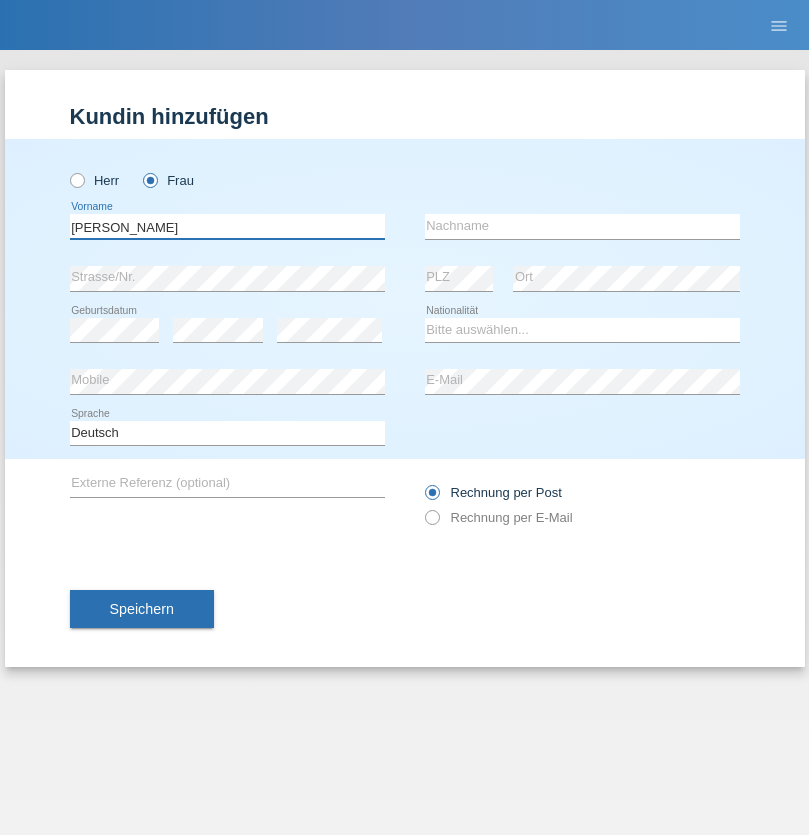type on "[PERSON_NAME]" 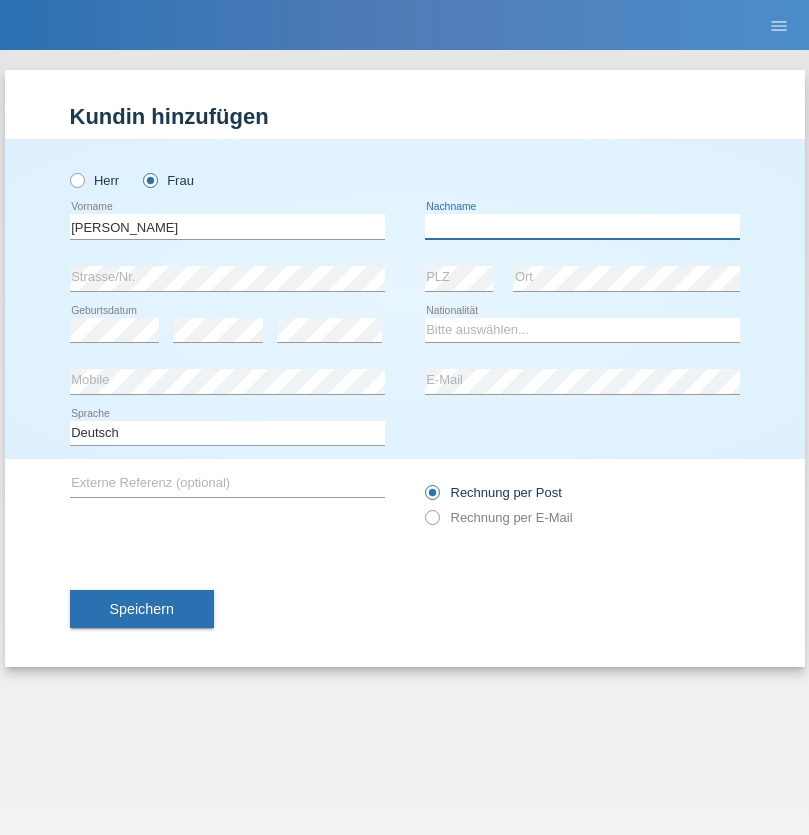 click at bounding box center (582, 226) 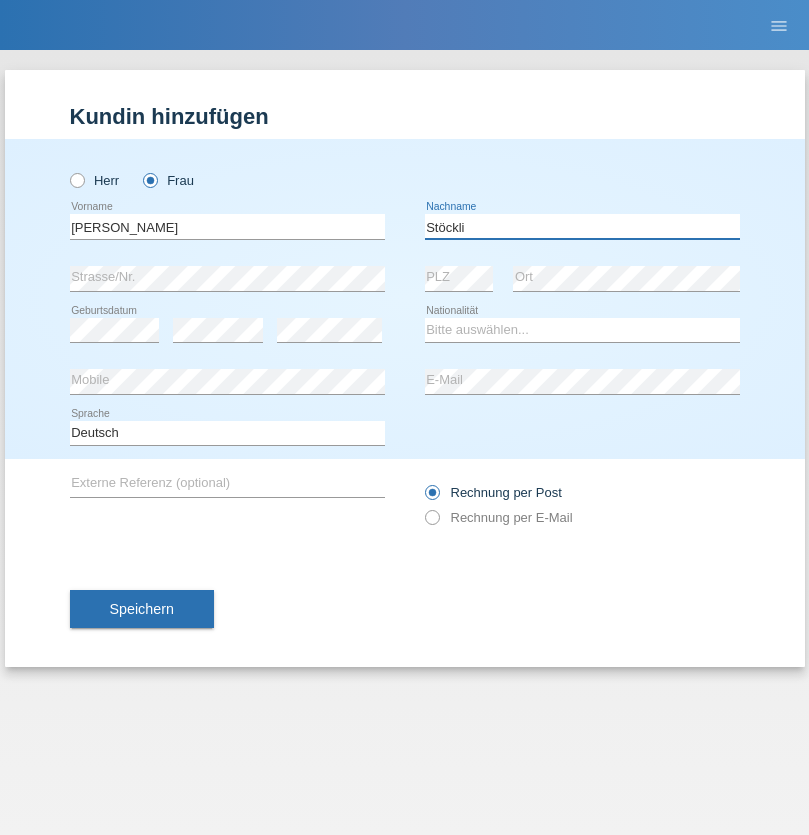 type on "Stöckli" 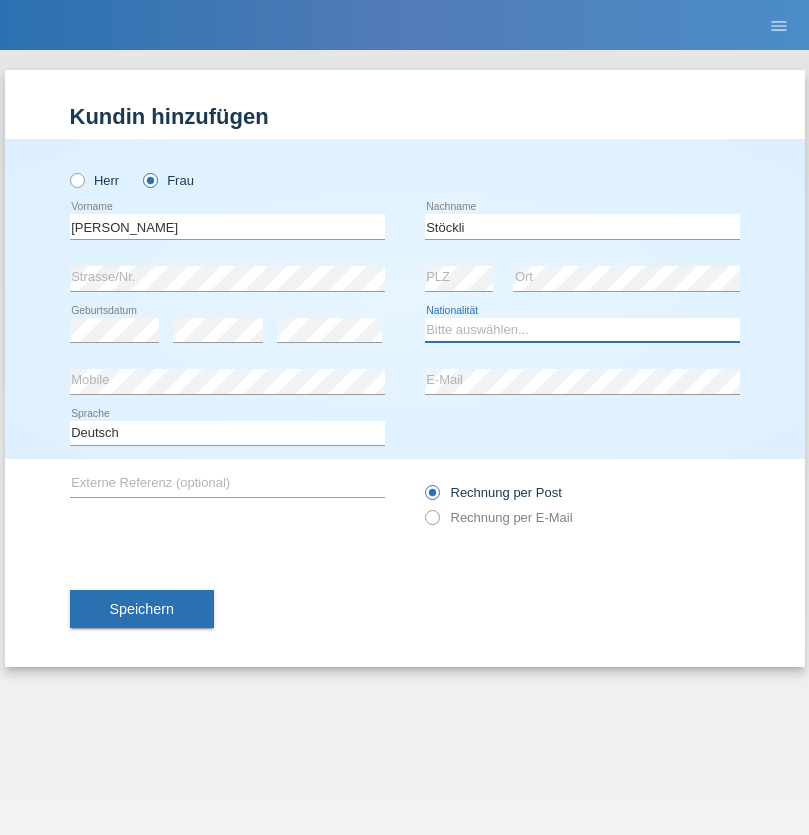 select on "CH" 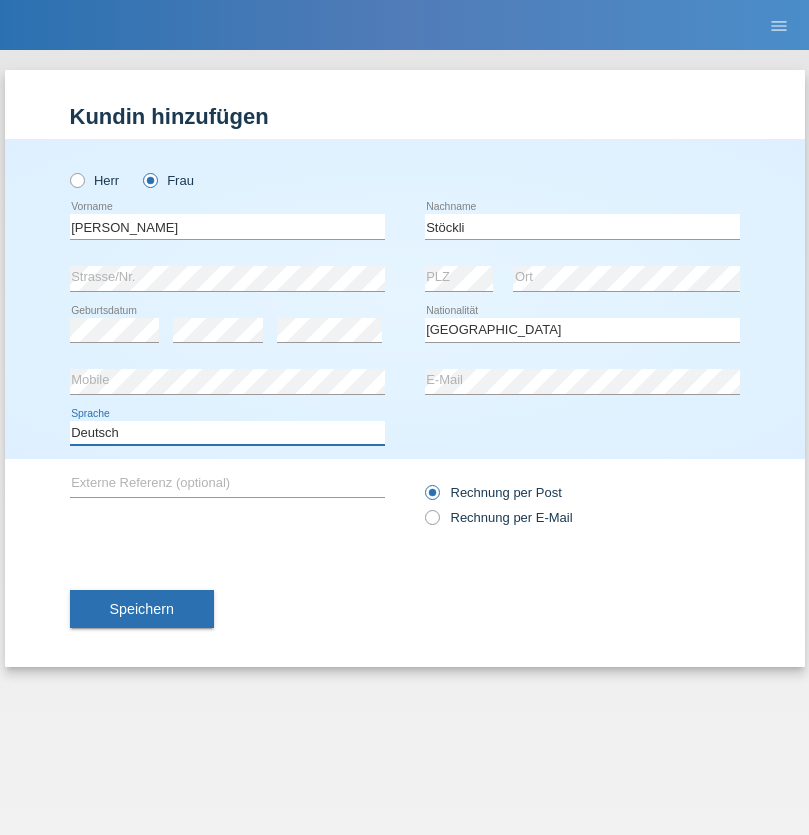 select on "en" 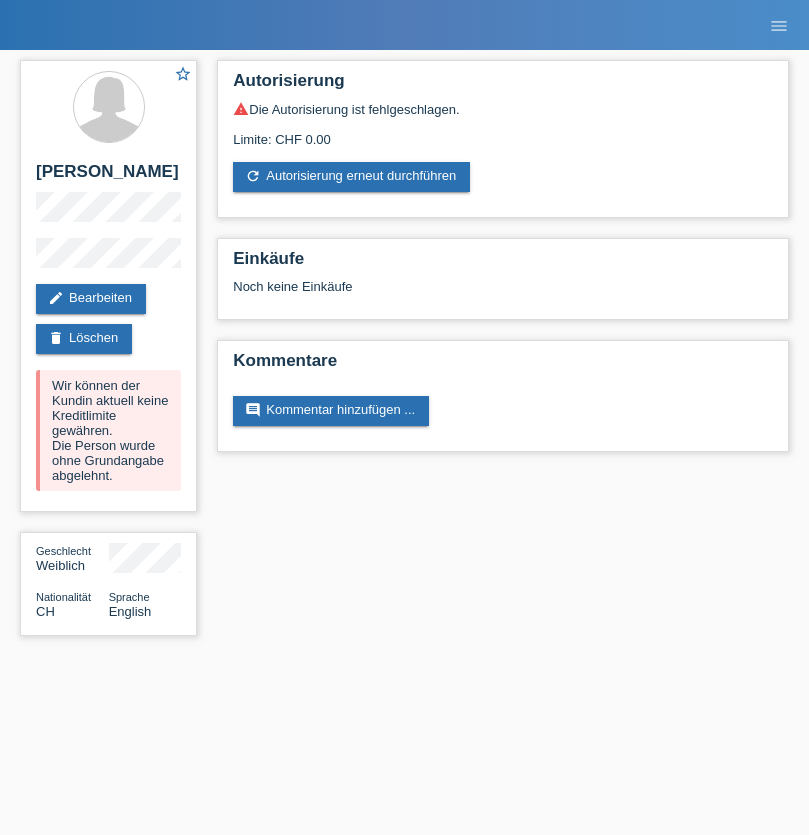 scroll, scrollTop: 0, scrollLeft: 0, axis: both 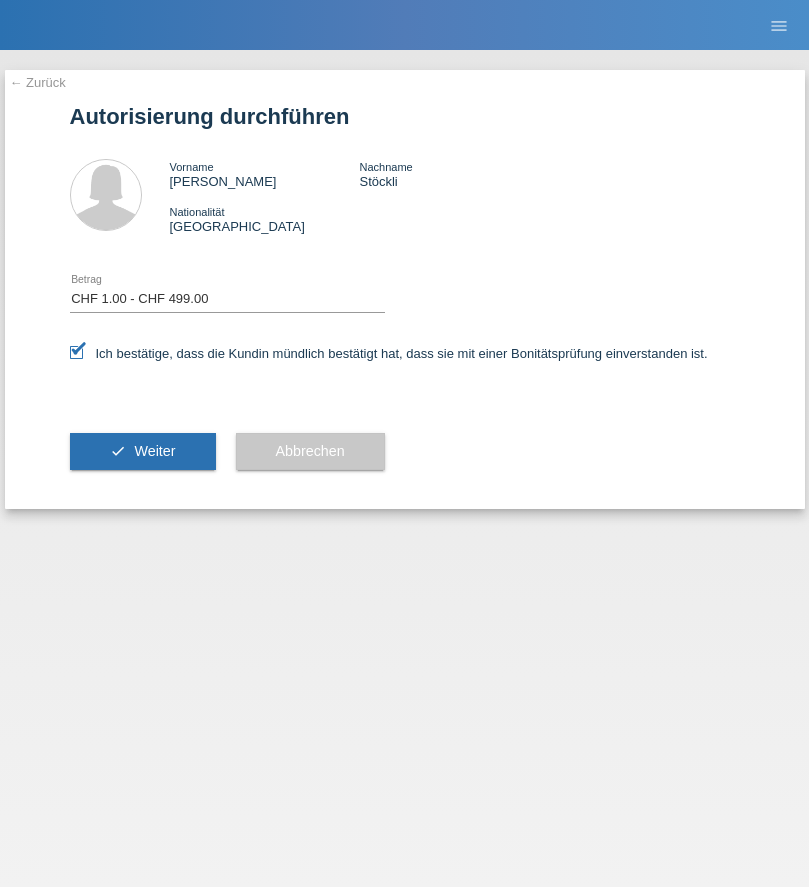 select on "1" 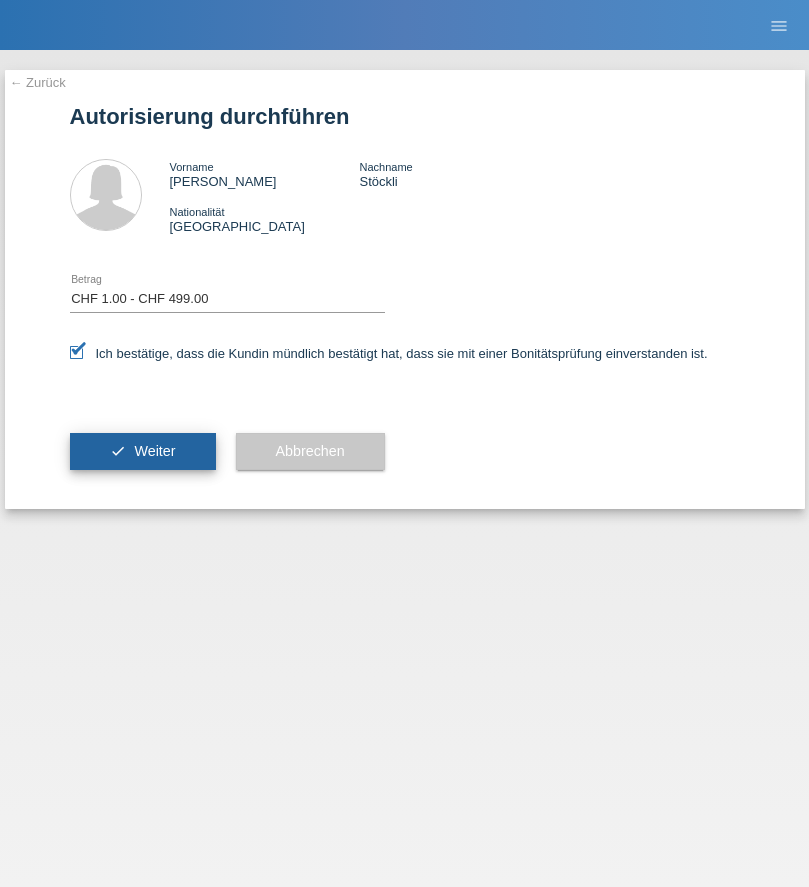 click on "Weiter" at bounding box center (154, 451) 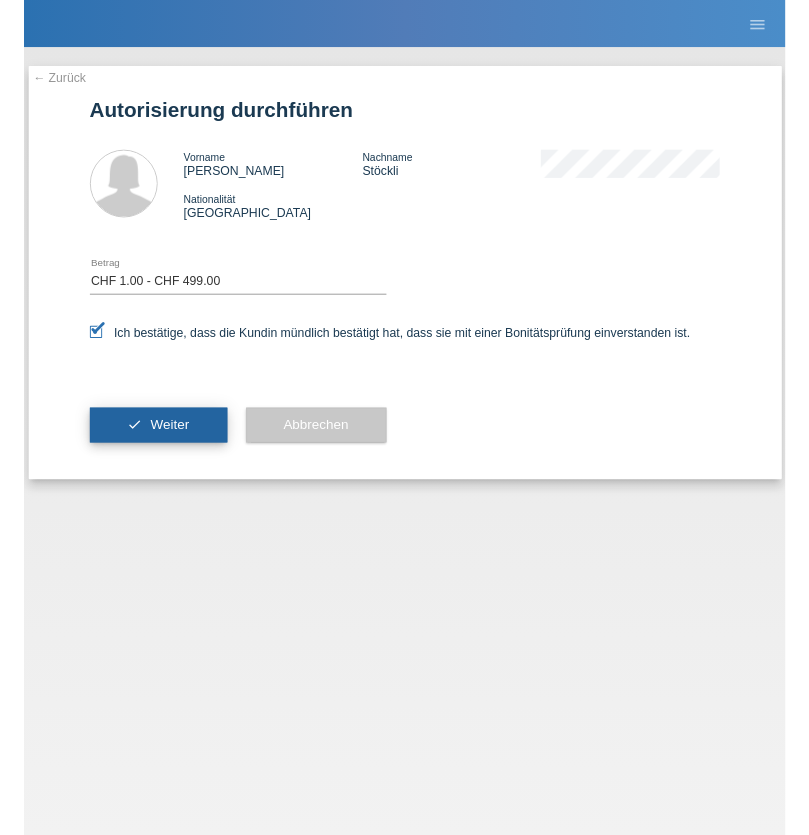 scroll, scrollTop: 0, scrollLeft: 0, axis: both 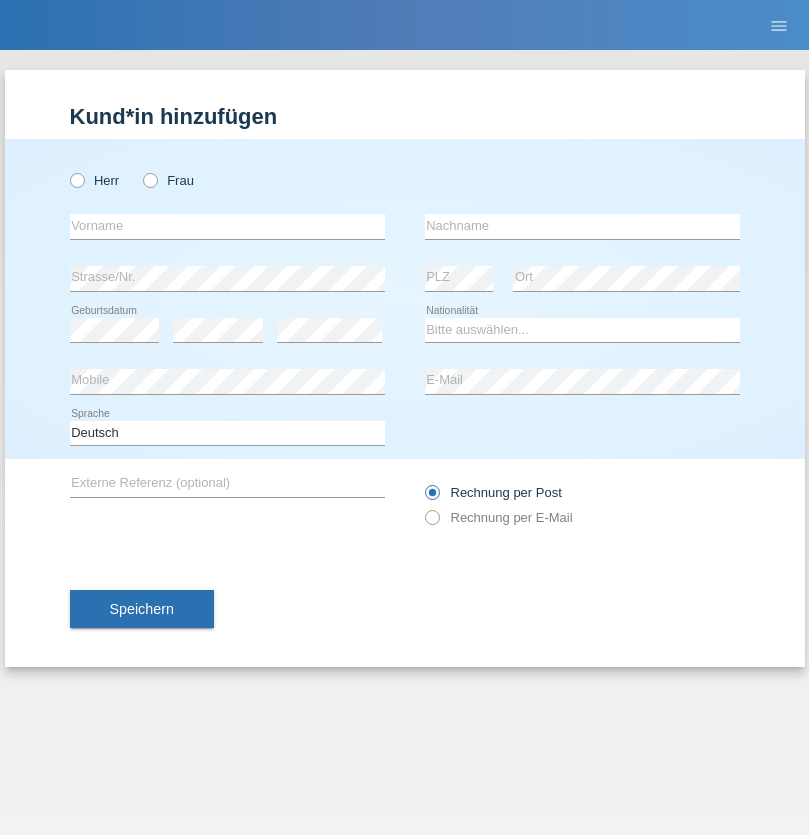 radio on "true" 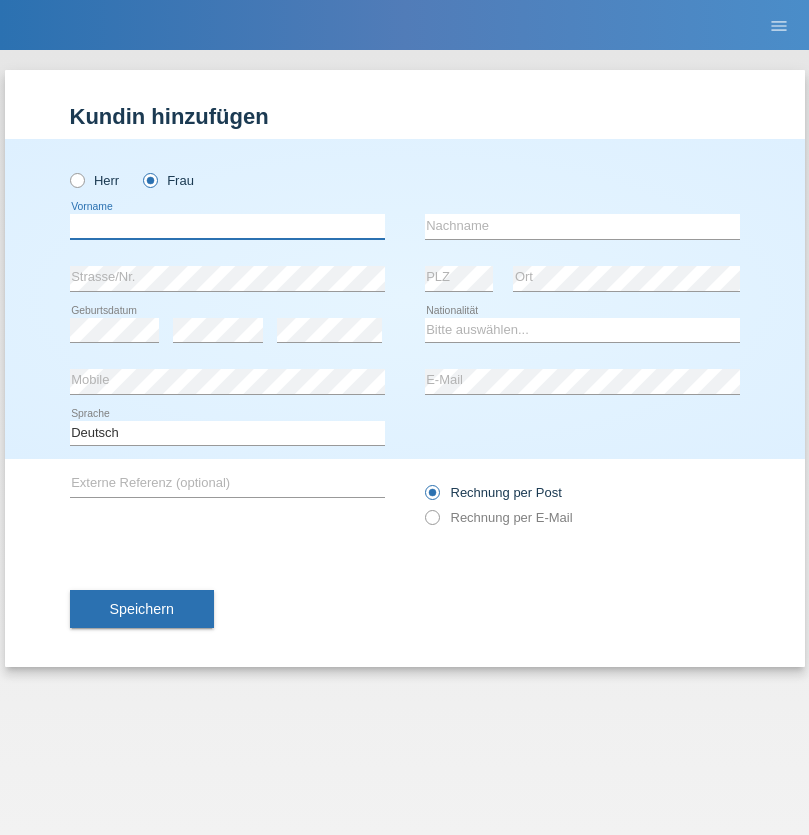 click at bounding box center [227, 226] 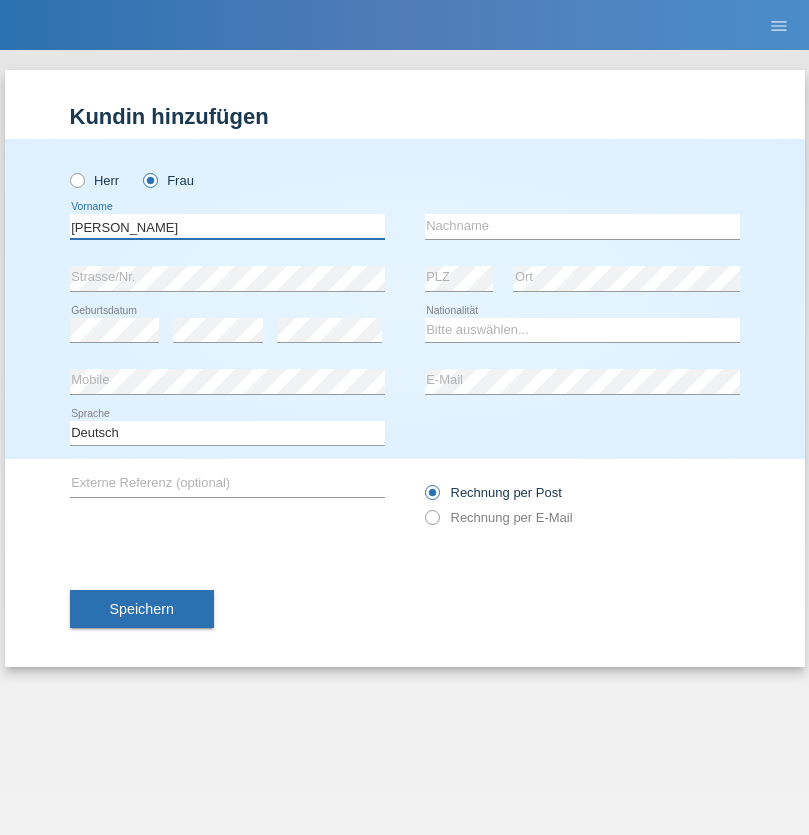 type on "[PERSON_NAME]" 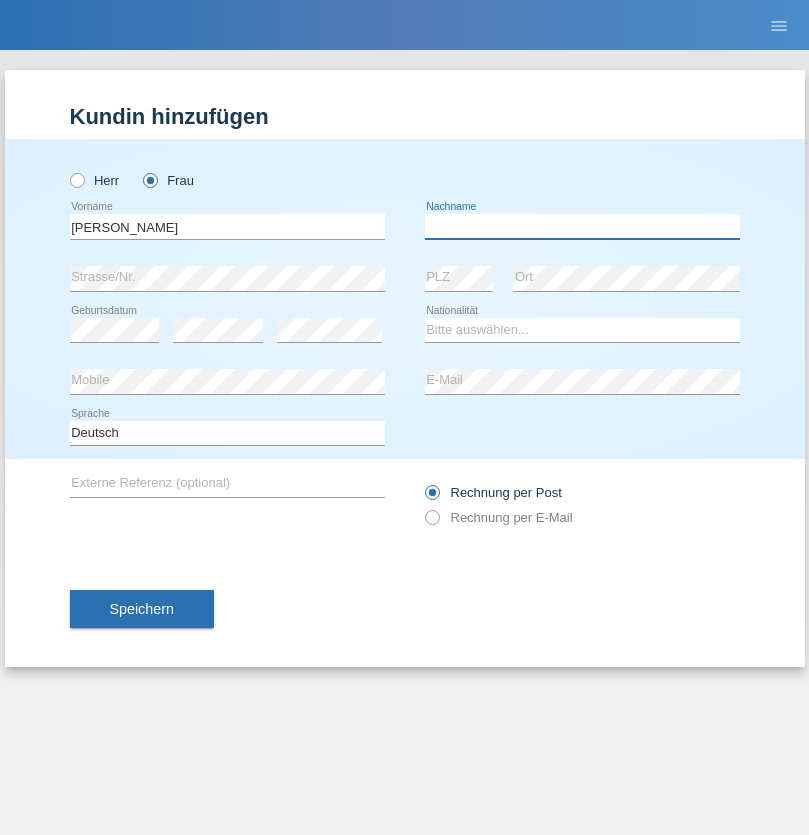 click at bounding box center (582, 226) 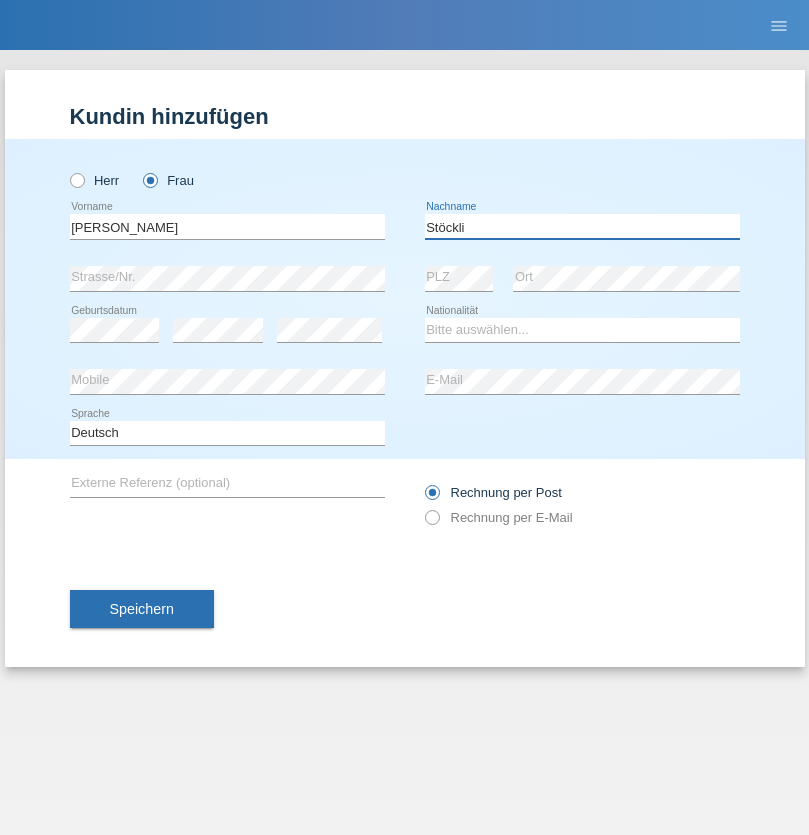 type on "Stöckli" 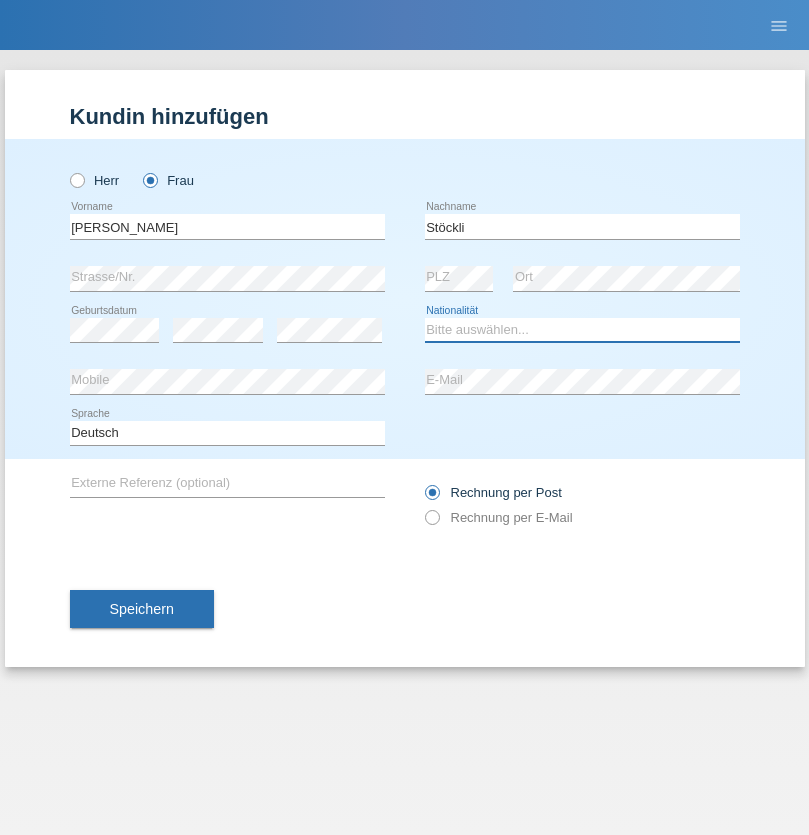 select on "CH" 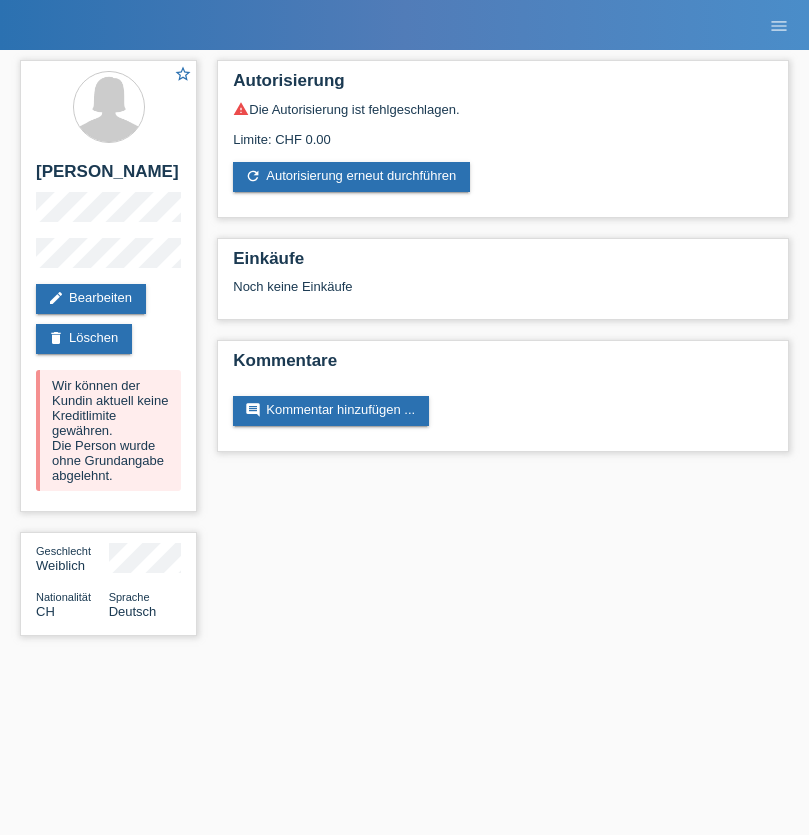 scroll, scrollTop: 0, scrollLeft: 0, axis: both 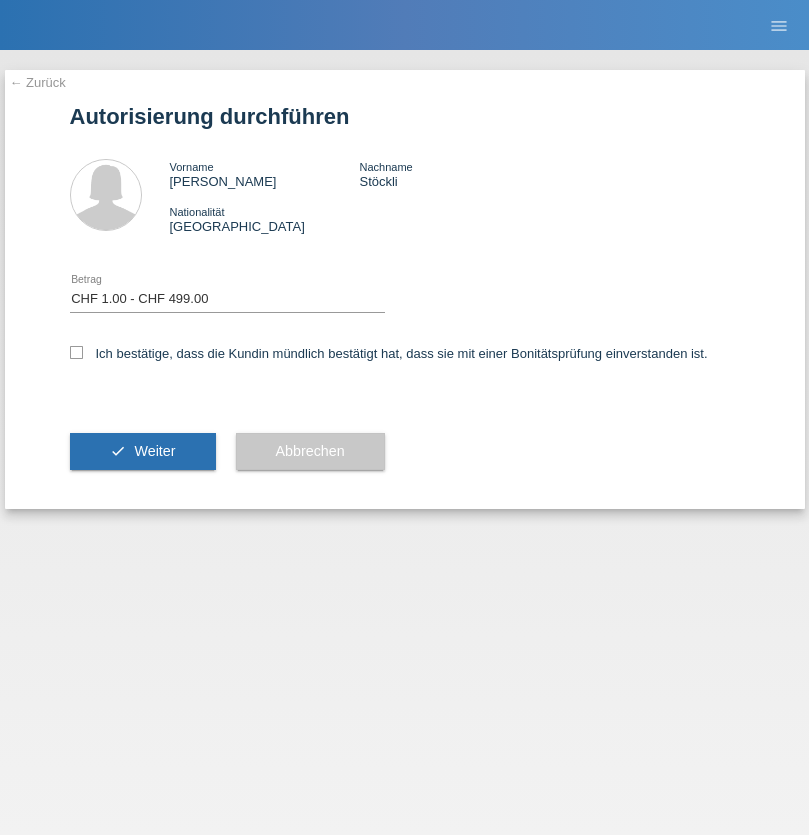 select on "1" 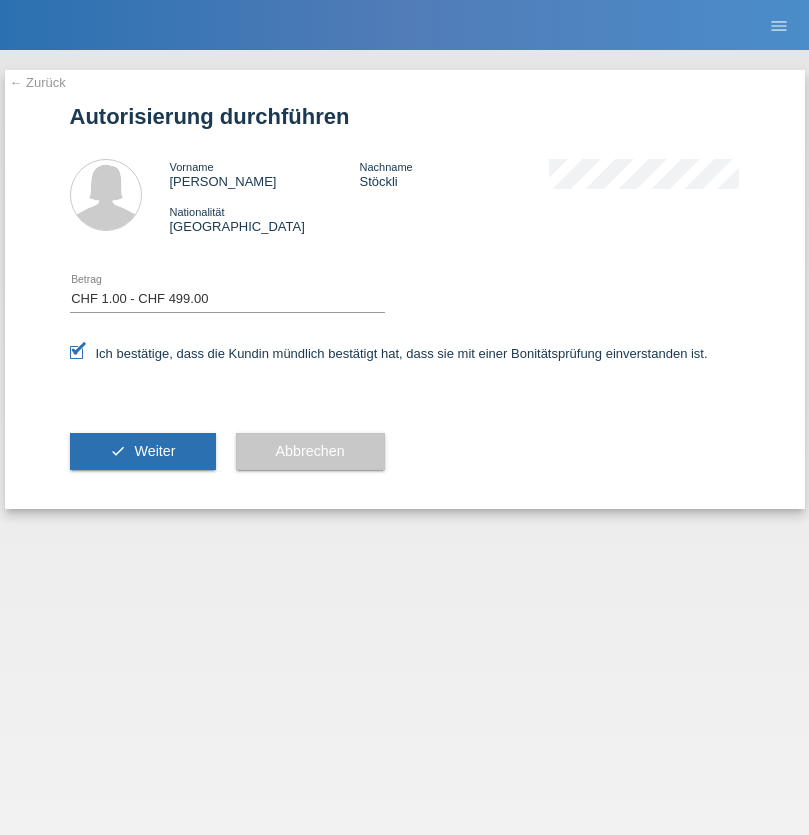 scroll, scrollTop: 0, scrollLeft: 0, axis: both 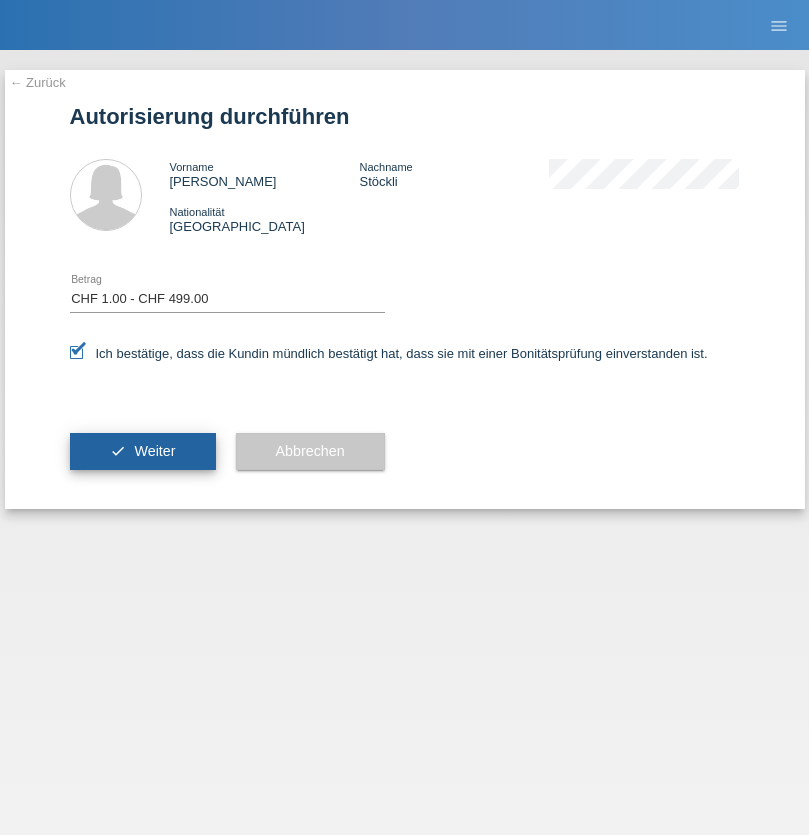 click on "Weiter" at bounding box center [154, 451] 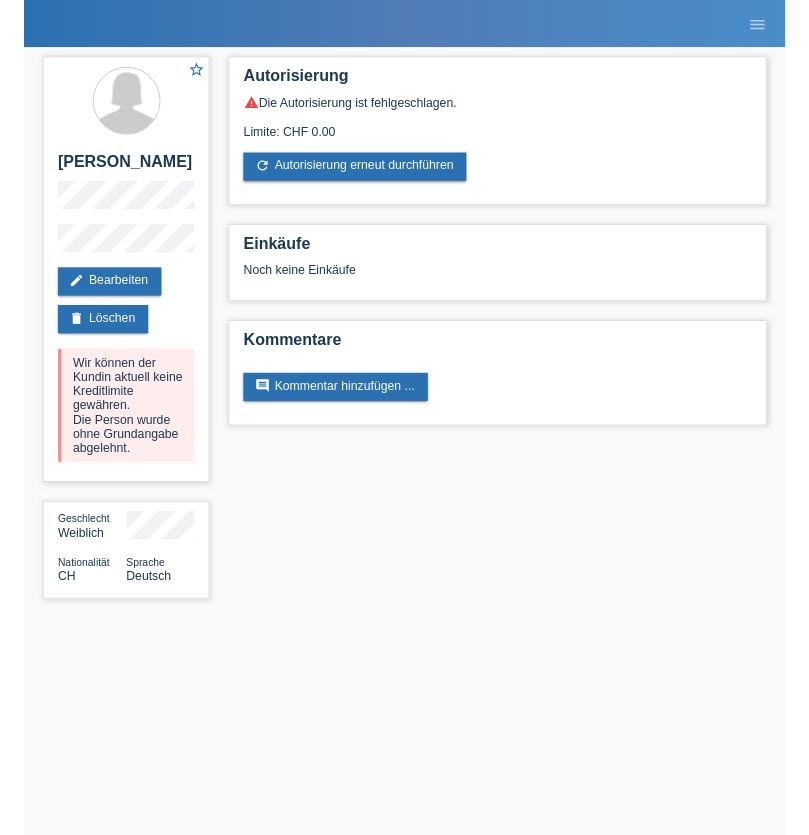 scroll, scrollTop: 0, scrollLeft: 0, axis: both 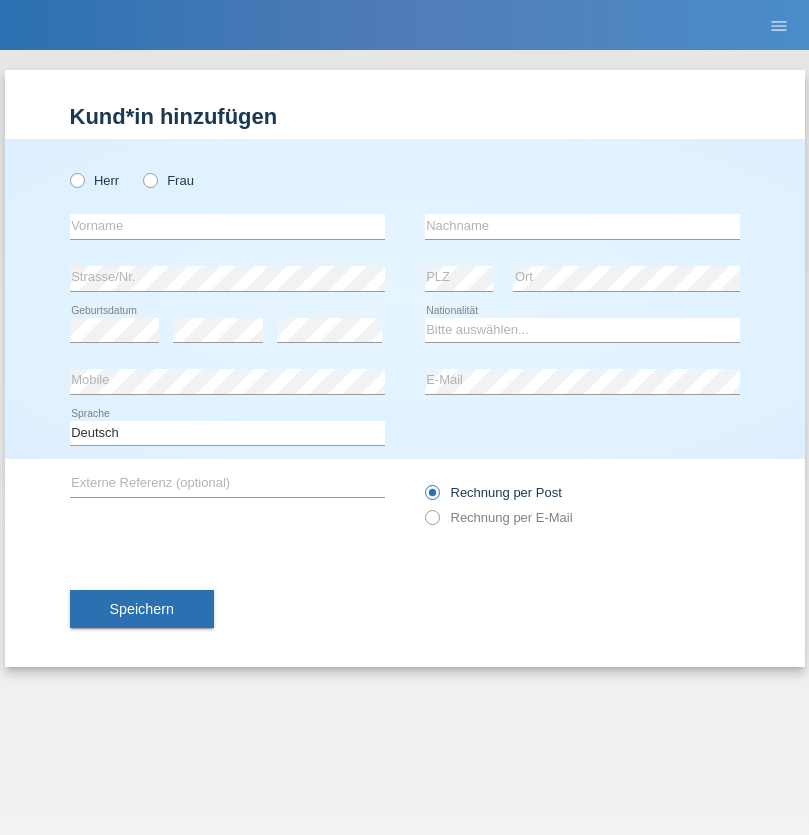 radio on "true" 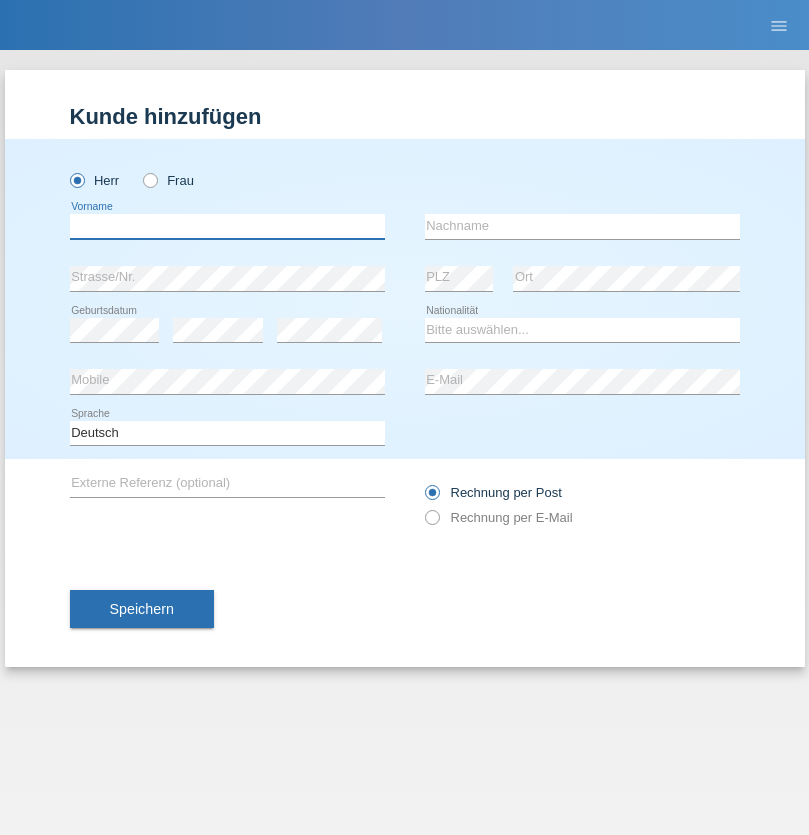 click at bounding box center (227, 226) 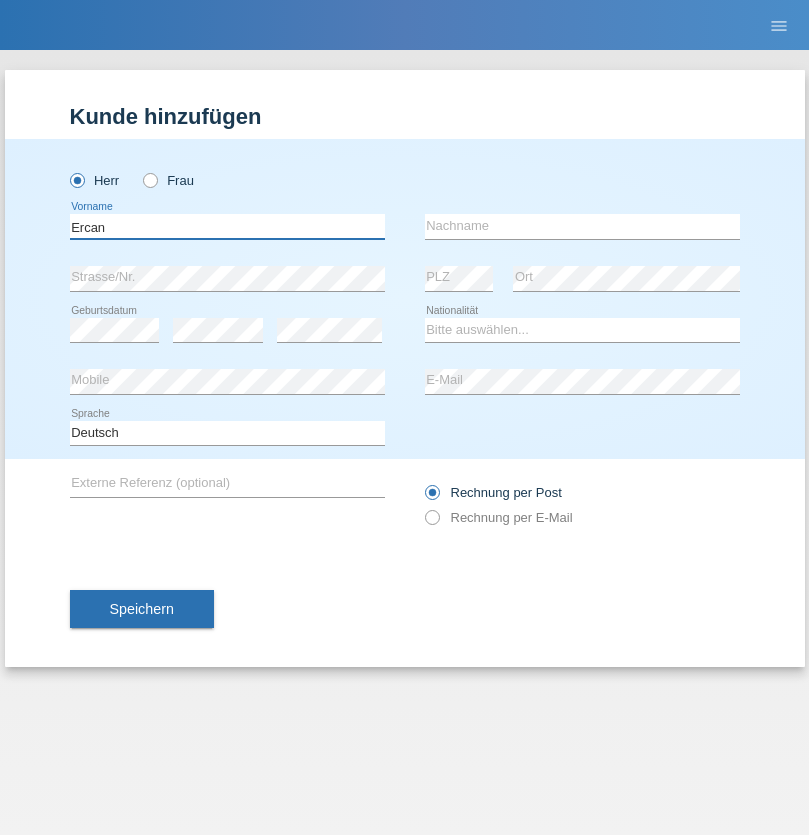 type on "Ercan" 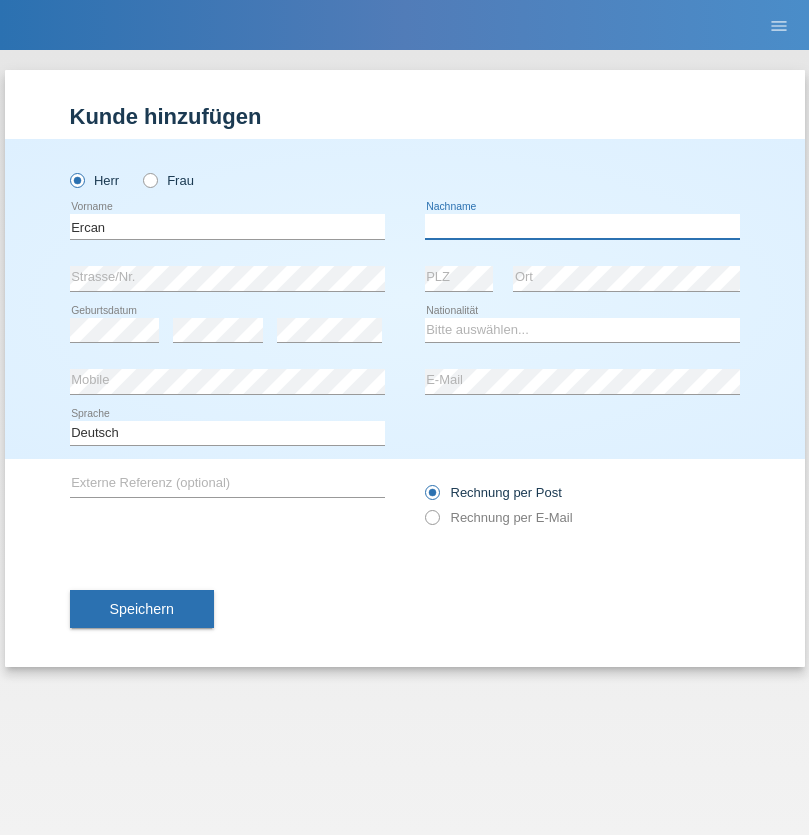 click at bounding box center (582, 226) 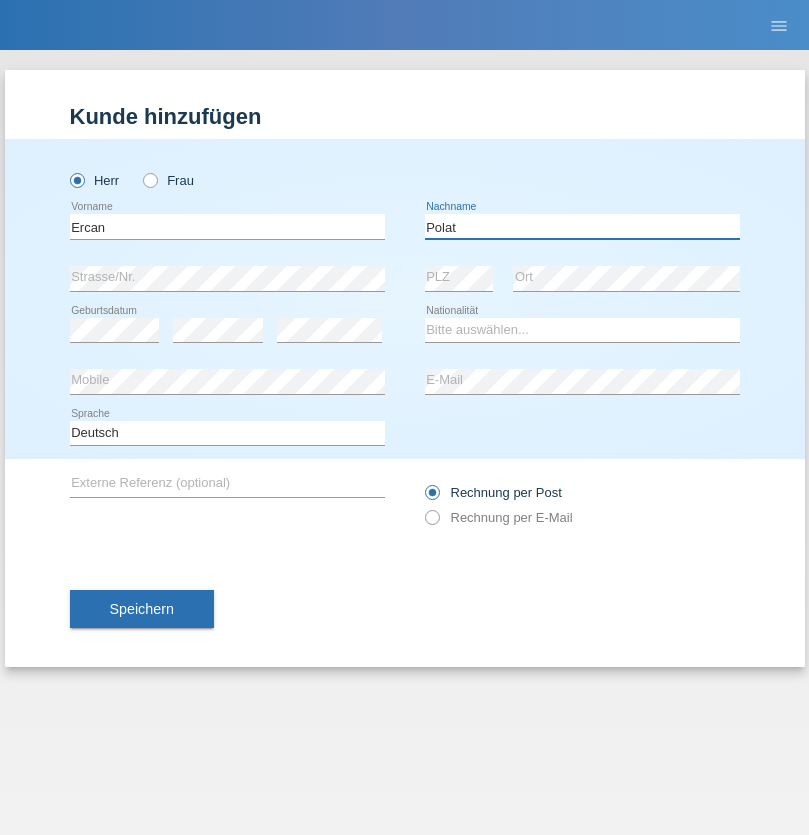 type on "Polat" 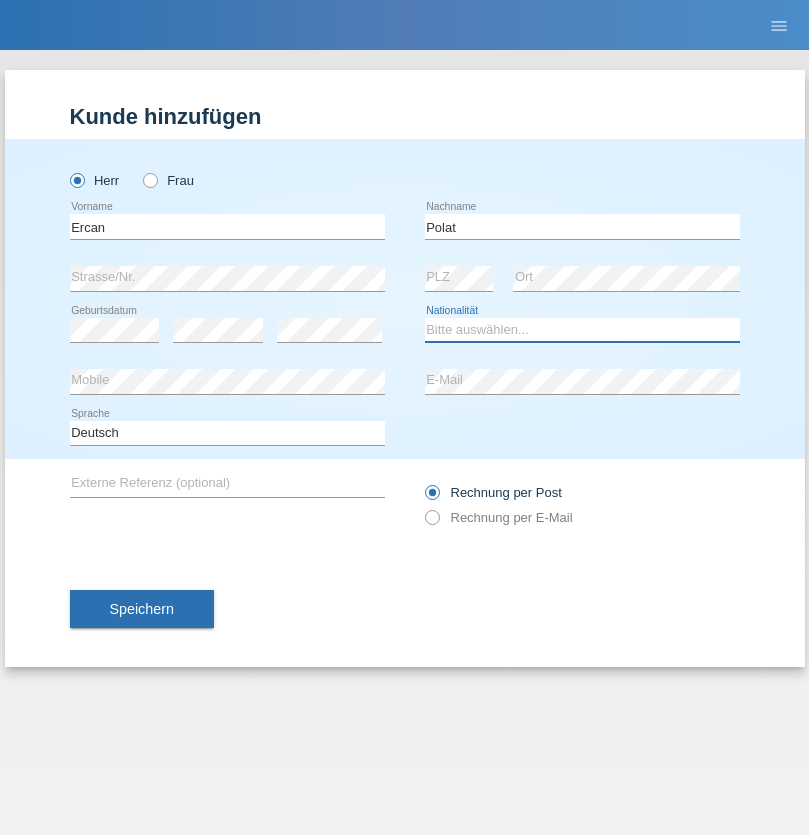select on "TR" 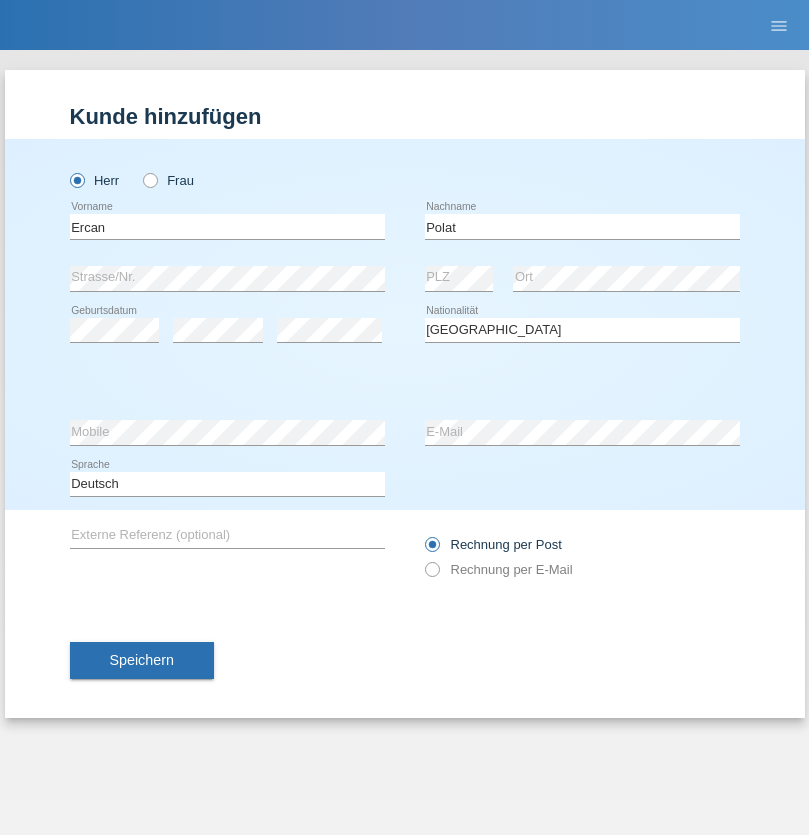 select on "C" 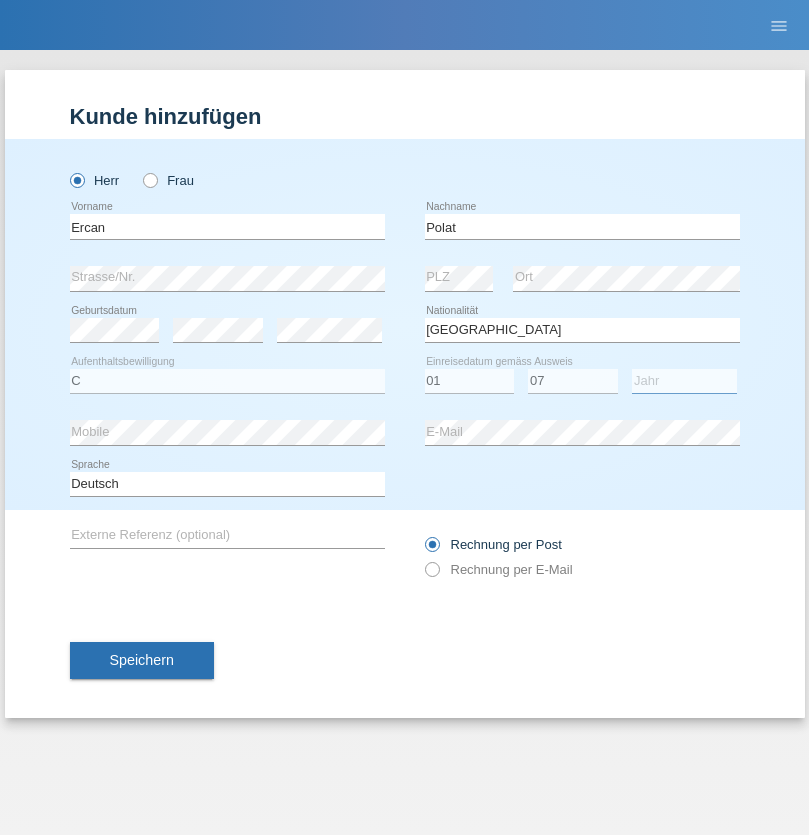 select on "2000" 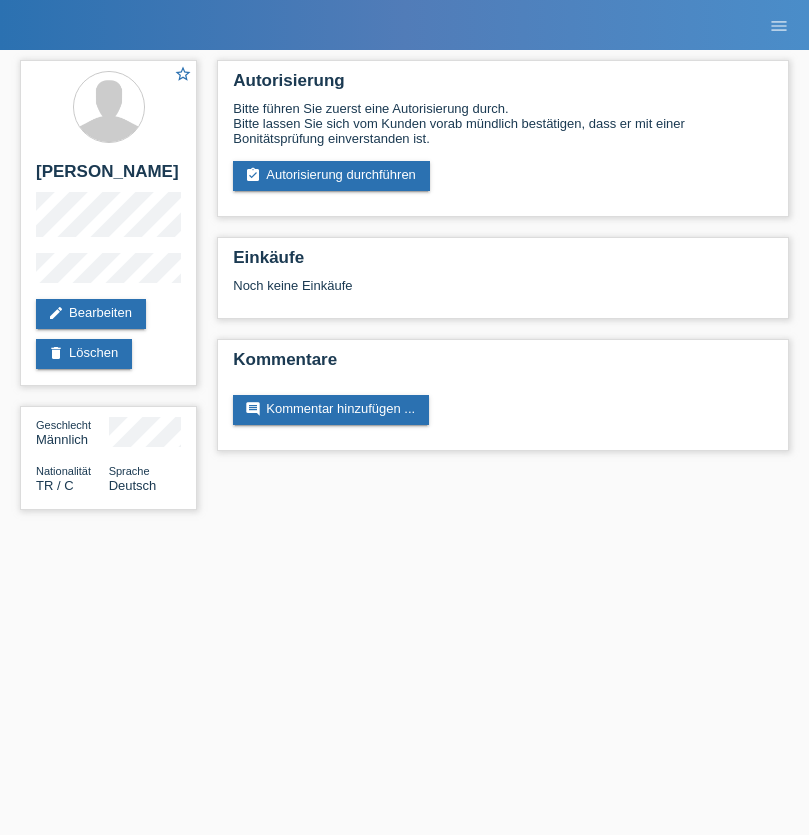 scroll, scrollTop: 0, scrollLeft: 0, axis: both 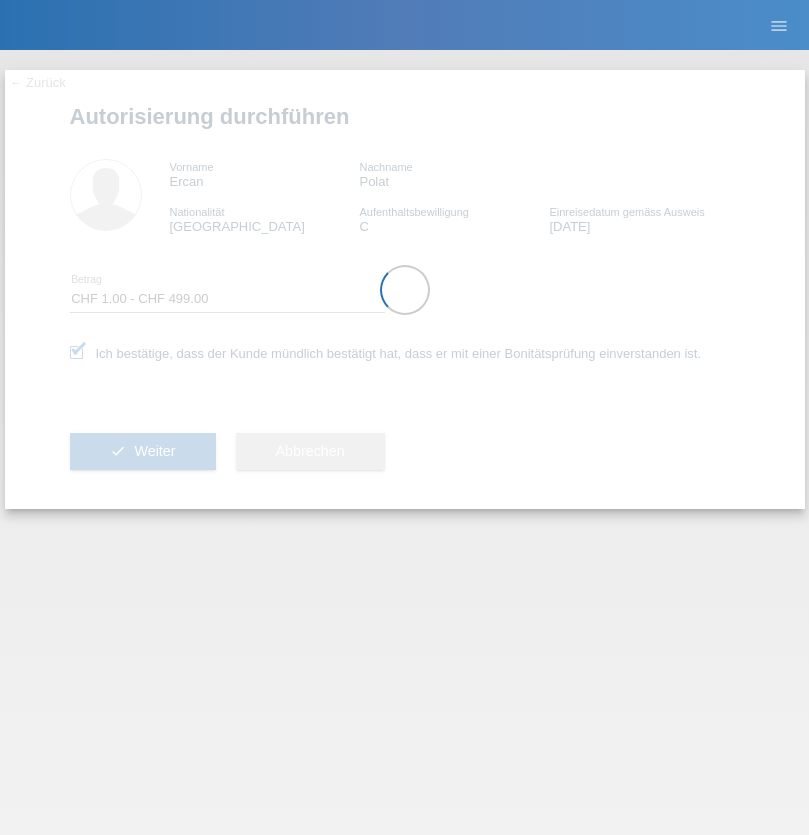 select on "1" 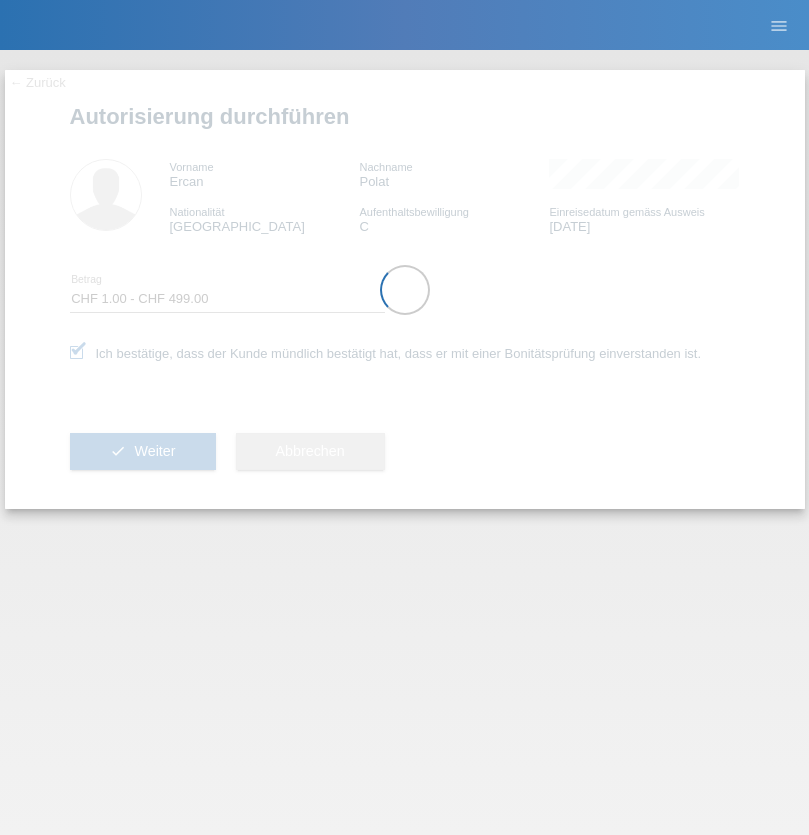 scroll, scrollTop: 0, scrollLeft: 0, axis: both 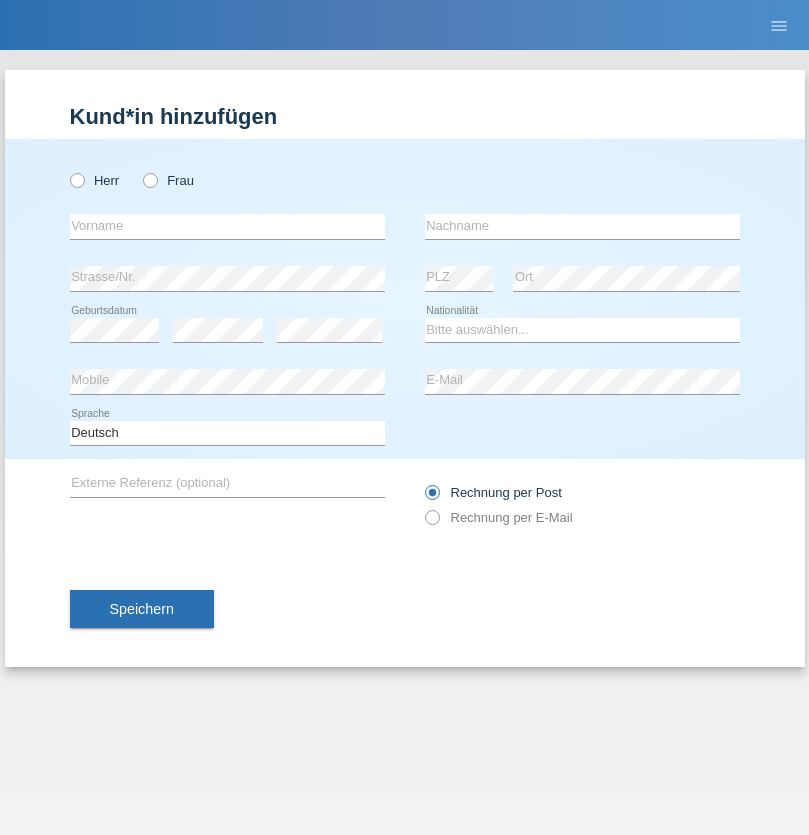 radio on "true" 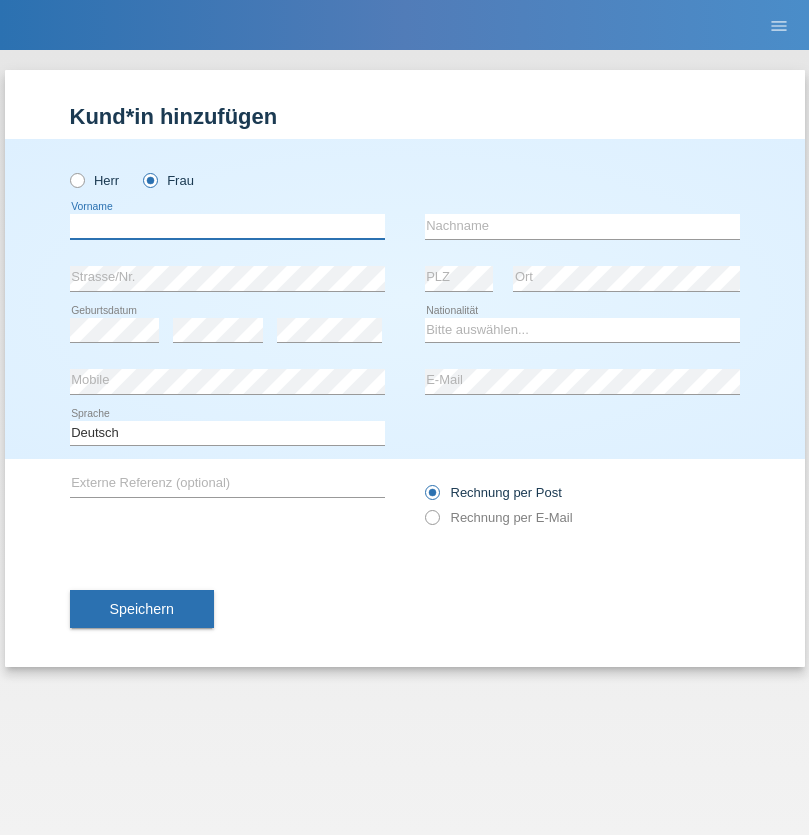 click at bounding box center (227, 226) 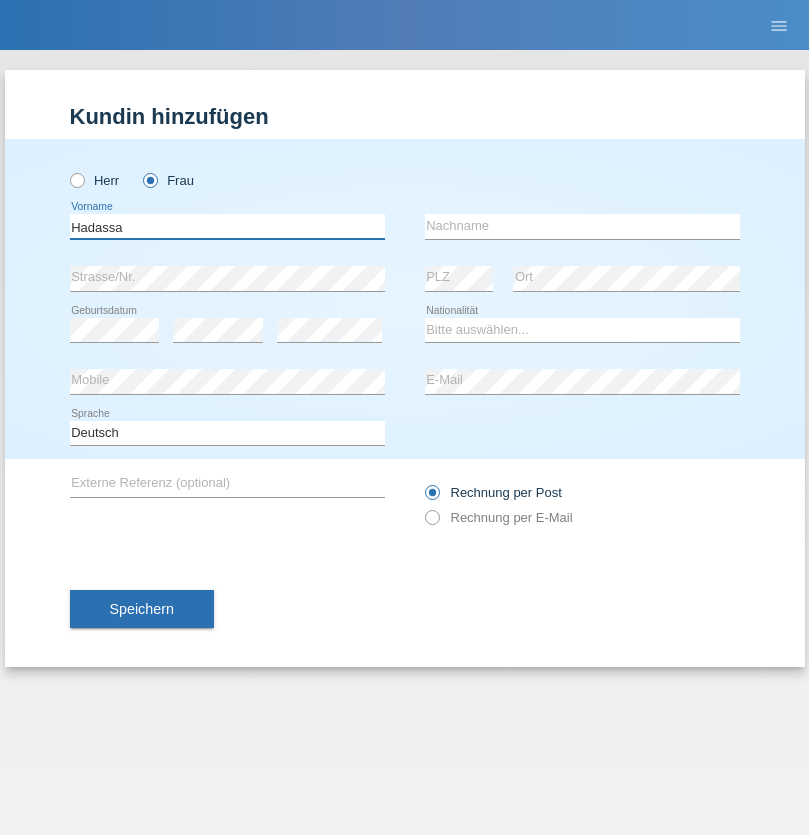 type on "Hadassa" 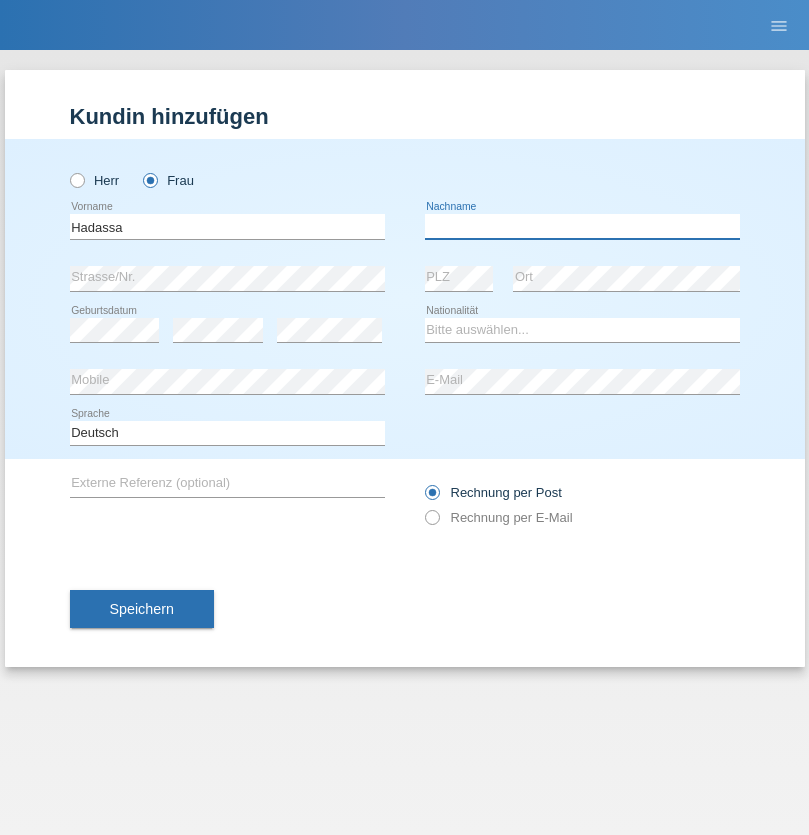 click at bounding box center [582, 226] 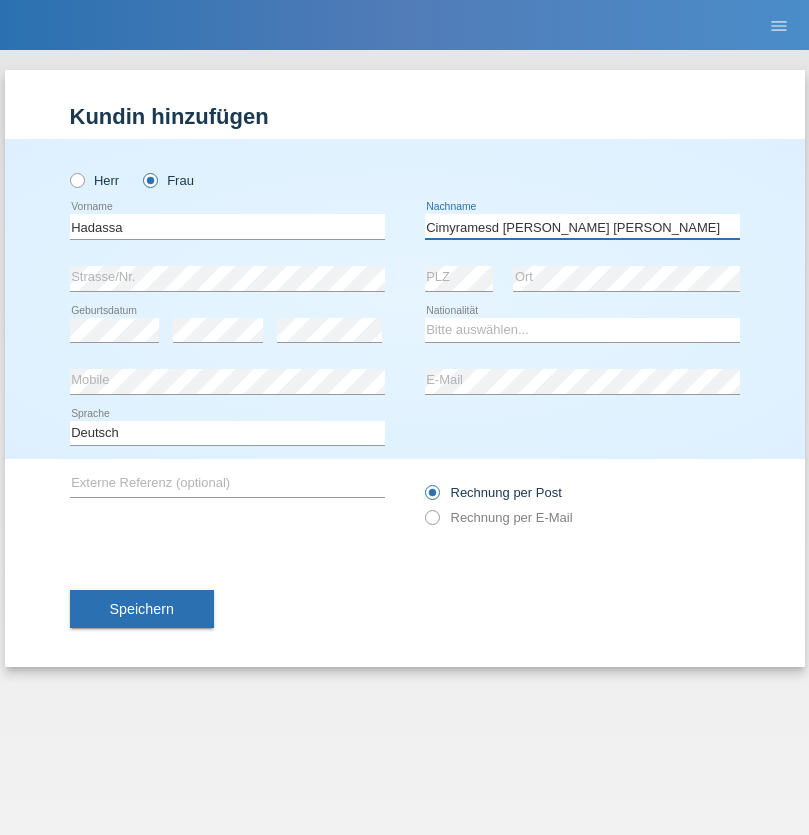 type on "Cimyramesd [PERSON_NAME] [PERSON_NAME]" 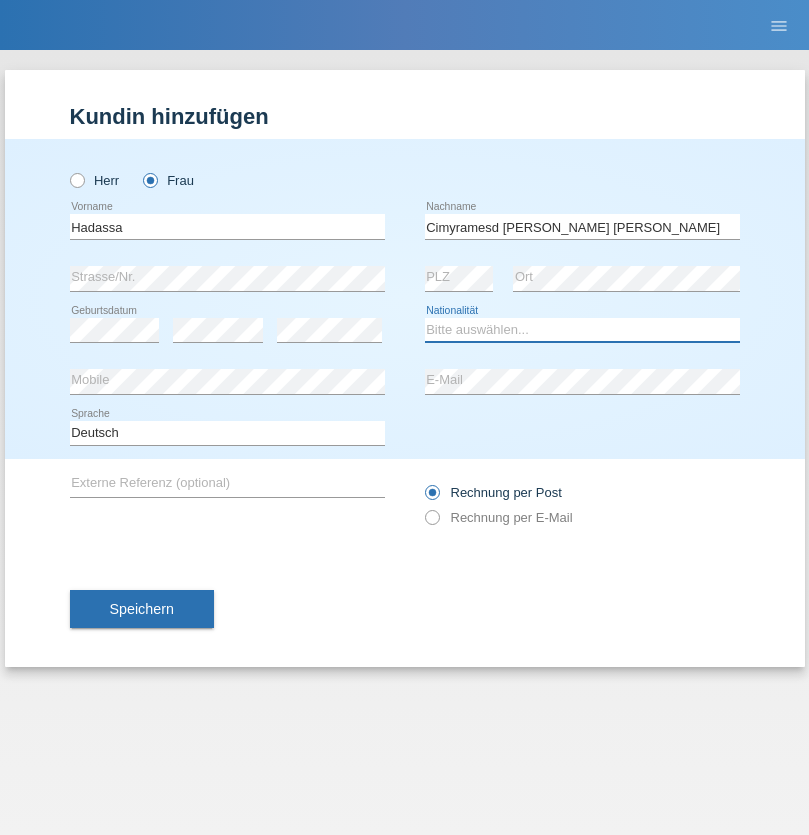 select on "BR" 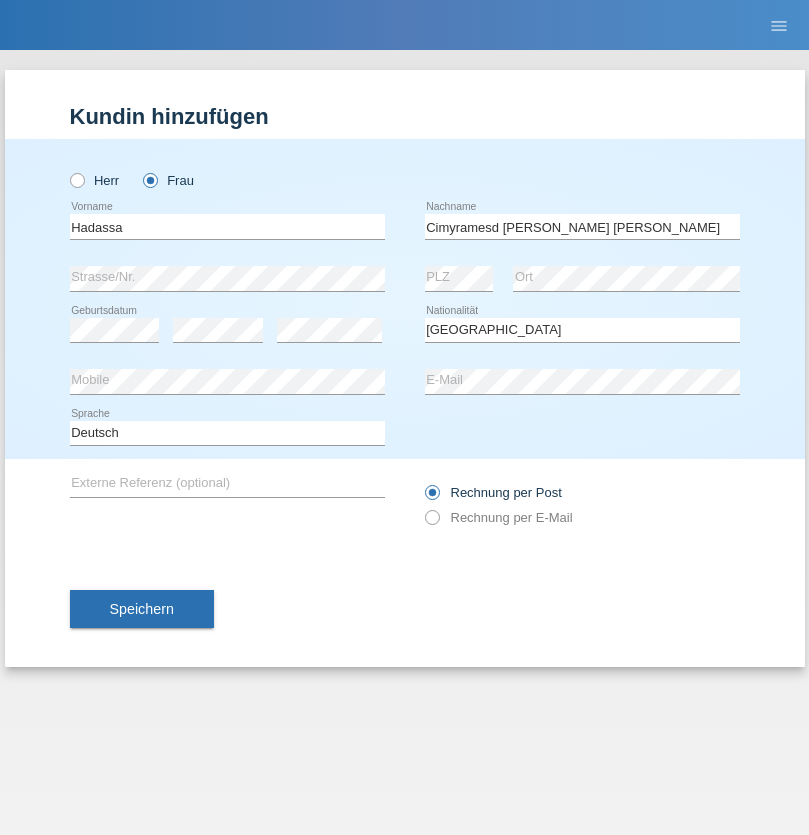 select on "C" 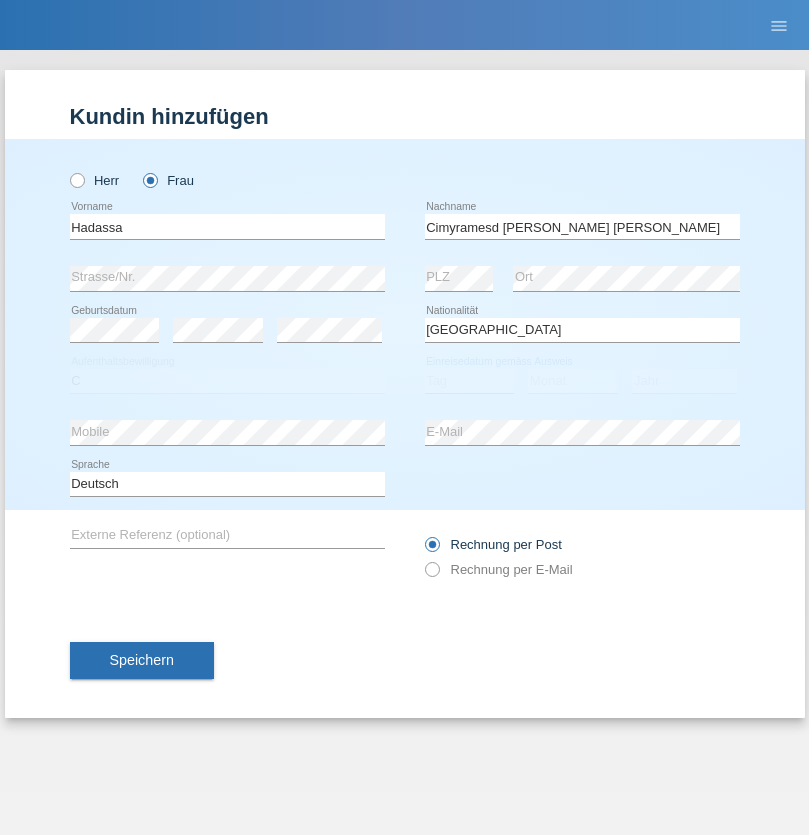 select on "05" 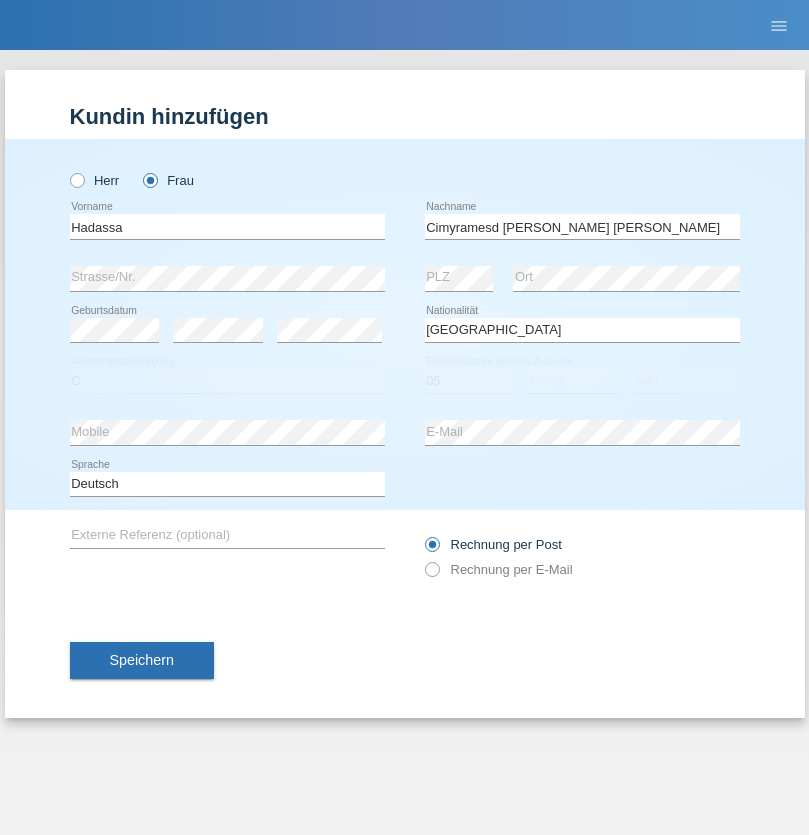 select on "07" 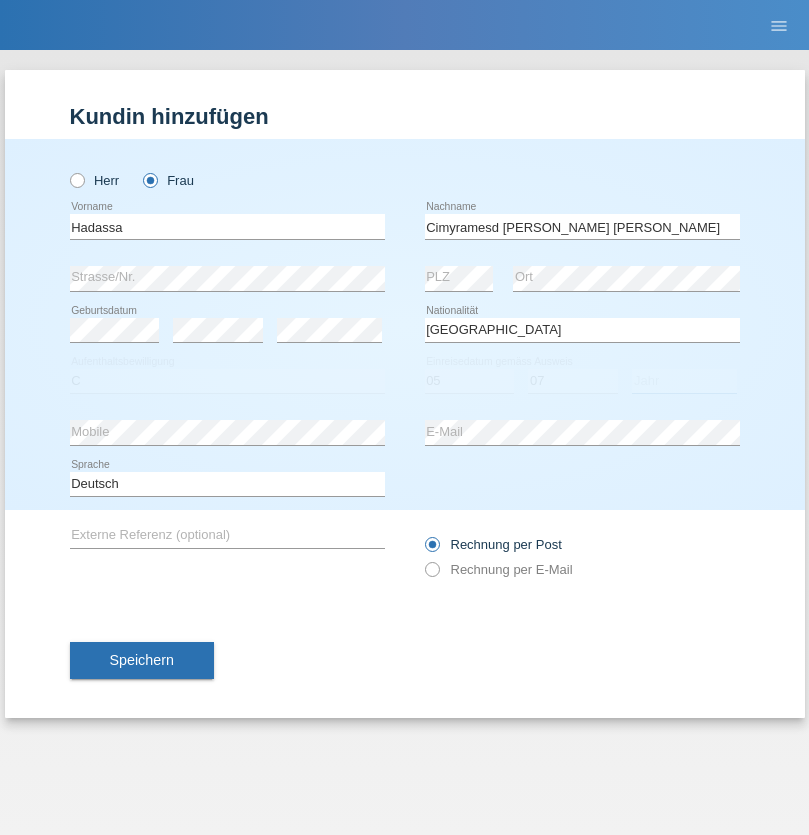 select on "2021" 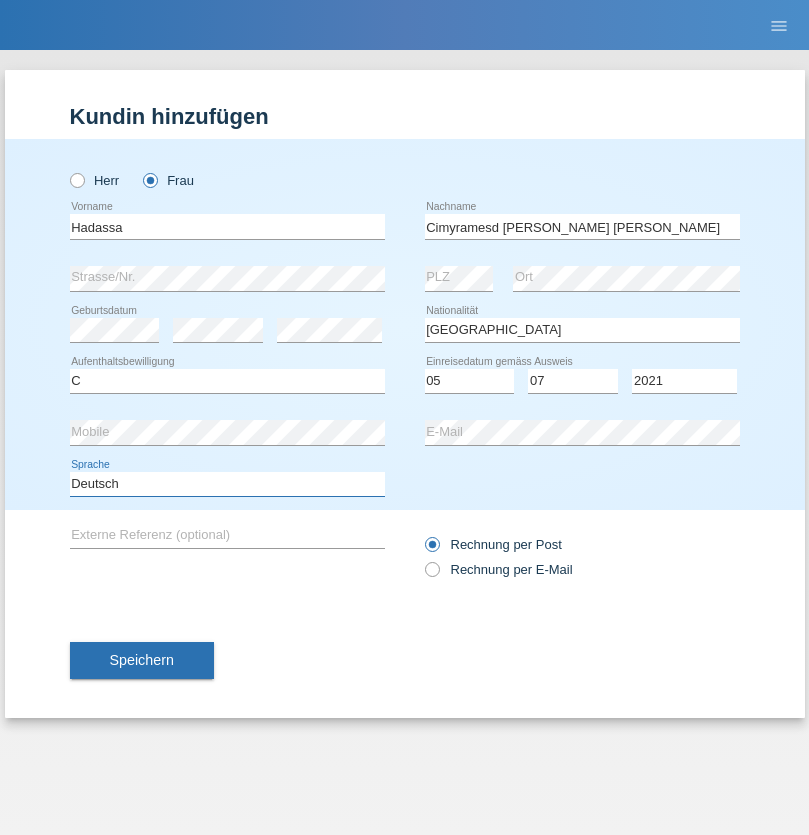 select on "en" 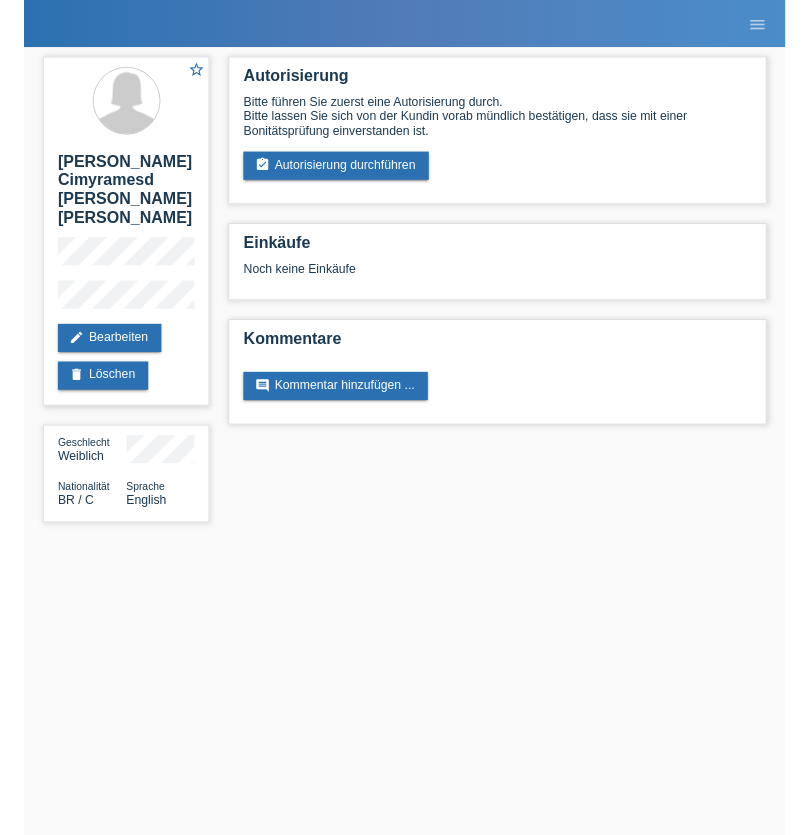 scroll, scrollTop: 0, scrollLeft: 0, axis: both 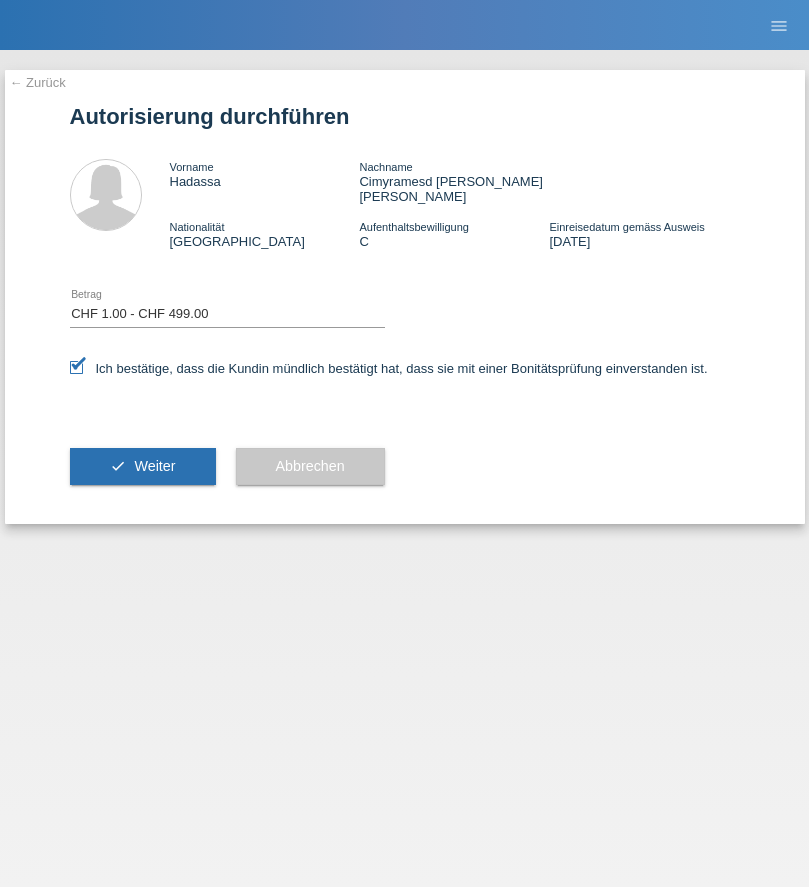 select on "1" 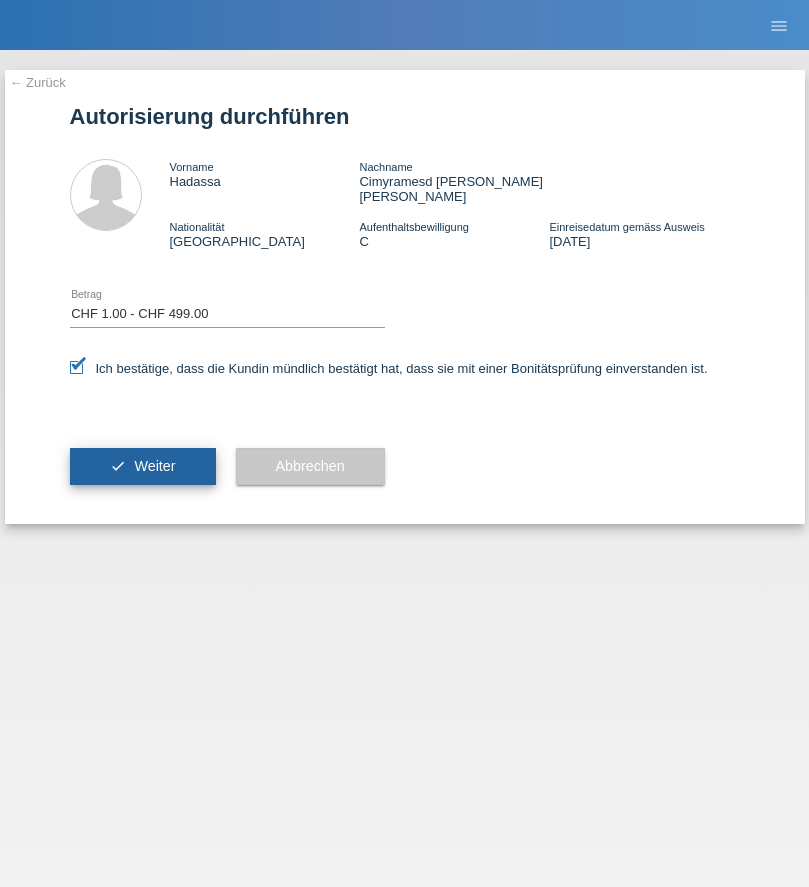 click on "Weiter" at bounding box center [154, 466] 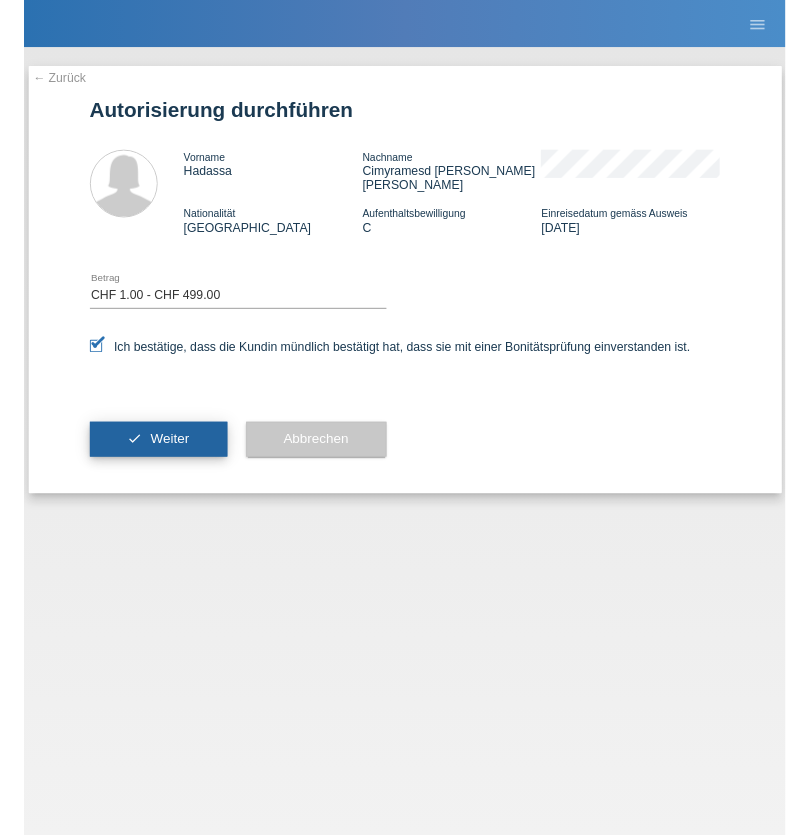 scroll, scrollTop: 0, scrollLeft: 0, axis: both 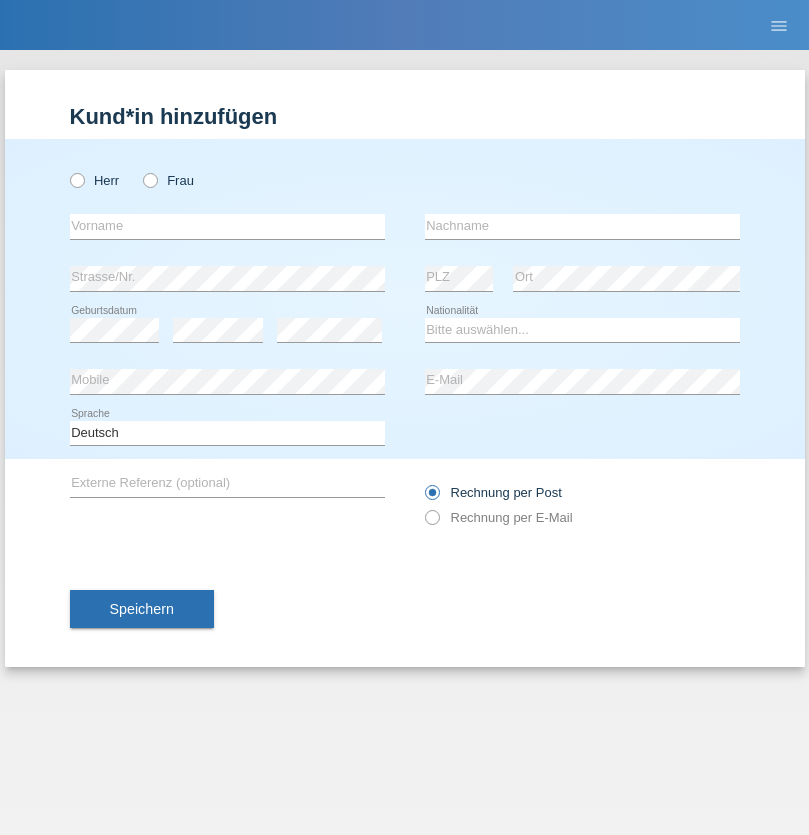 radio on "true" 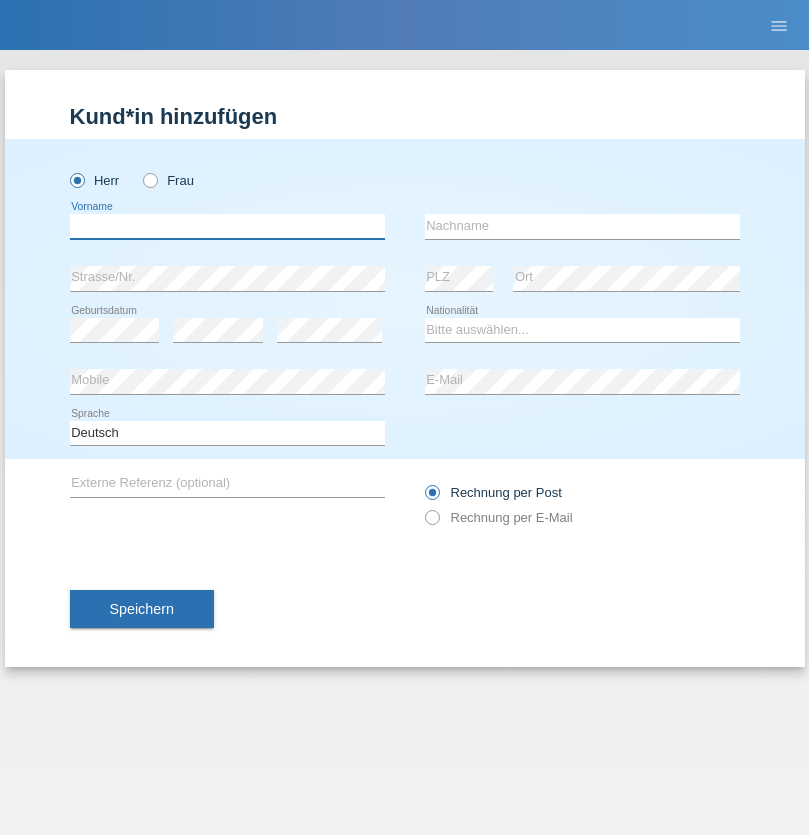 click at bounding box center [227, 226] 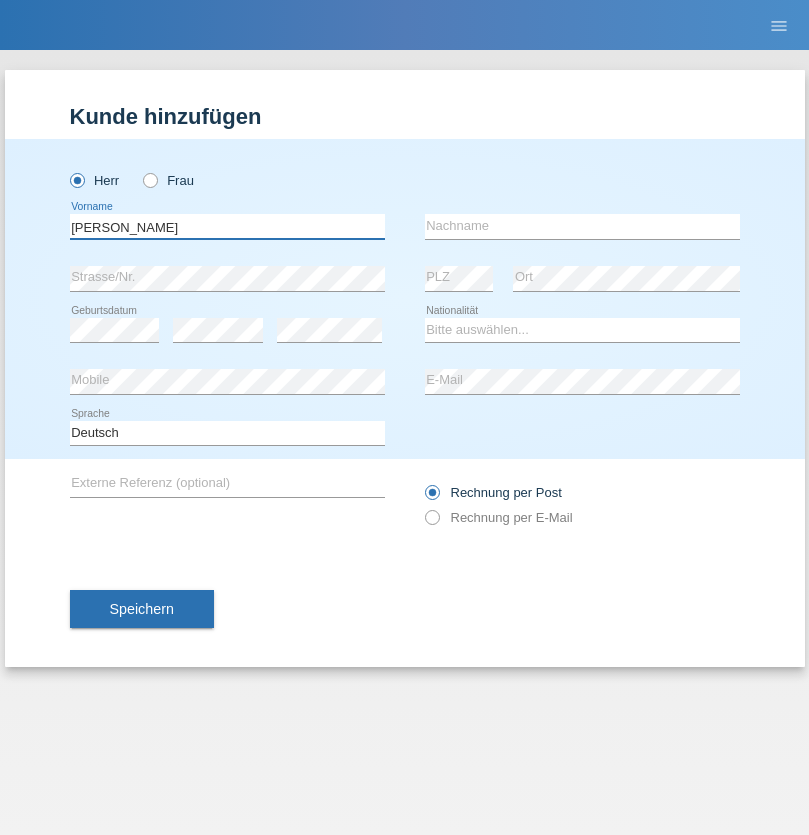 type on "Leandro" 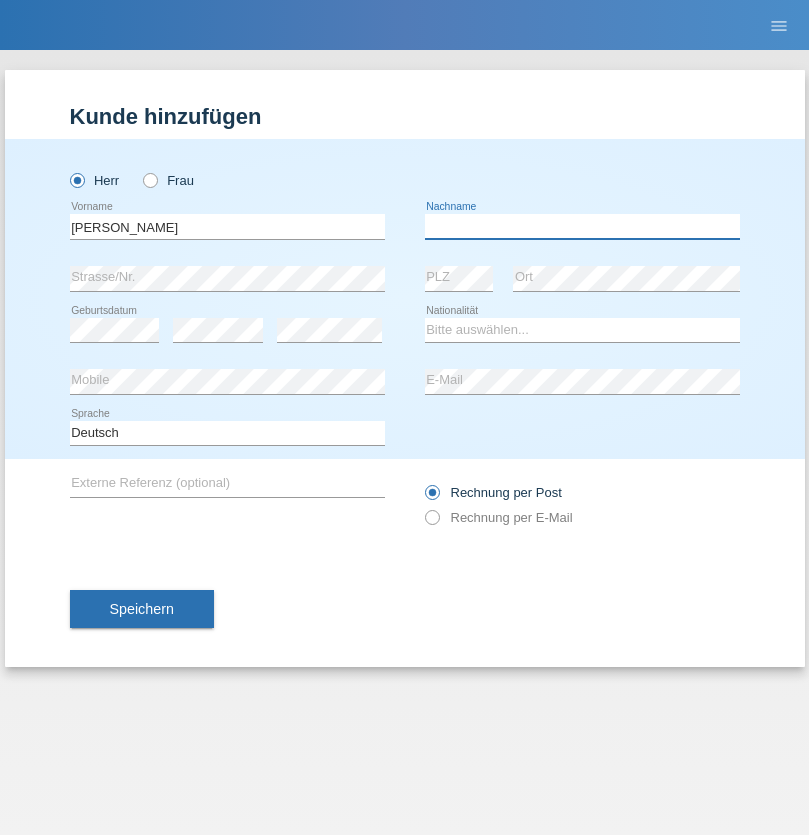 click at bounding box center [582, 226] 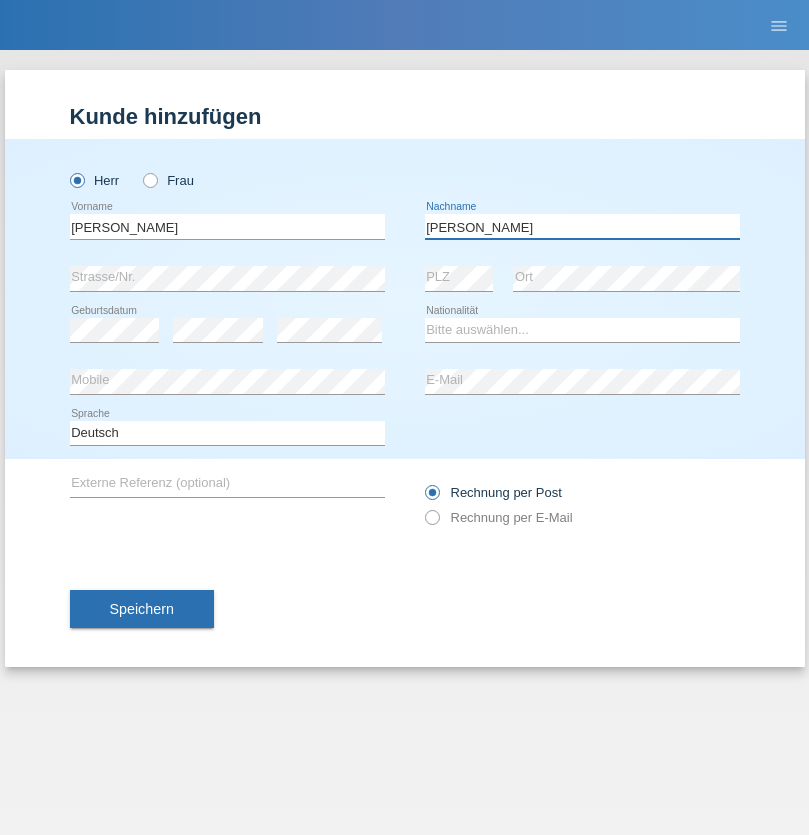 type on "Antonietti" 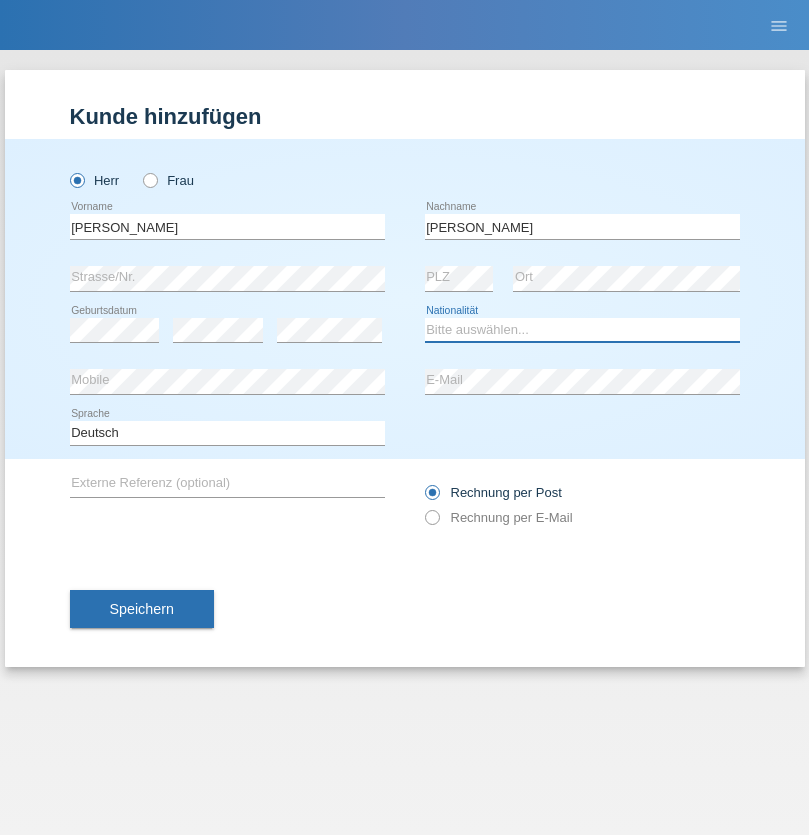 select on "CH" 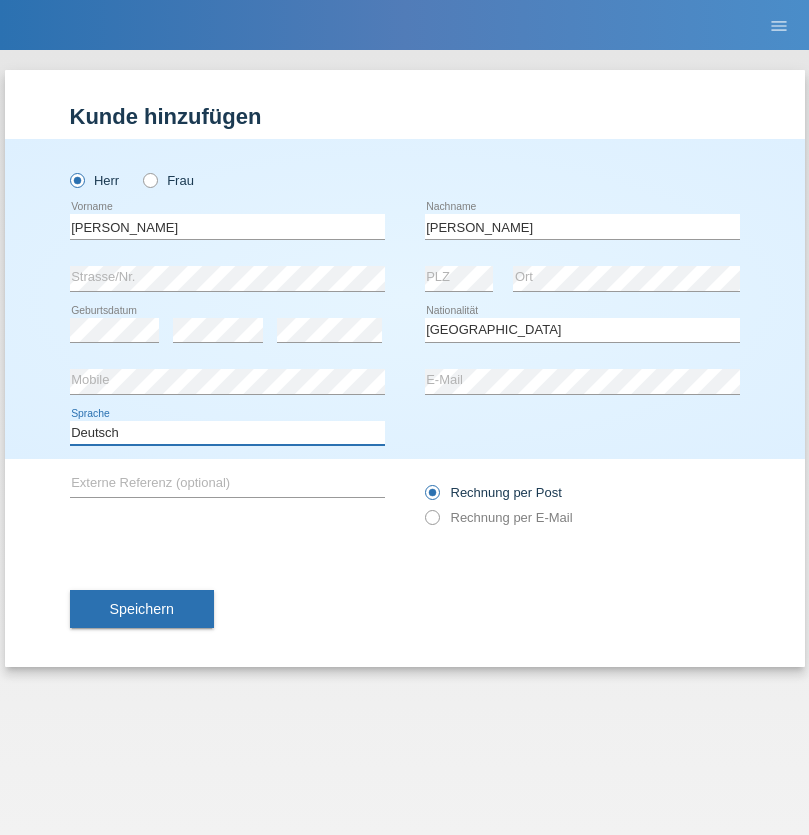 select on "en" 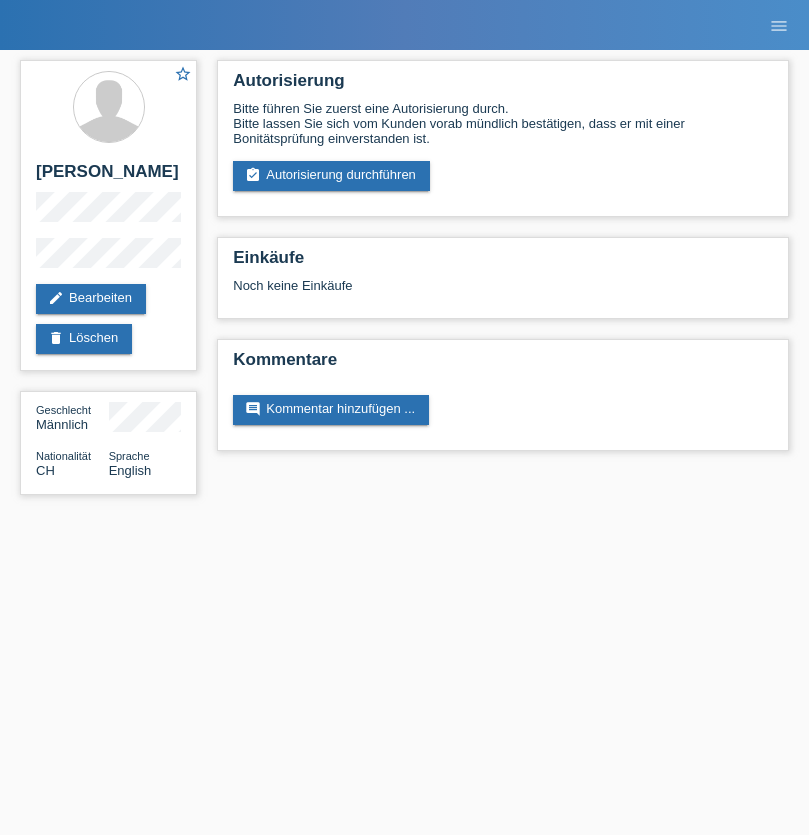 scroll, scrollTop: 0, scrollLeft: 0, axis: both 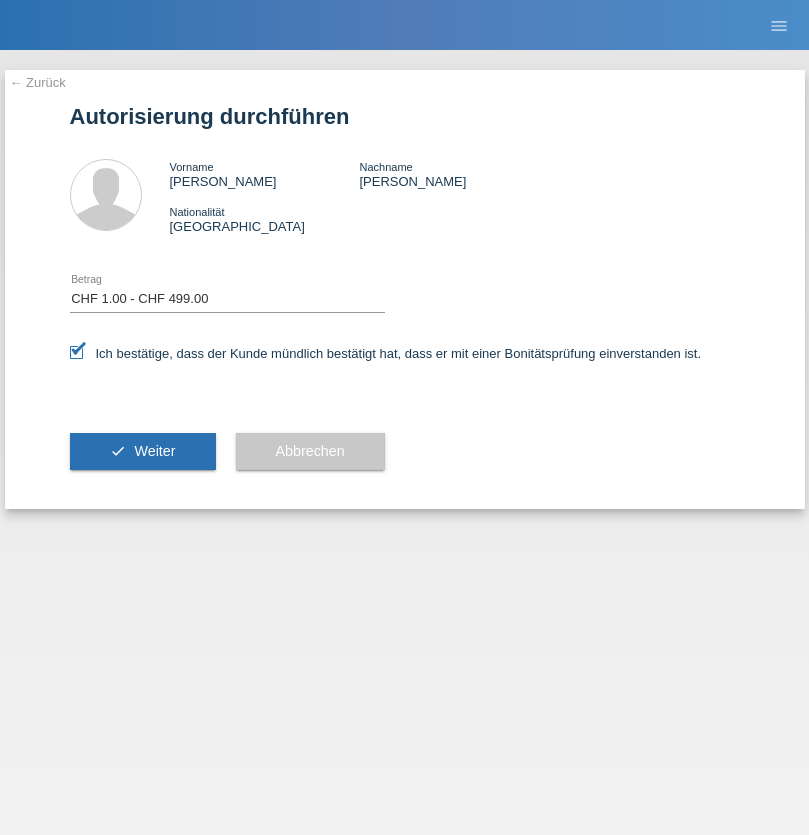 select on "1" 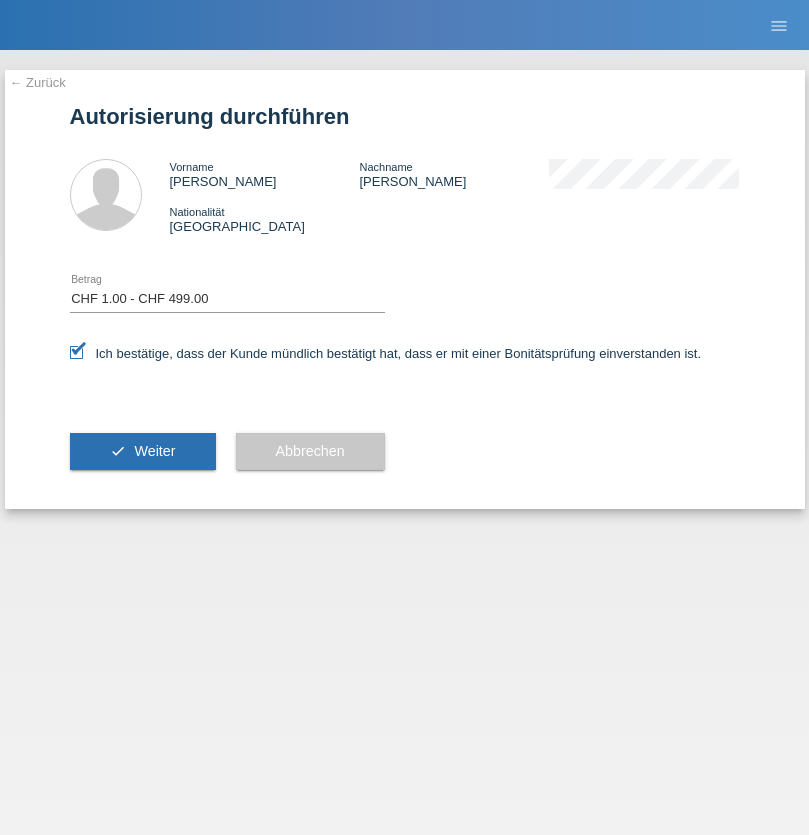 scroll, scrollTop: 0, scrollLeft: 0, axis: both 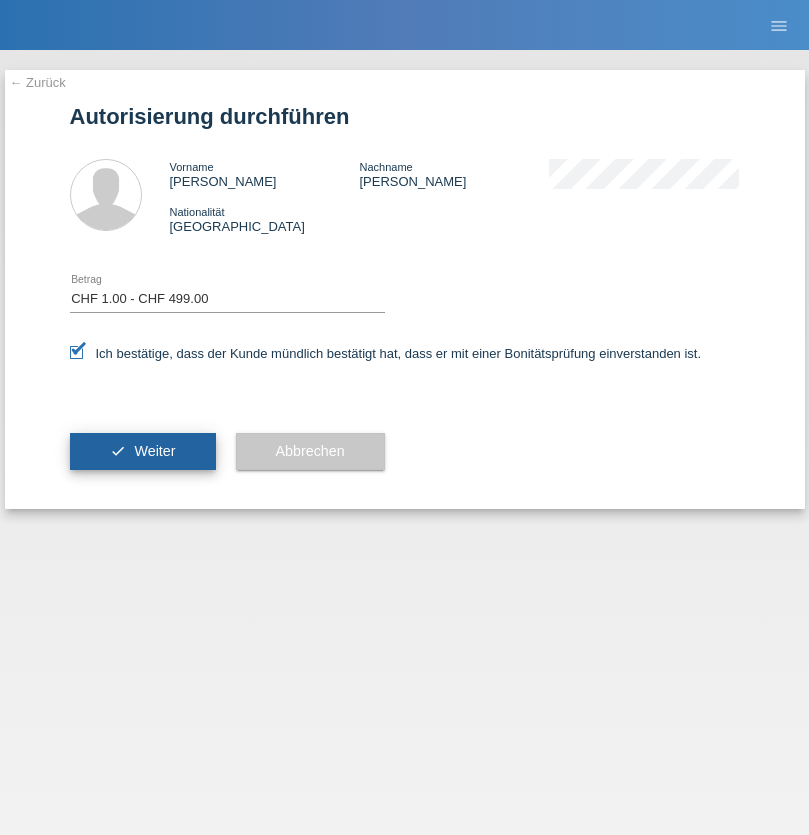 click on "Weiter" at bounding box center (154, 451) 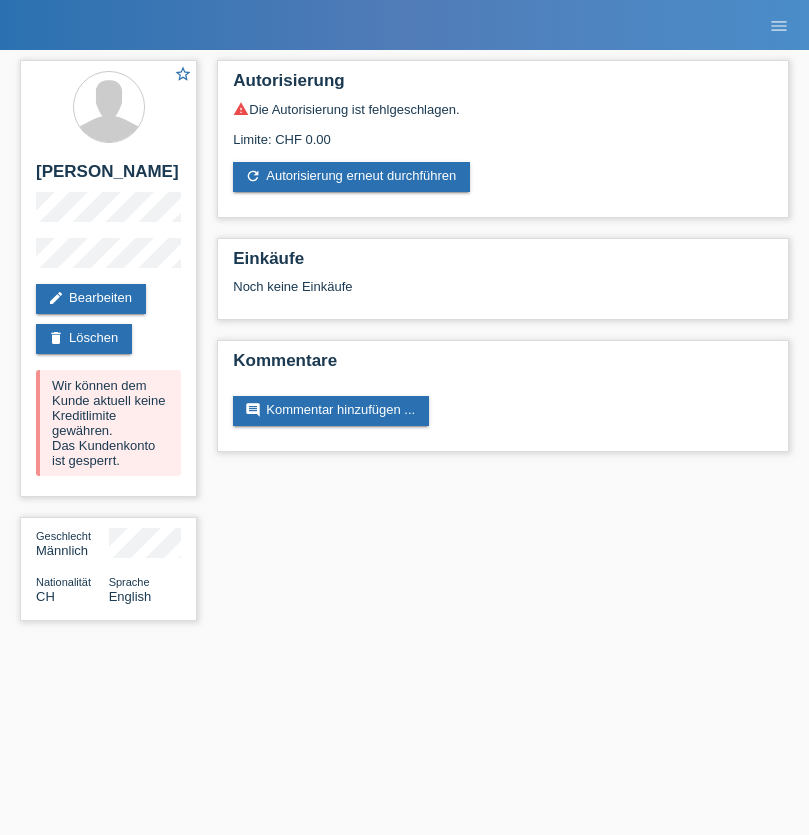 scroll, scrollTop: 0, scrollLeft: 0, axis: both 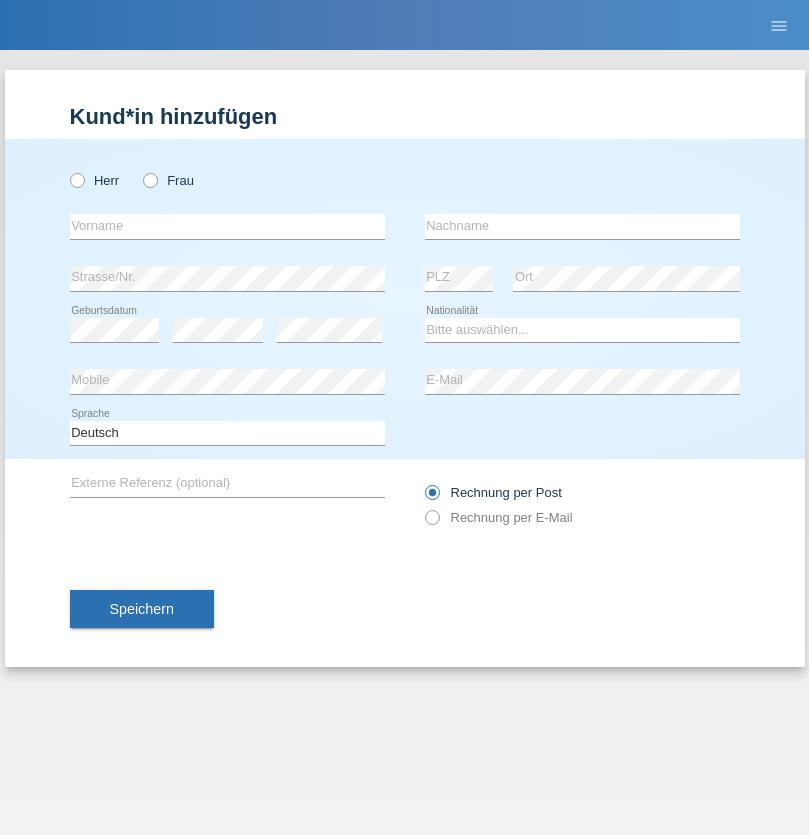 radio on "true" 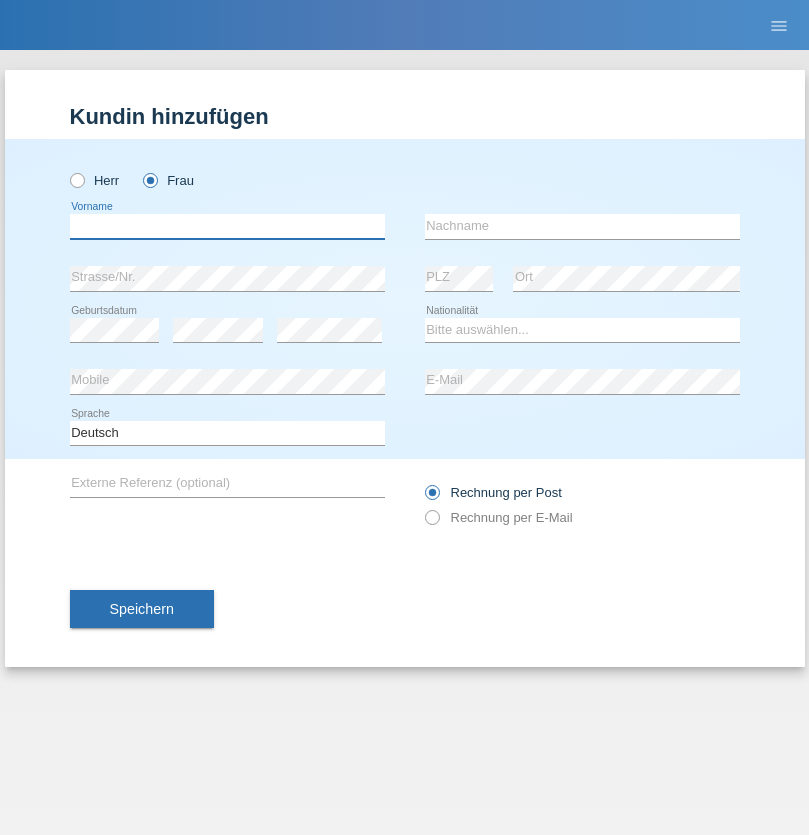 click at bounding box center (227, 226) 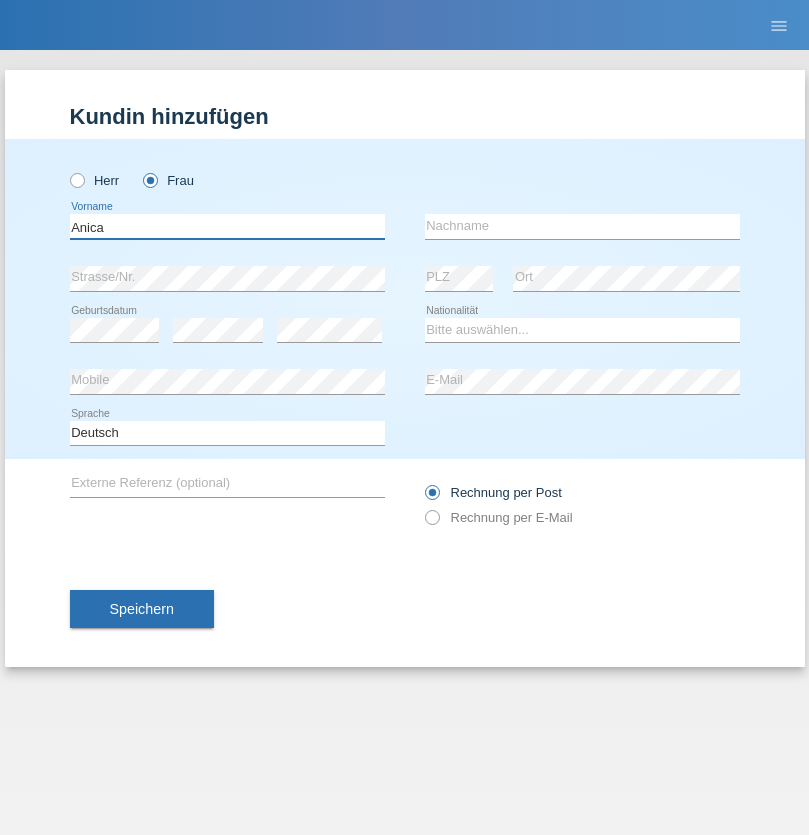 type on "Anica" 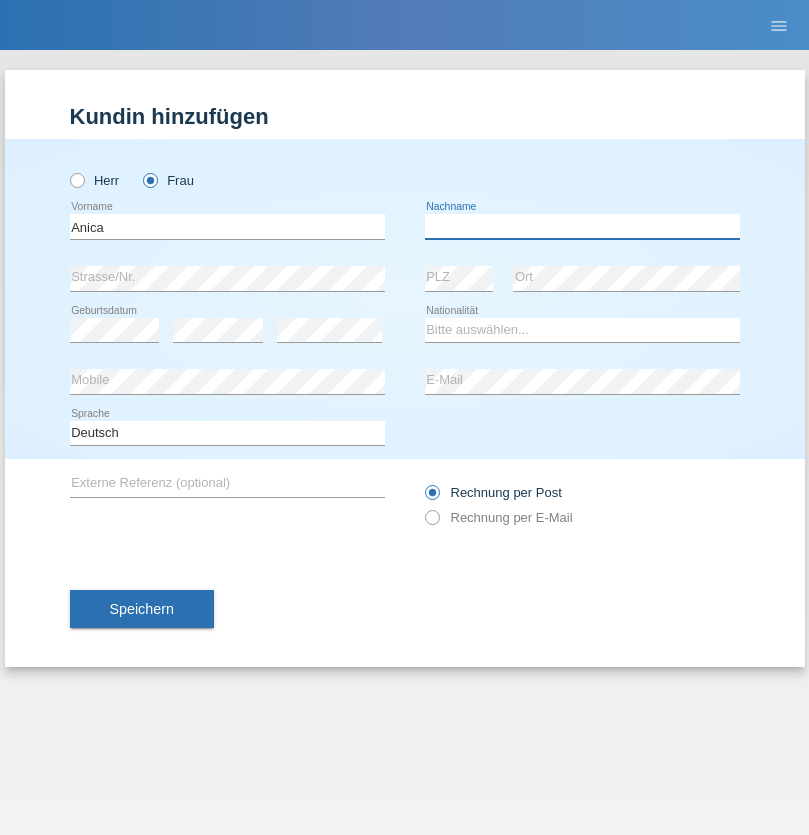 click at bounding box center [582, 226] 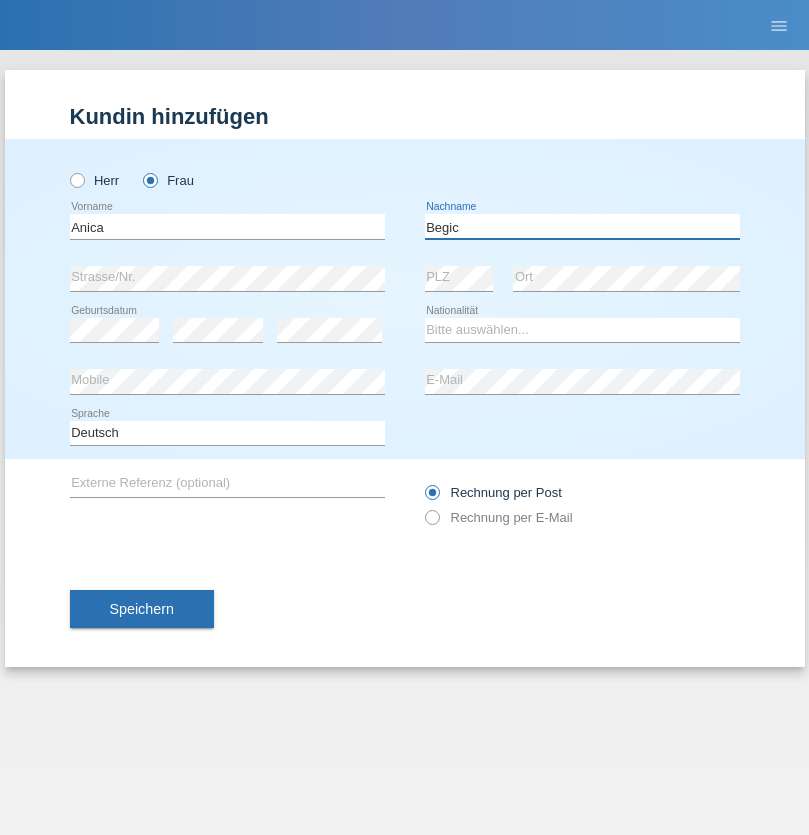 type on "Begic" 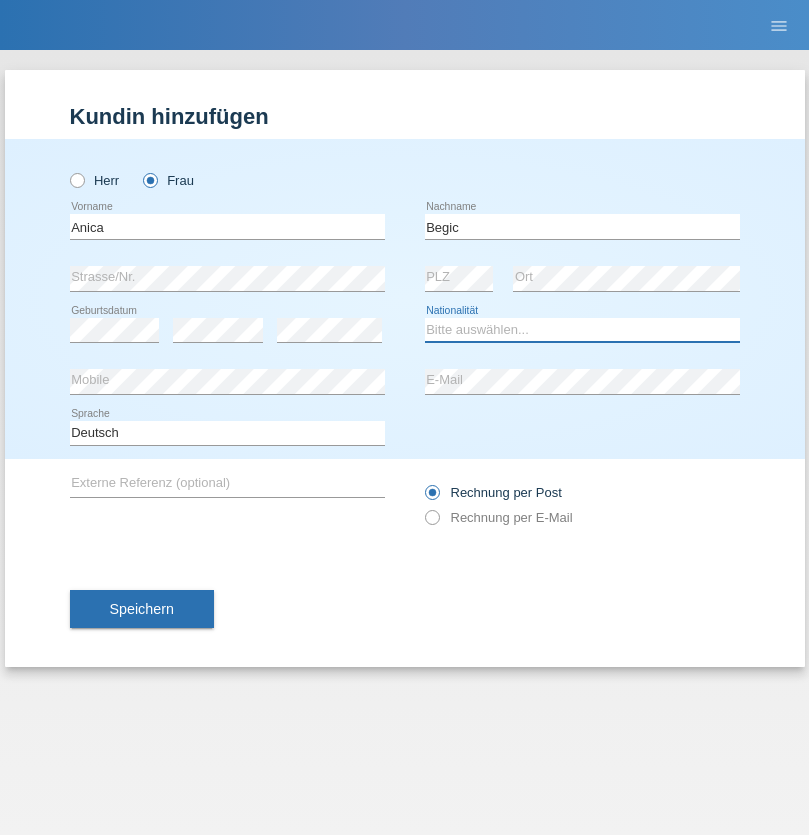 select on "CH" 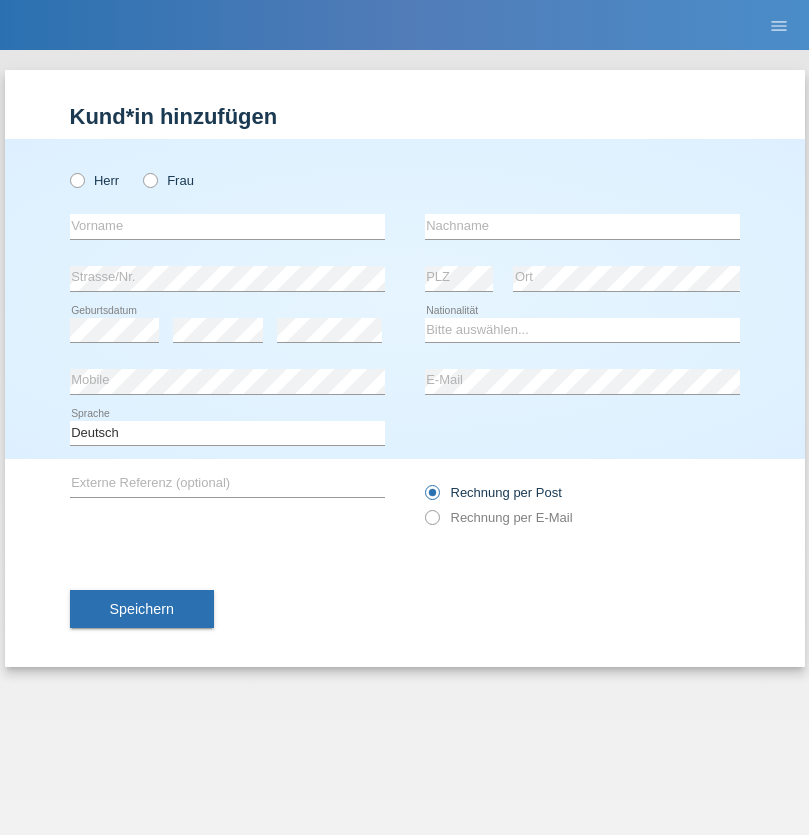 scroll, scrollTop: 0, scrollLeft: 0, axis: both 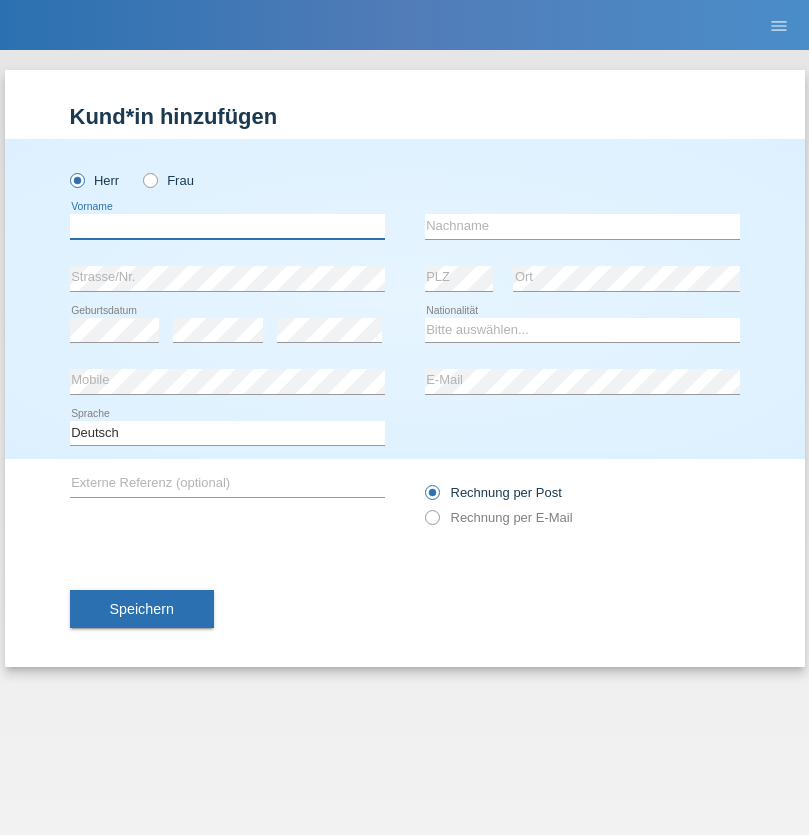 click at bounding box center (227, 226) 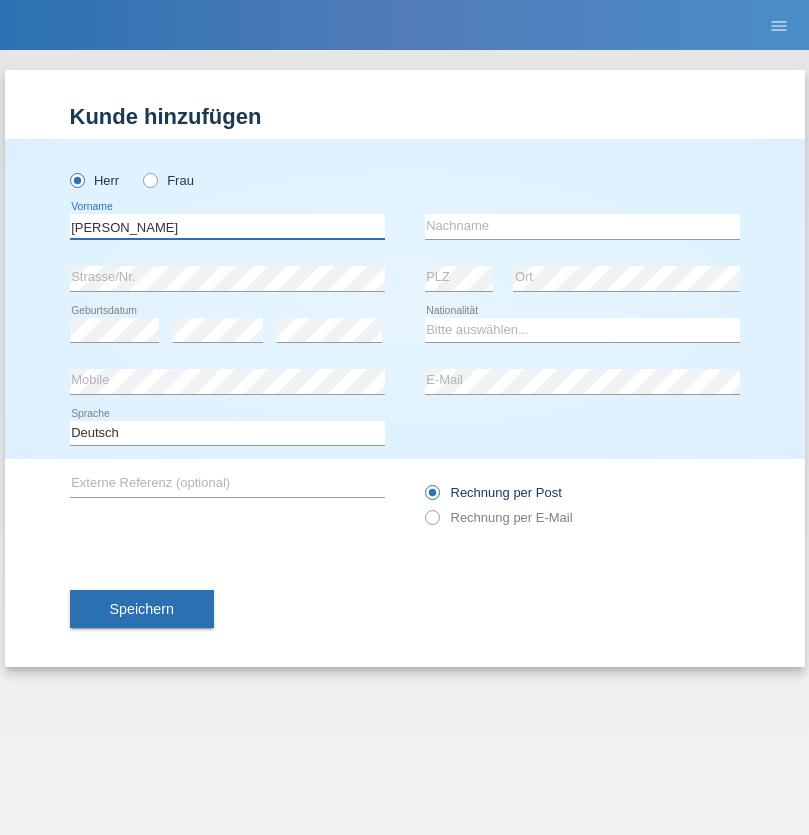 type on "Pereira de oliveira" 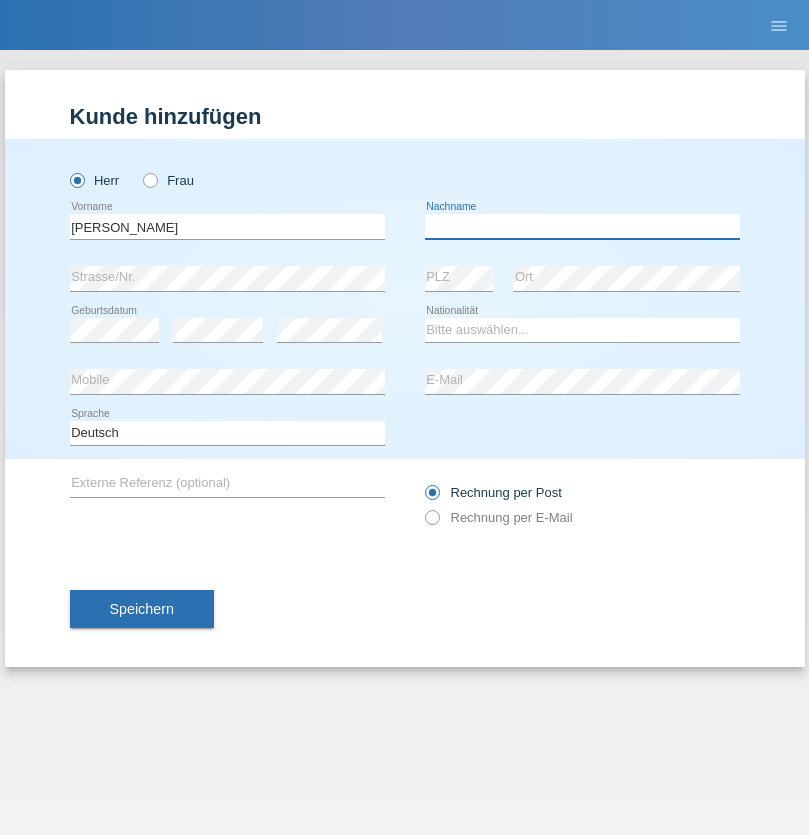 click at bounding box center (582, 226) 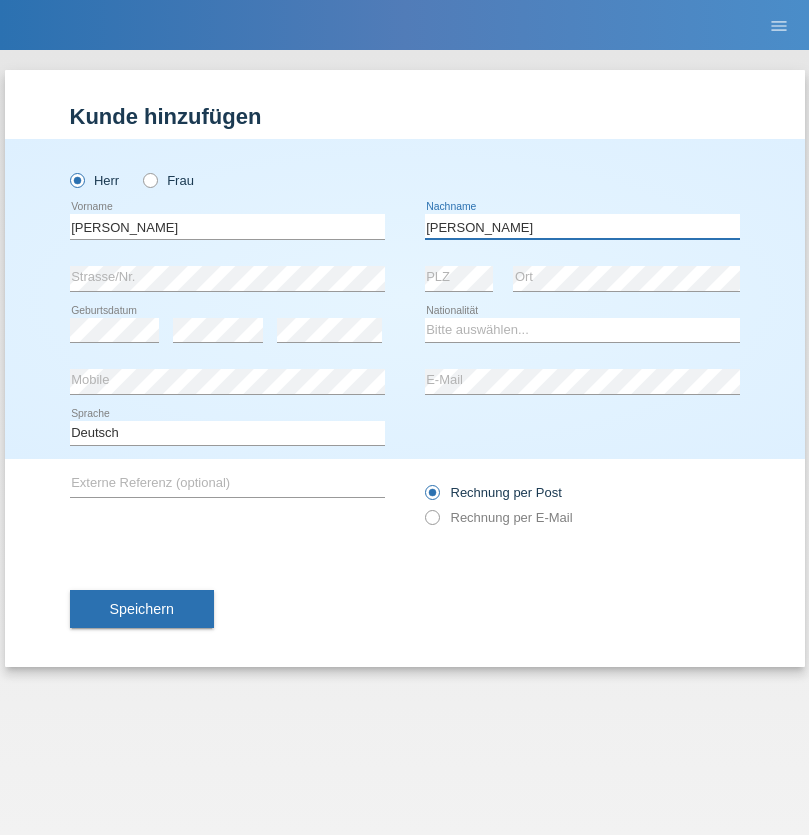 type on "Luis jose" 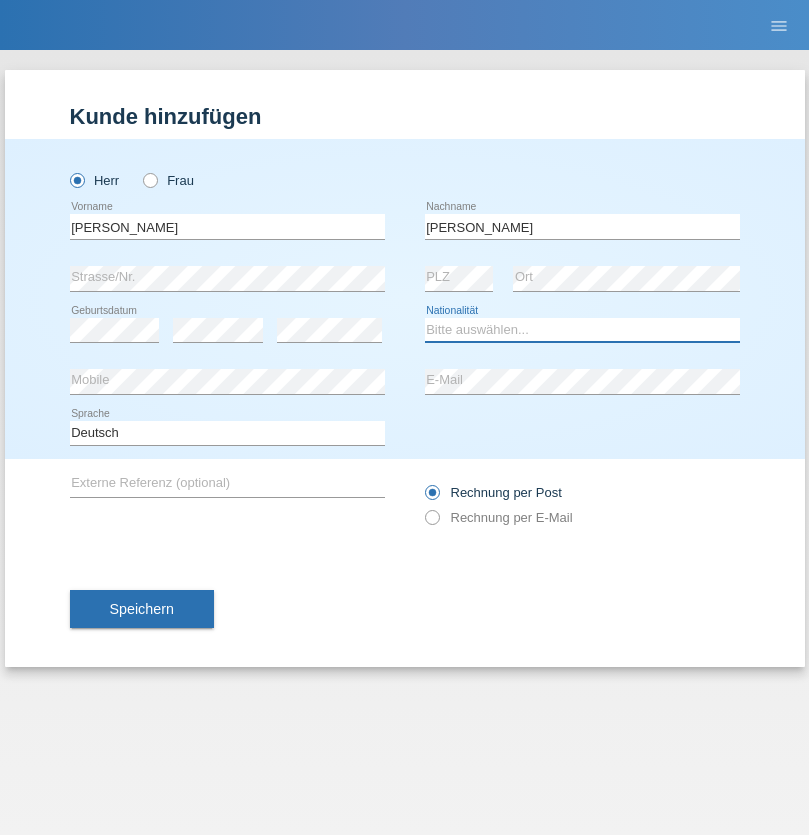 select on "CH" 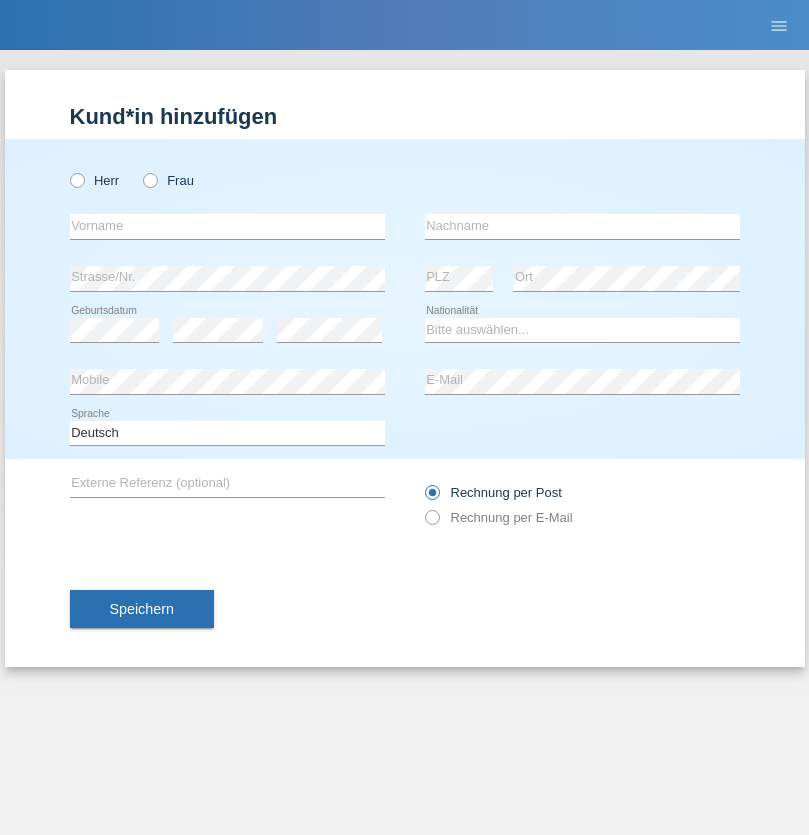 scroll, scrollTop: 0, scrollLeft: 0, axis: both 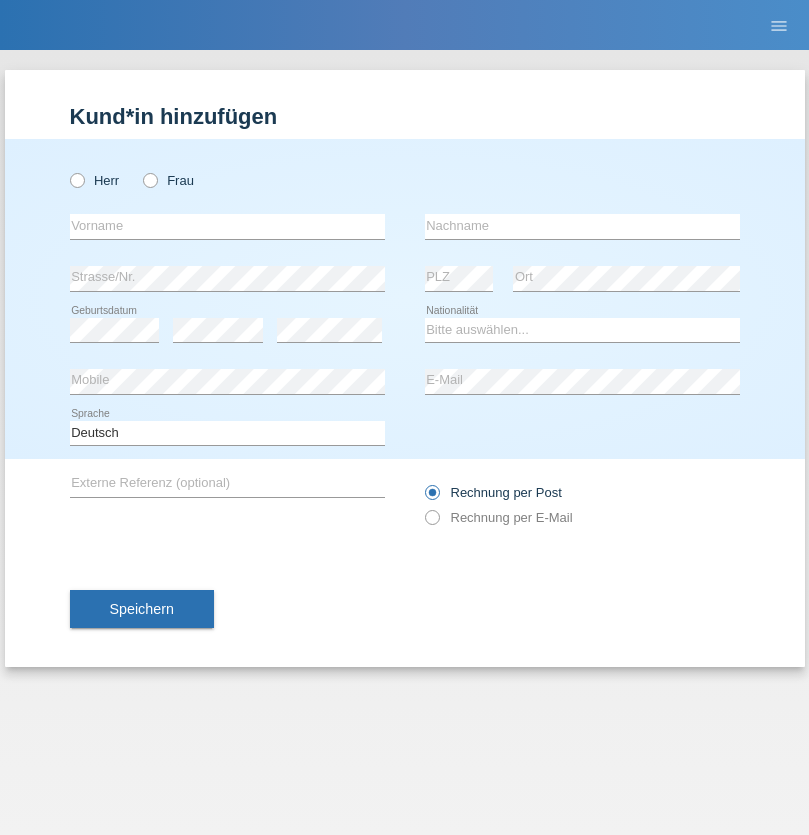radio on "true" 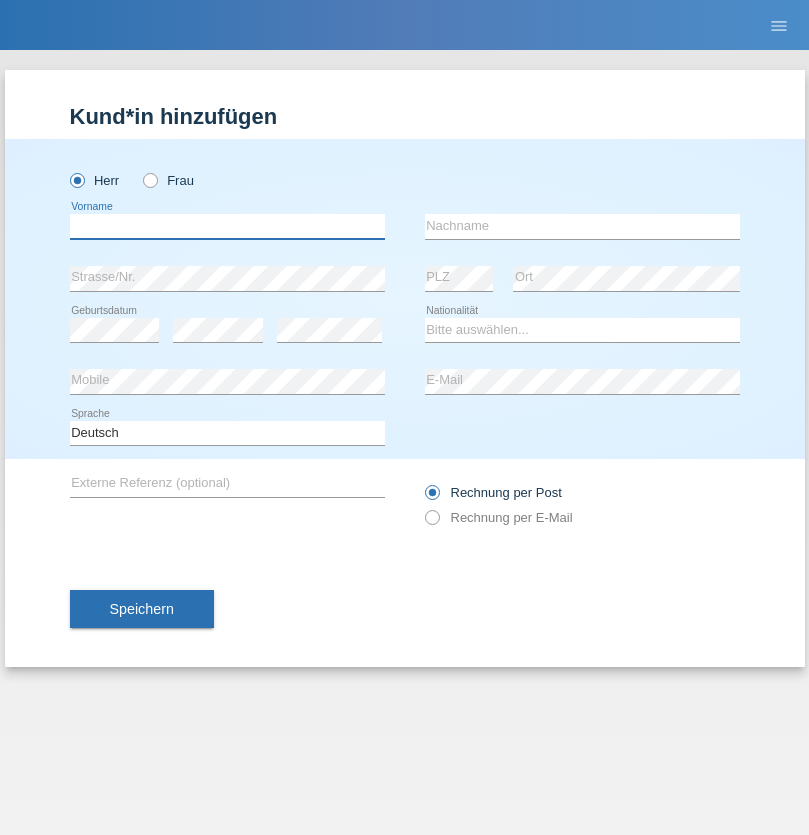 click at bounding box center (227, 226) 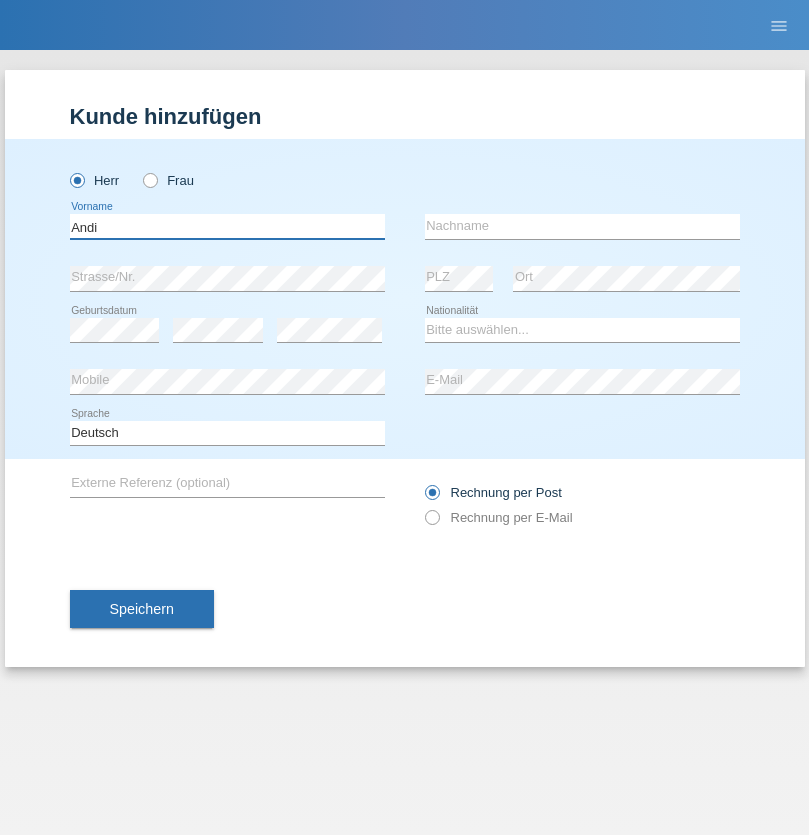 type on "Andi" 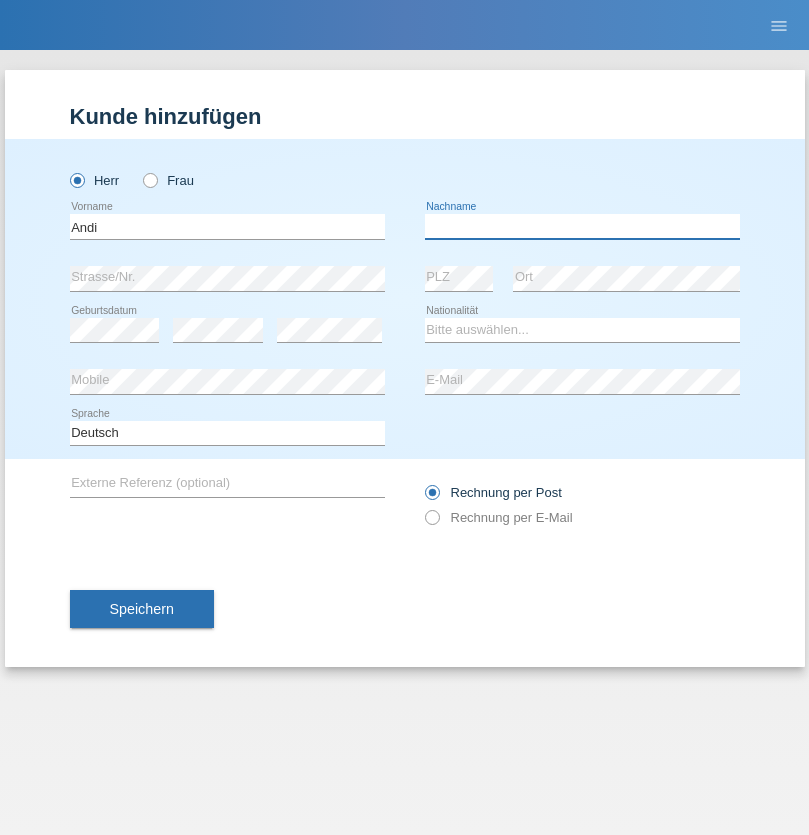 click at bounding box center [582, 226] 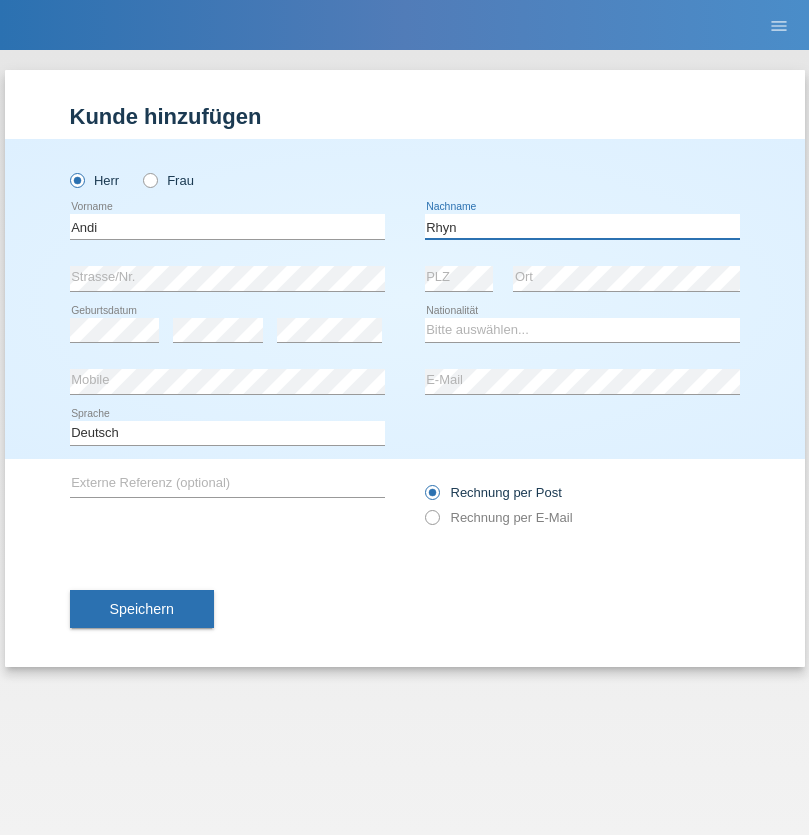 type on "Rhyn" 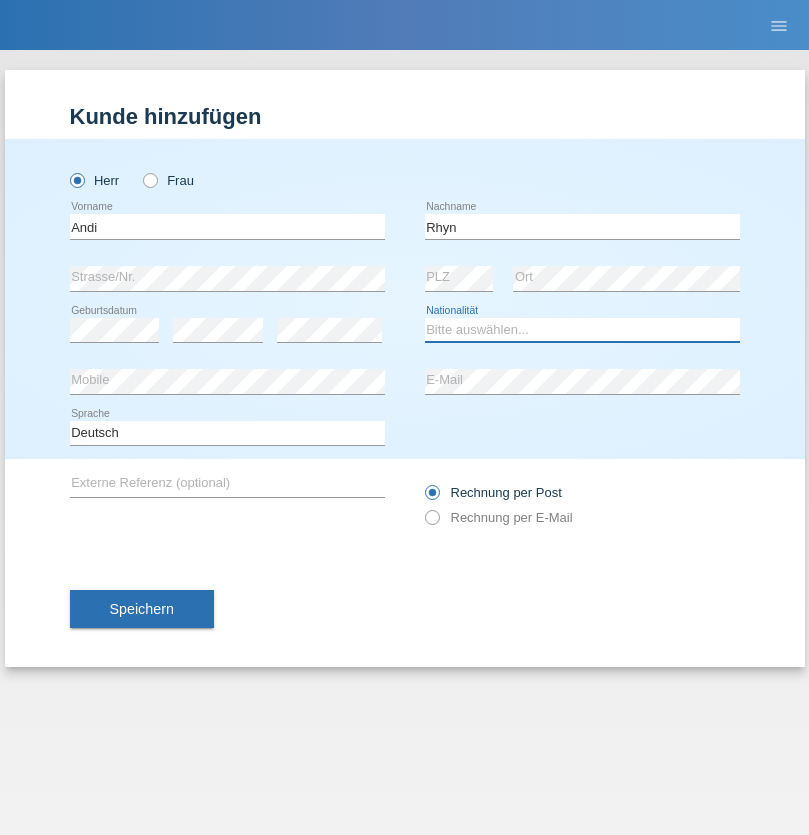 select on "CH" 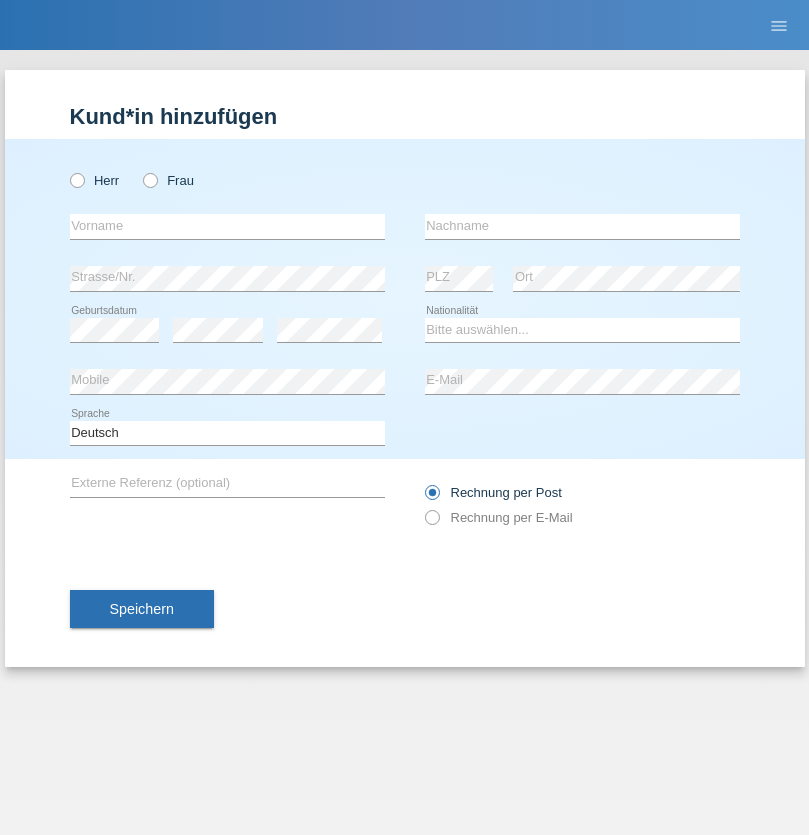 scroll, scrollTop: 0, scrollLeft: 0, axis: both 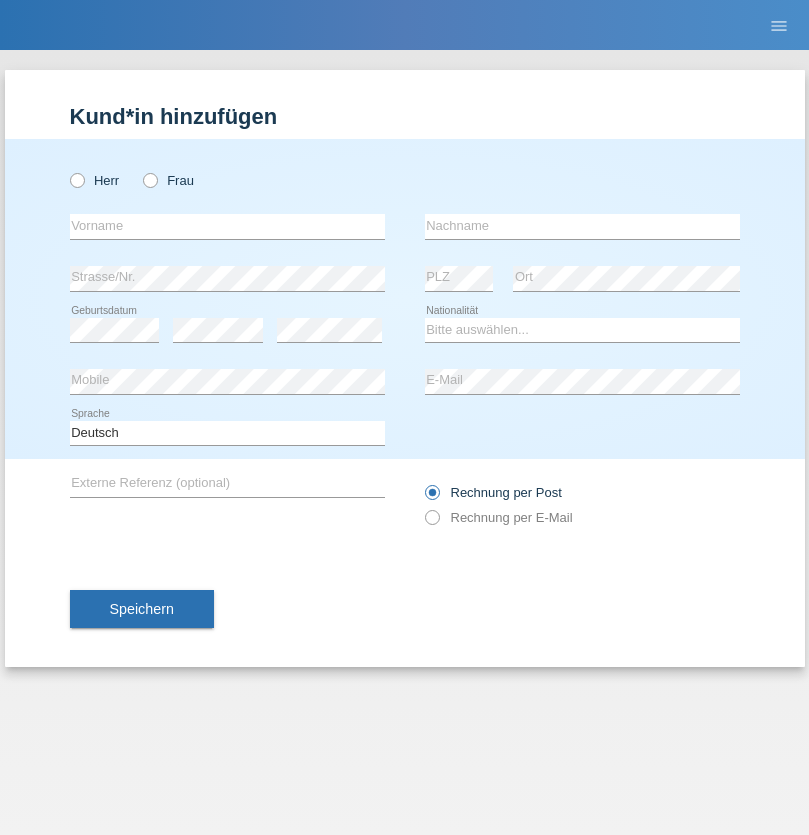 radio on "true" 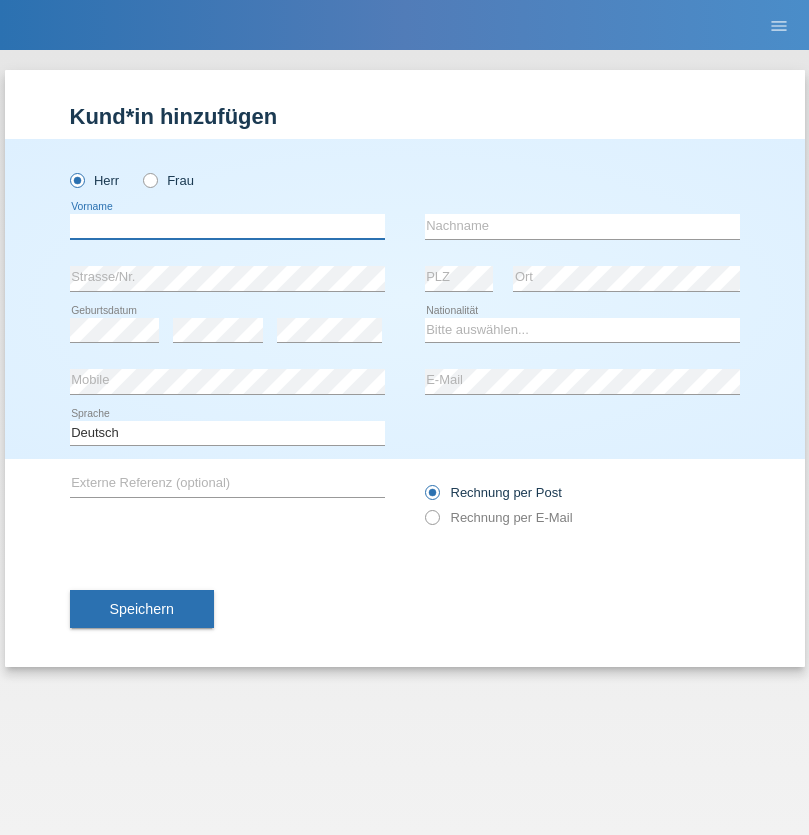 click at bounding box center (227, 226) 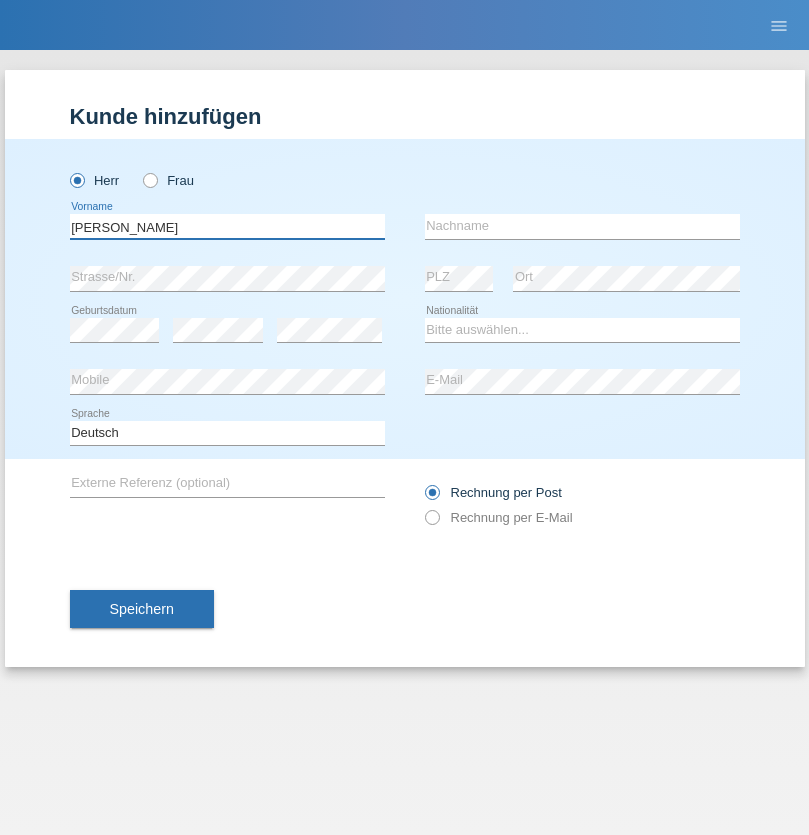 type on "[PERSON_NAME]" 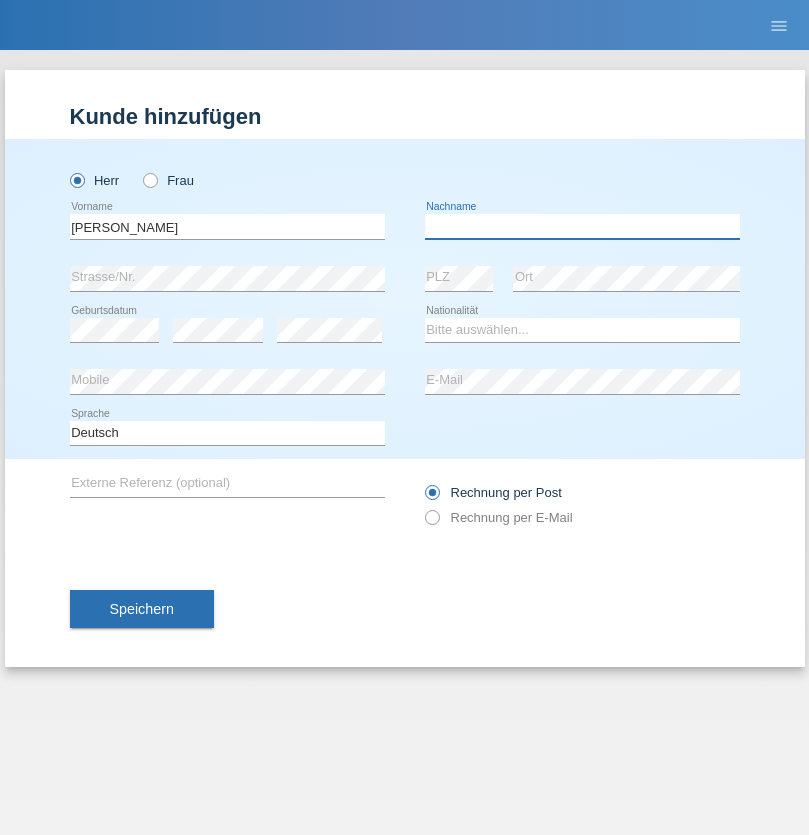 click at bounding box center (582, 226) 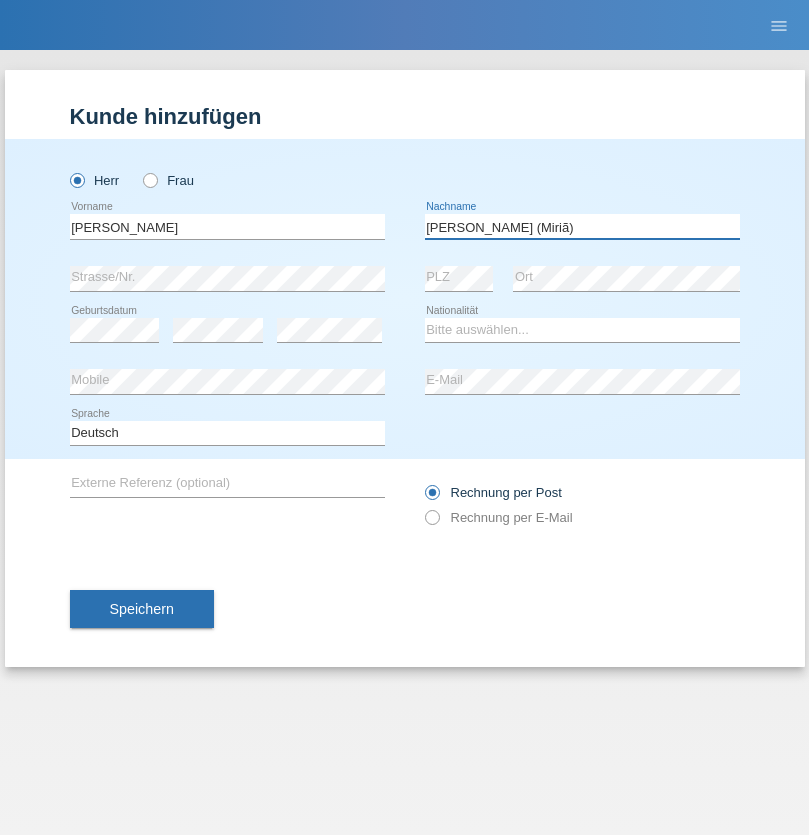 type on "[PERSON_NAME] (Miriã)" 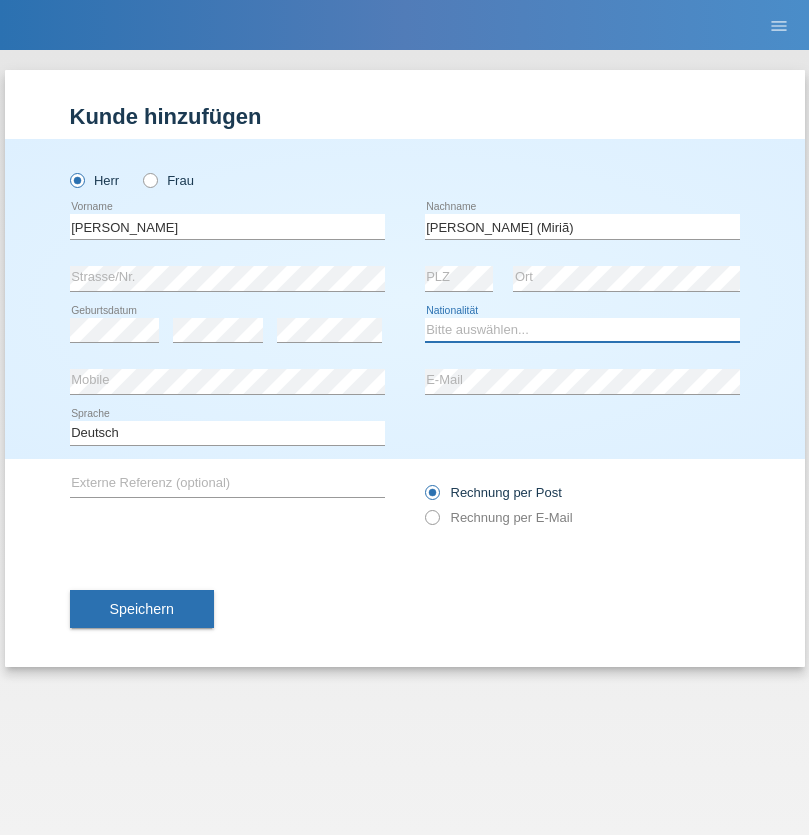select on "BR" 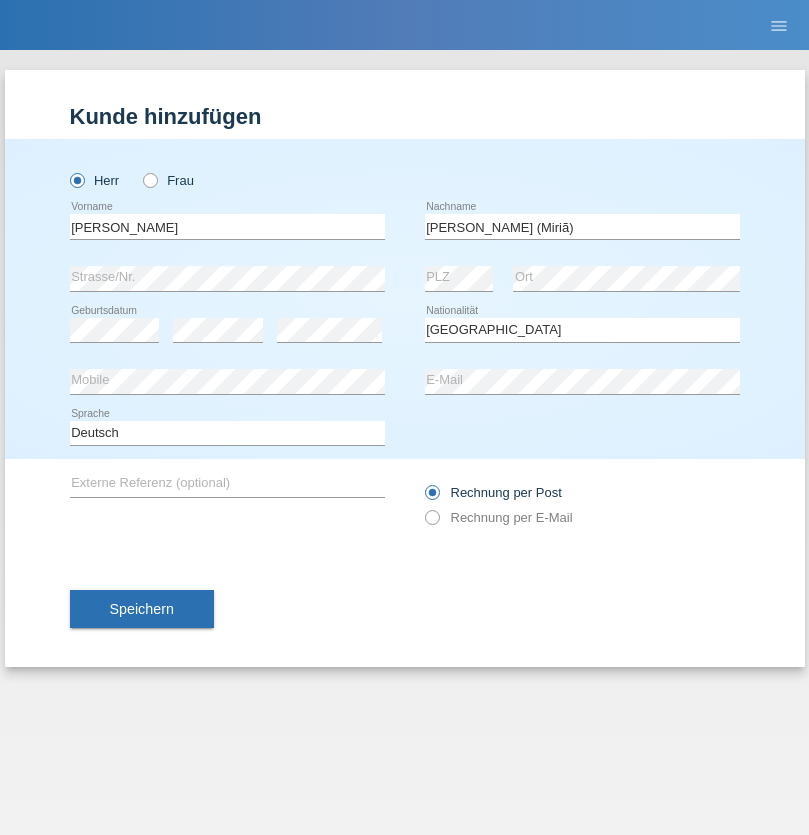 select on "C" 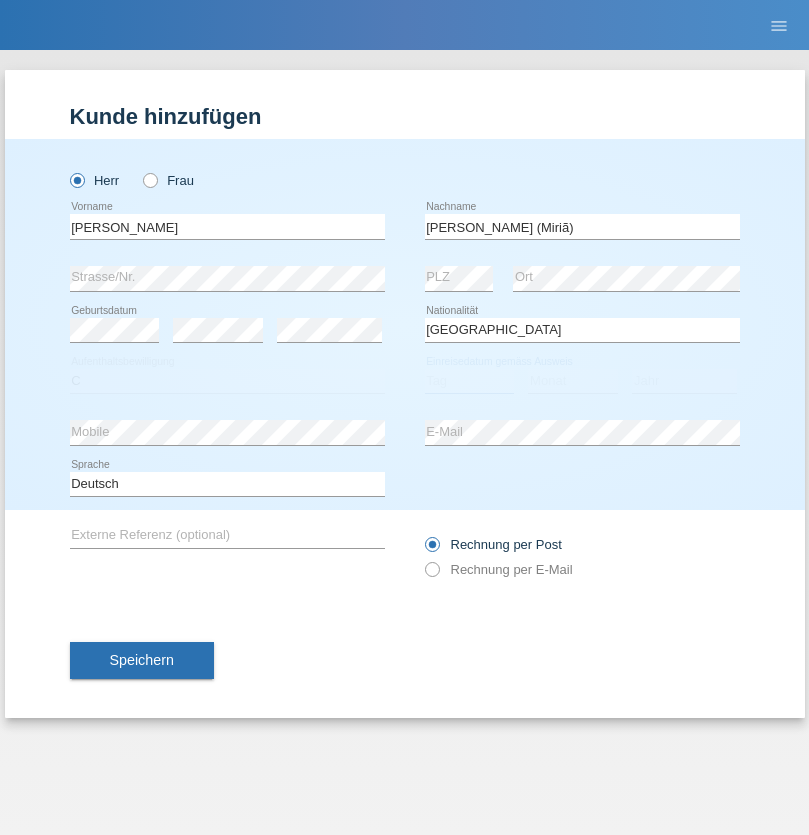 select on "26" 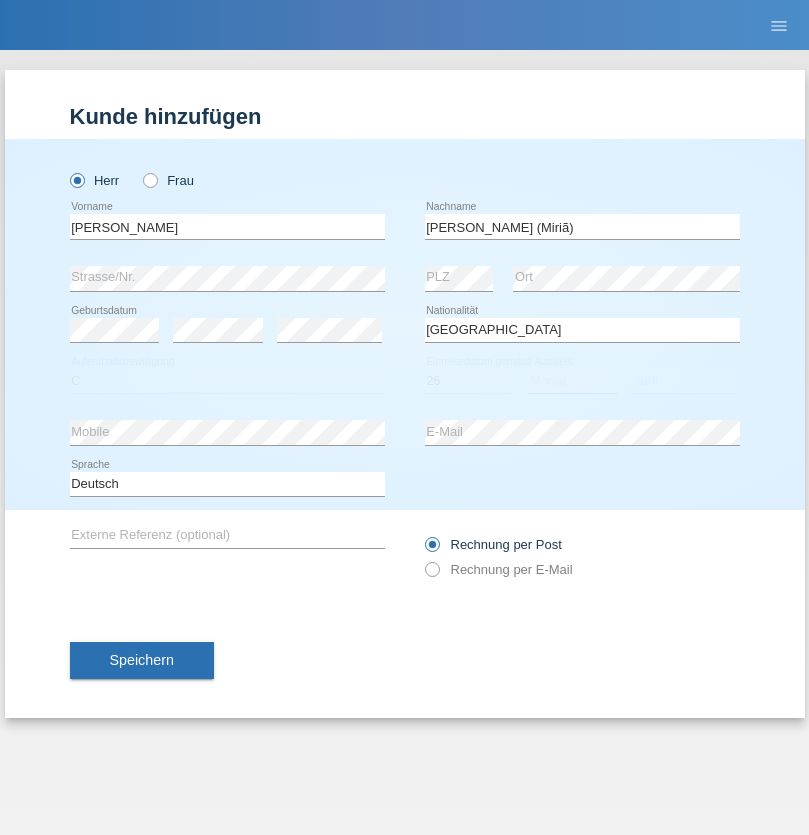 select on "01" 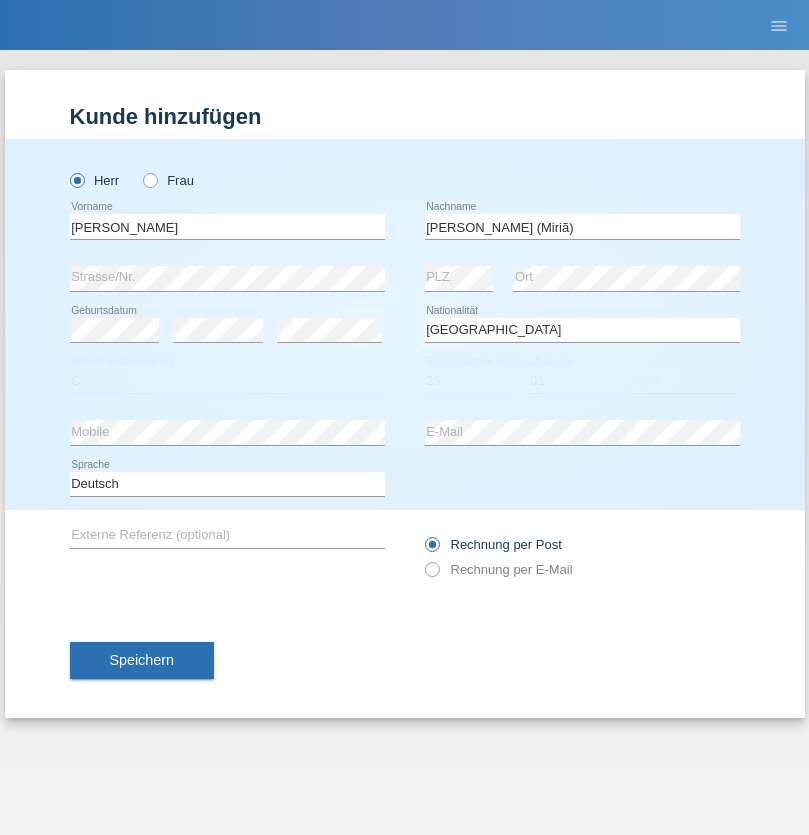 select on "2021" 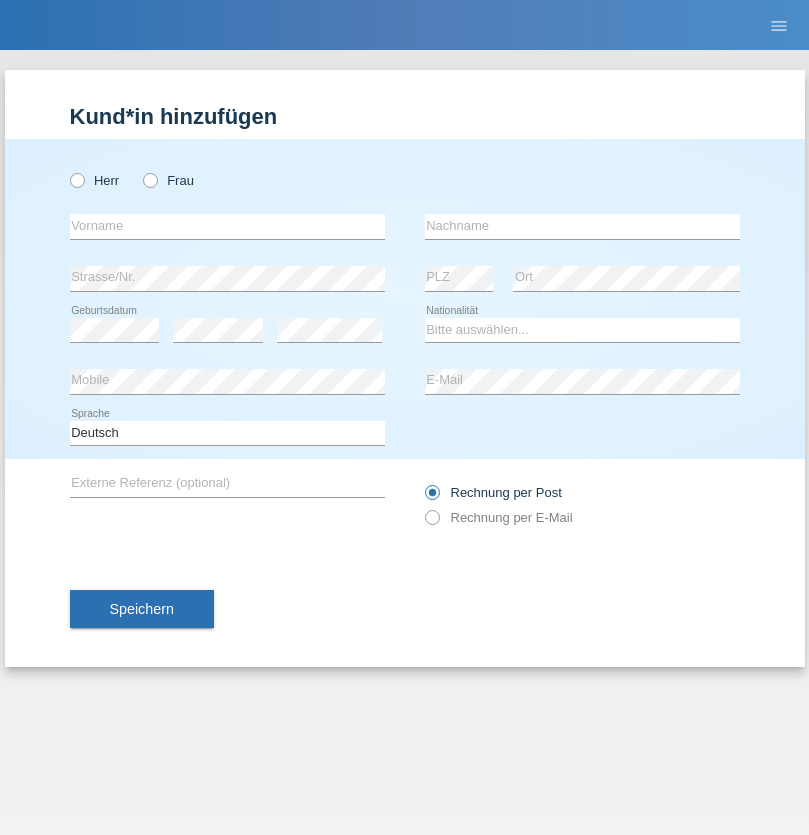 scroll, scrollTop: 0, scrollLeft: 0, axis: both 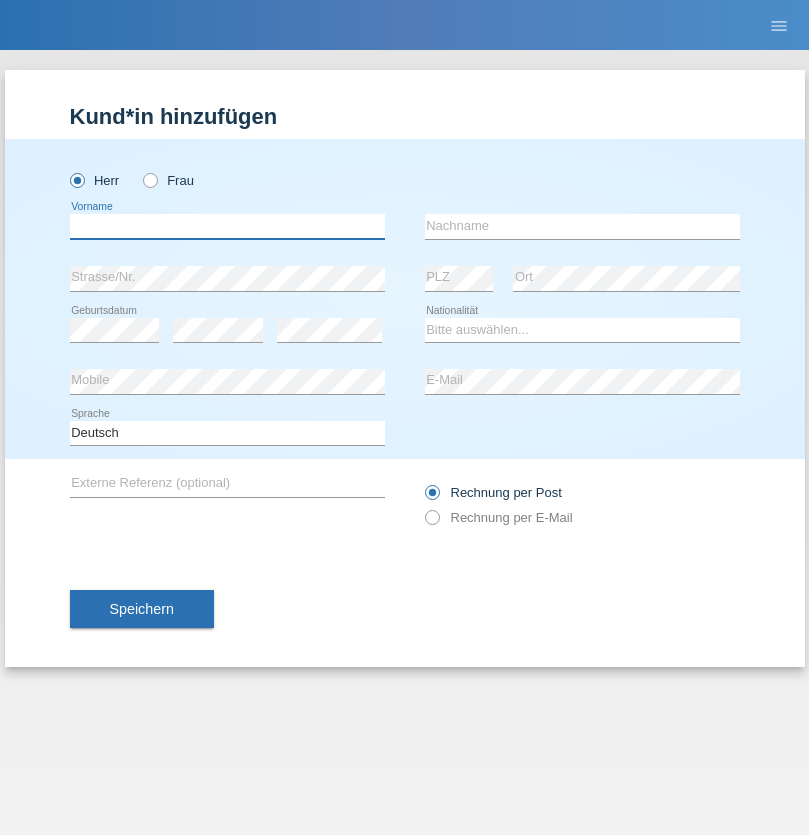 click at bounding box center [227, 226] 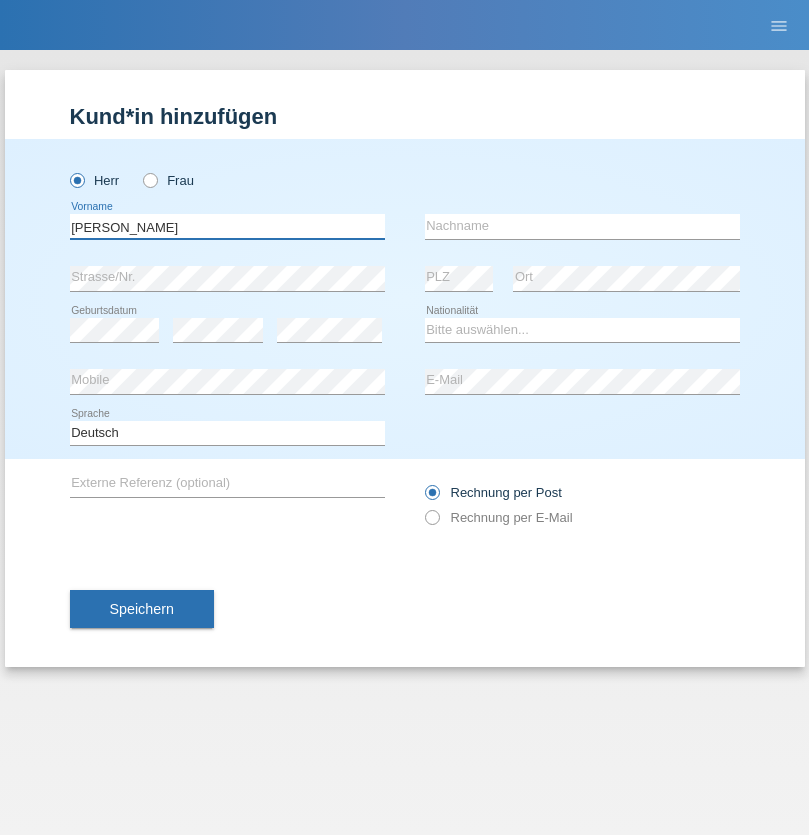 type on "Alex" 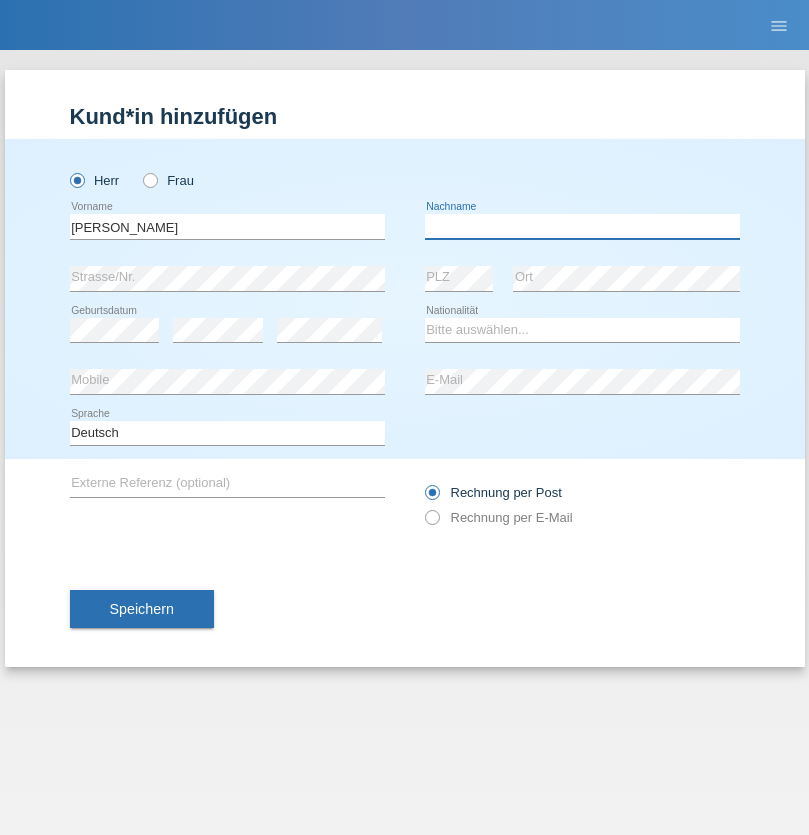 click at bounding box center [582, 226] 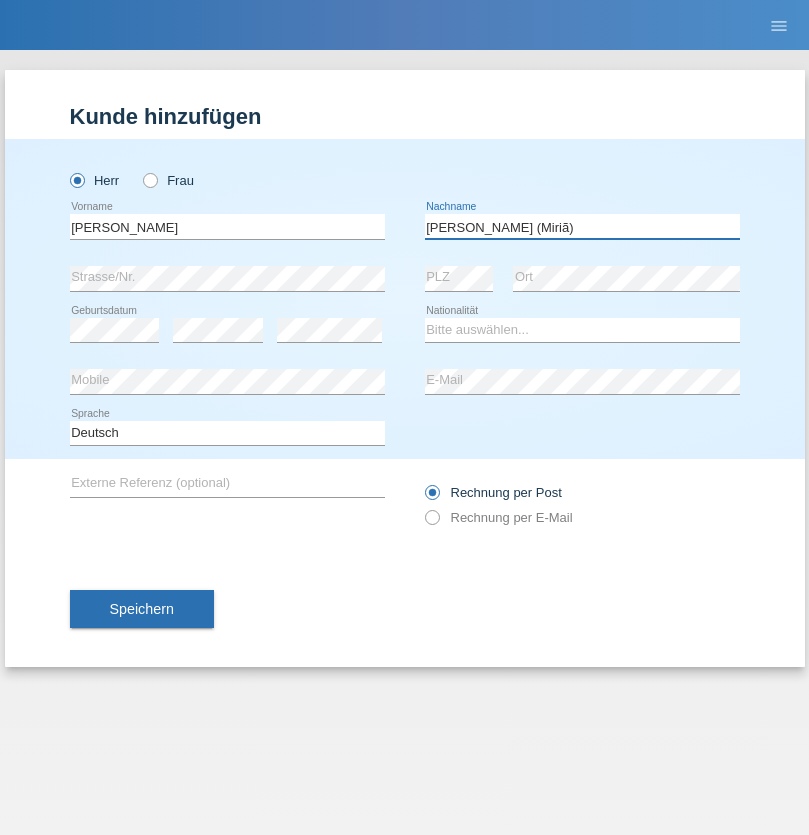 type on "A. Cassiano (Miriã)" 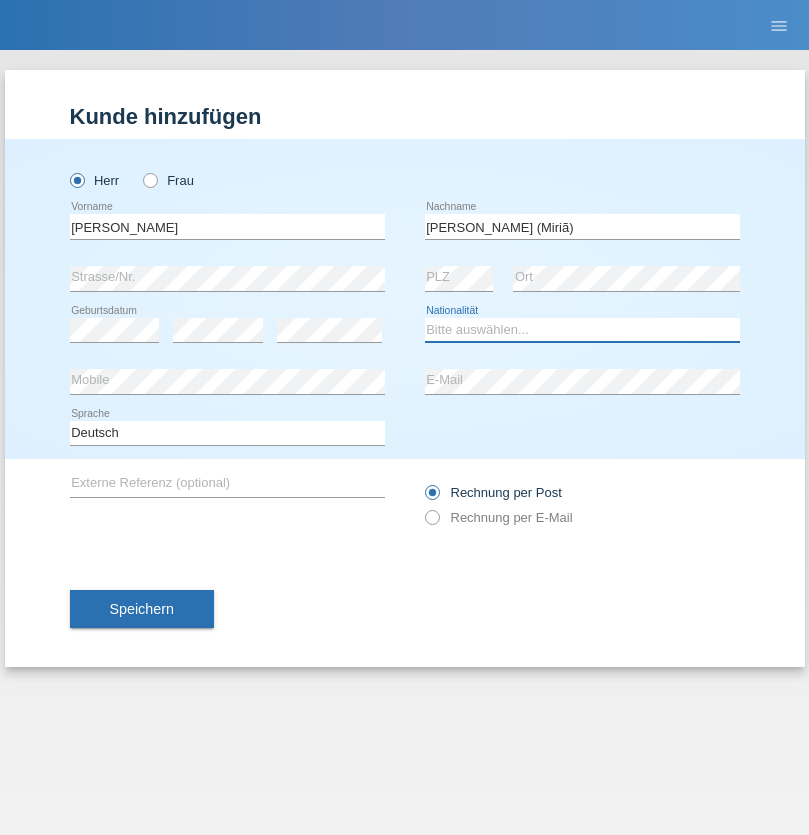 select on "BR" 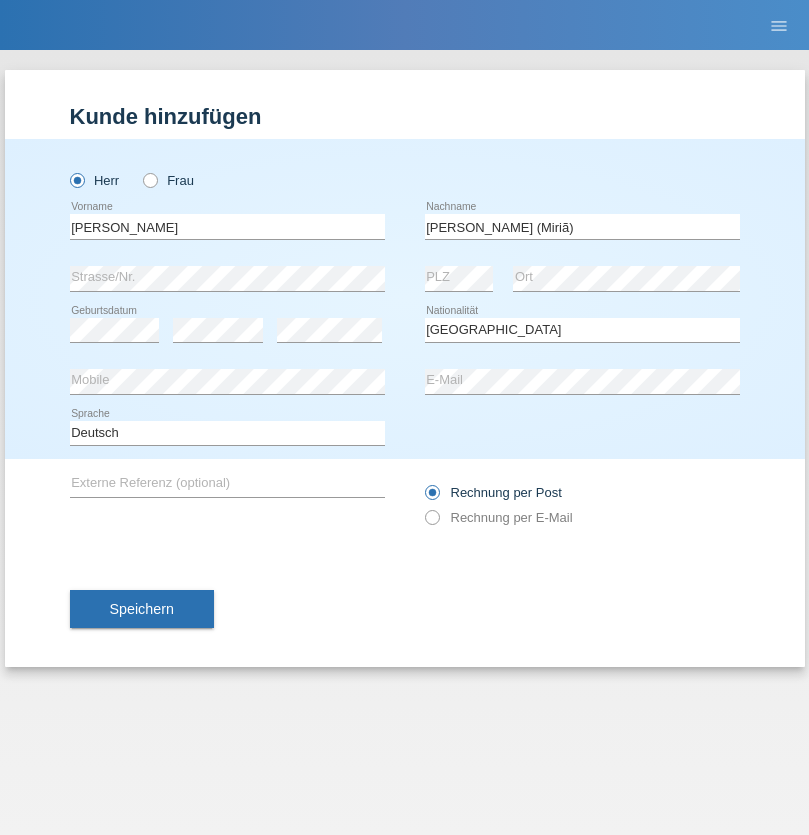 select on "C" 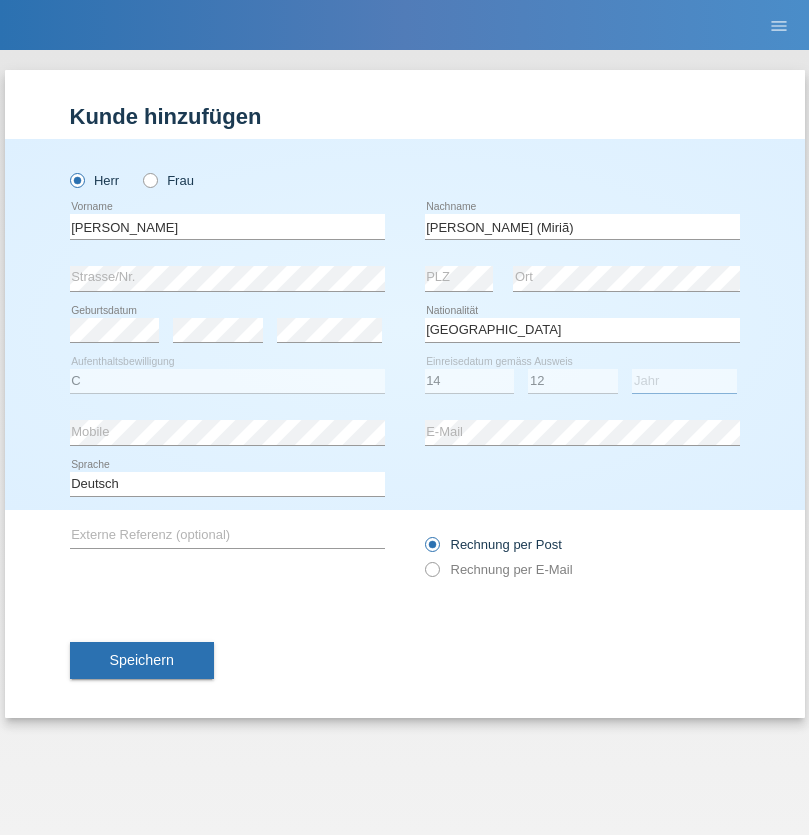 select on "2001" 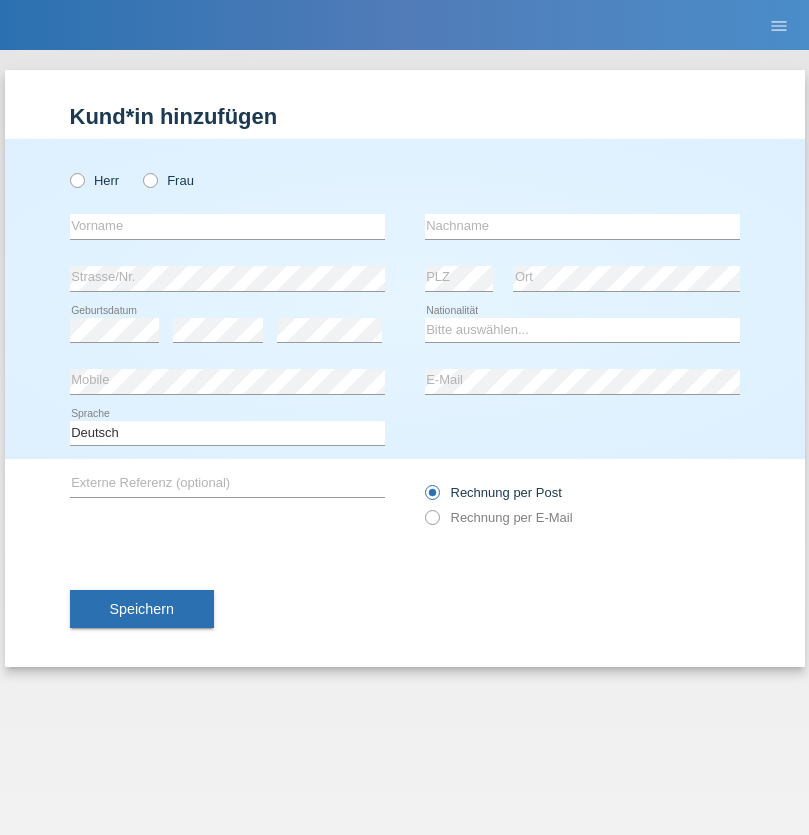 scroll, scrollTop: 0, scrollLeft: 0, axis: both 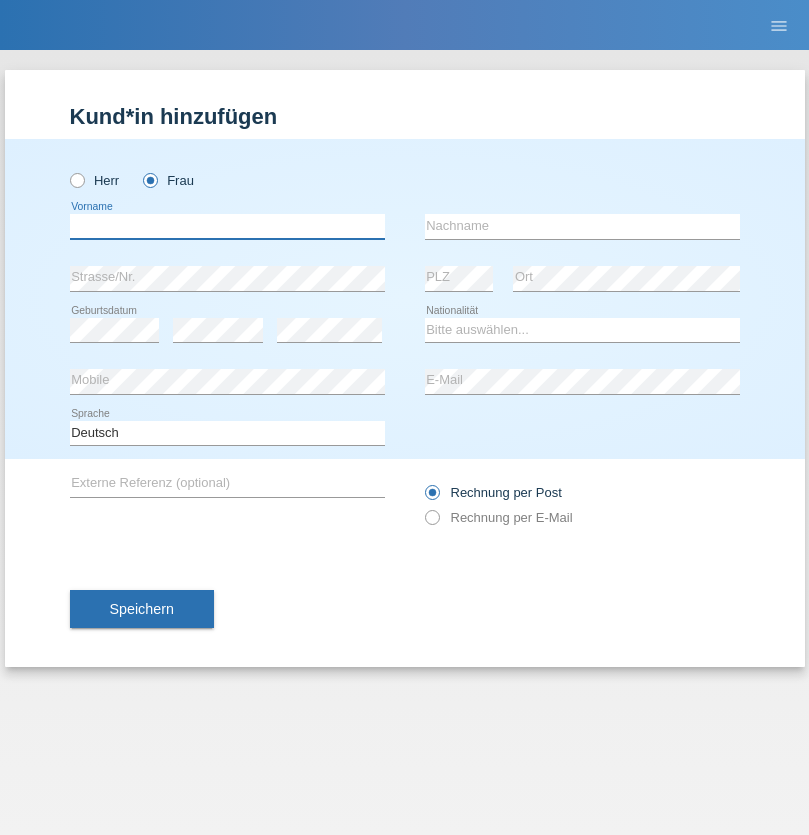 click at bounding box center (227, 226) 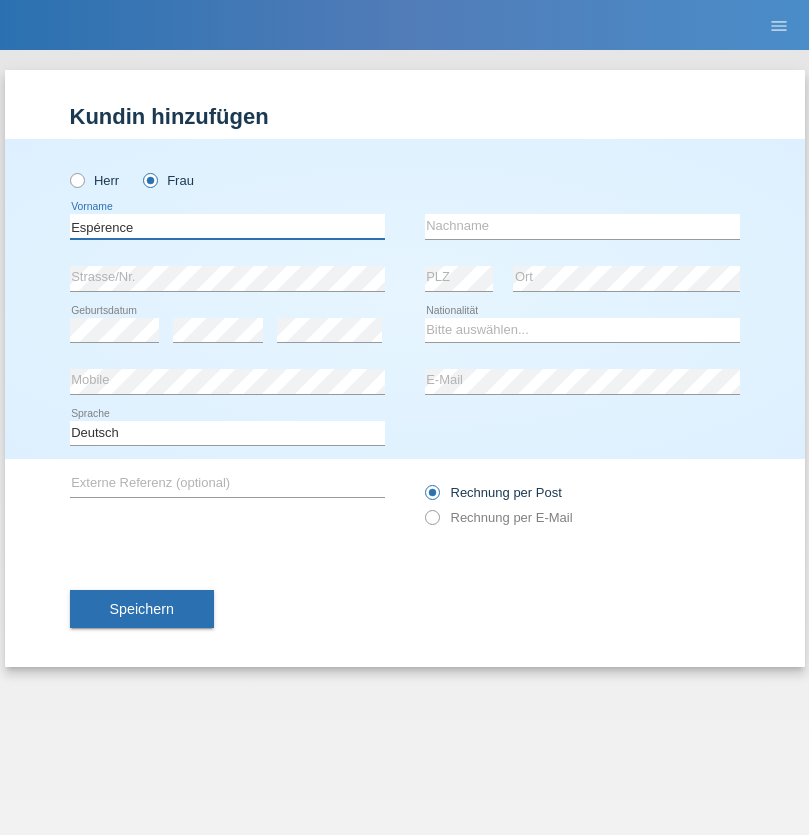 type on "Espérence" 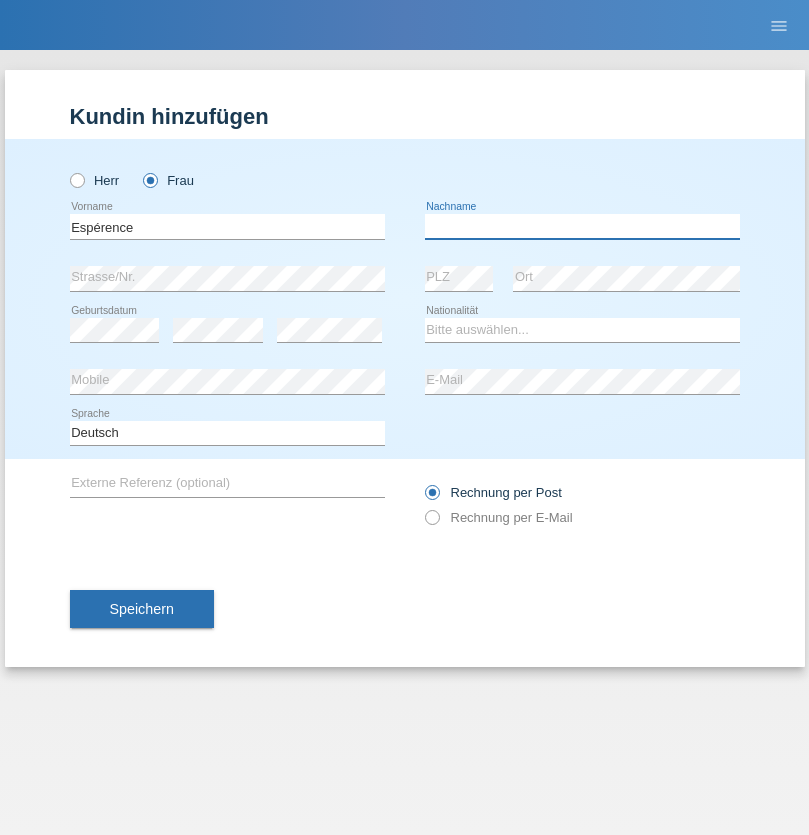 click at bounding box center [582, 226] 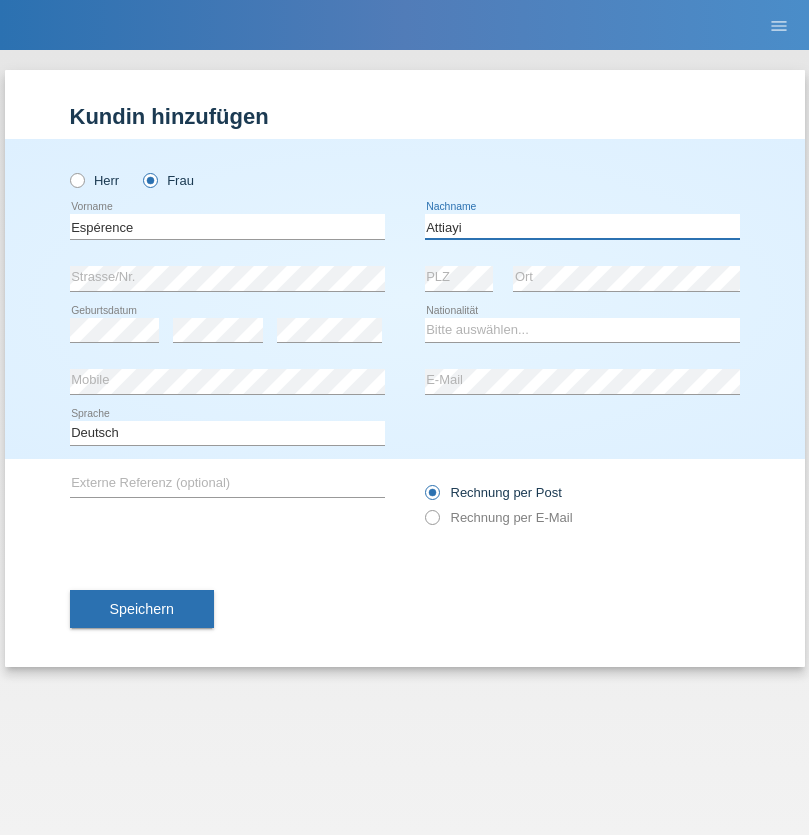 type on "Attiayi" 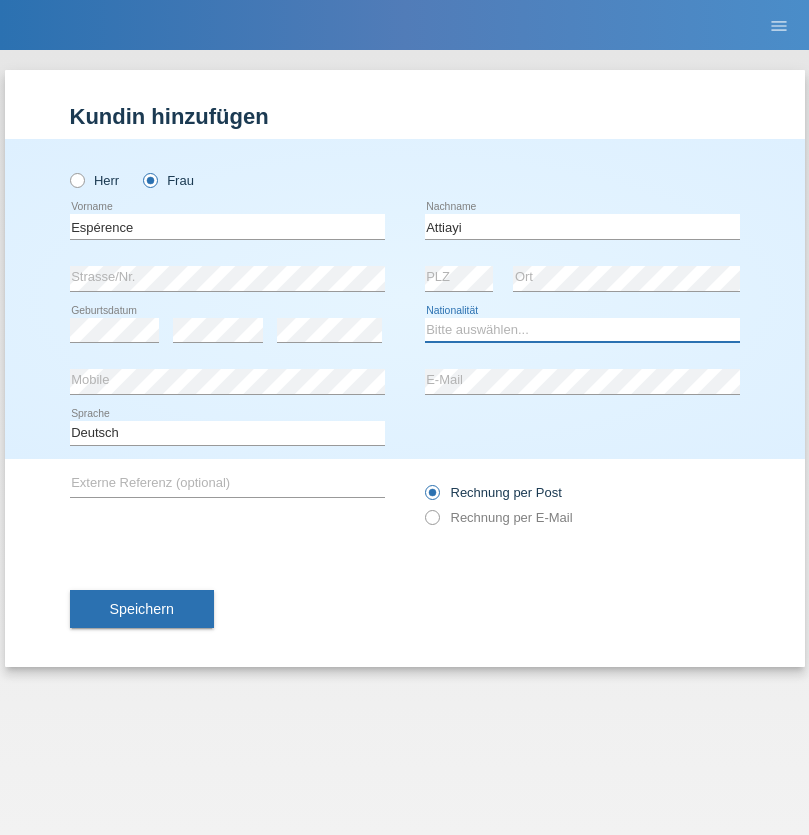 select on "CH" 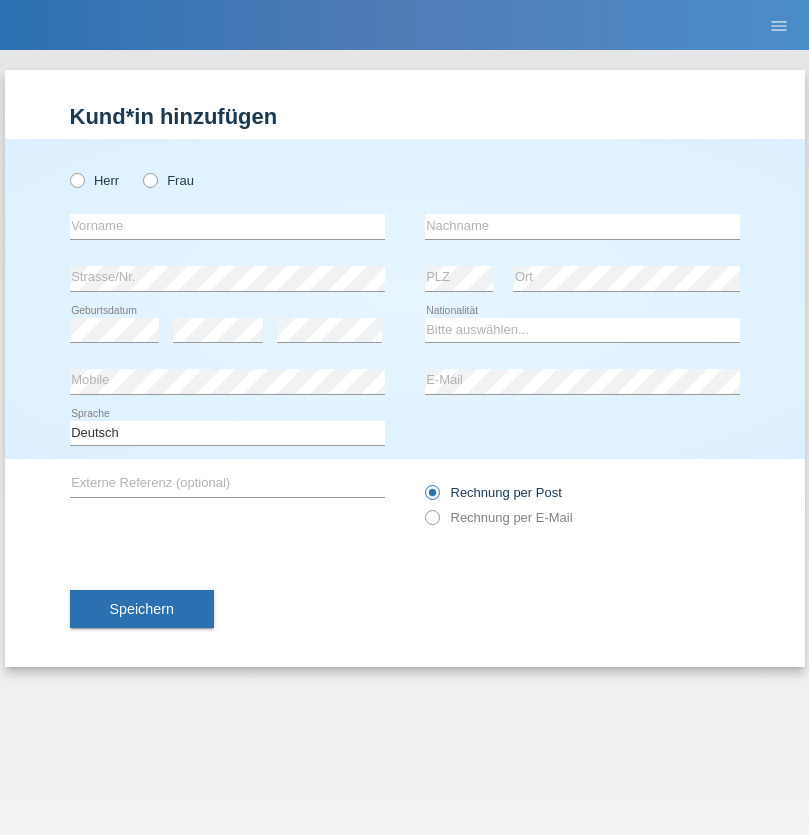 scroll, scrollTop: 0, scrollLeft: 0, axis: both 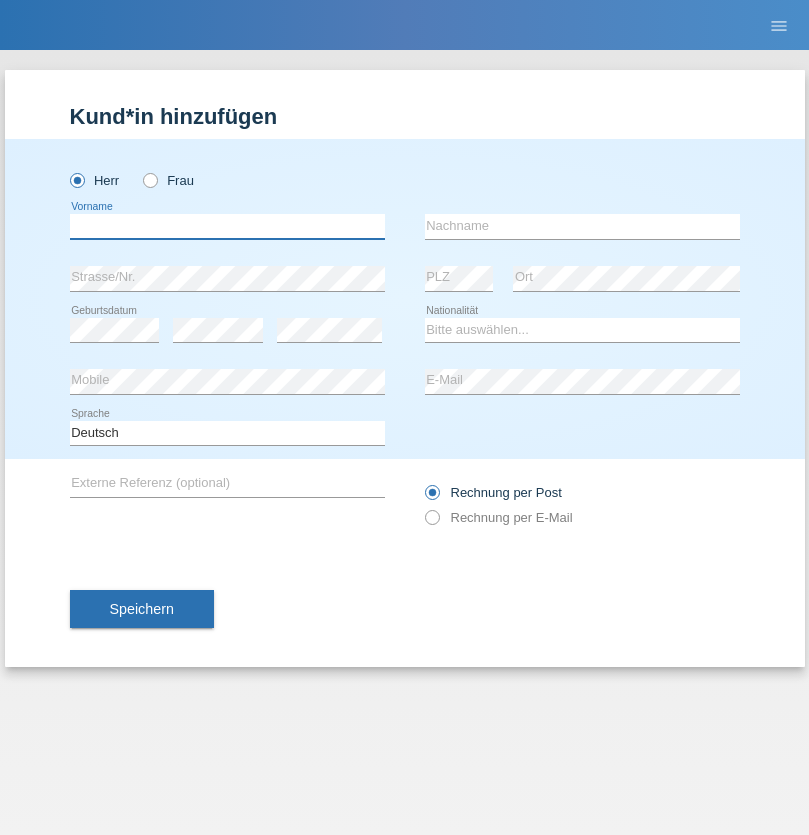 click at bounding box center [227, 226] 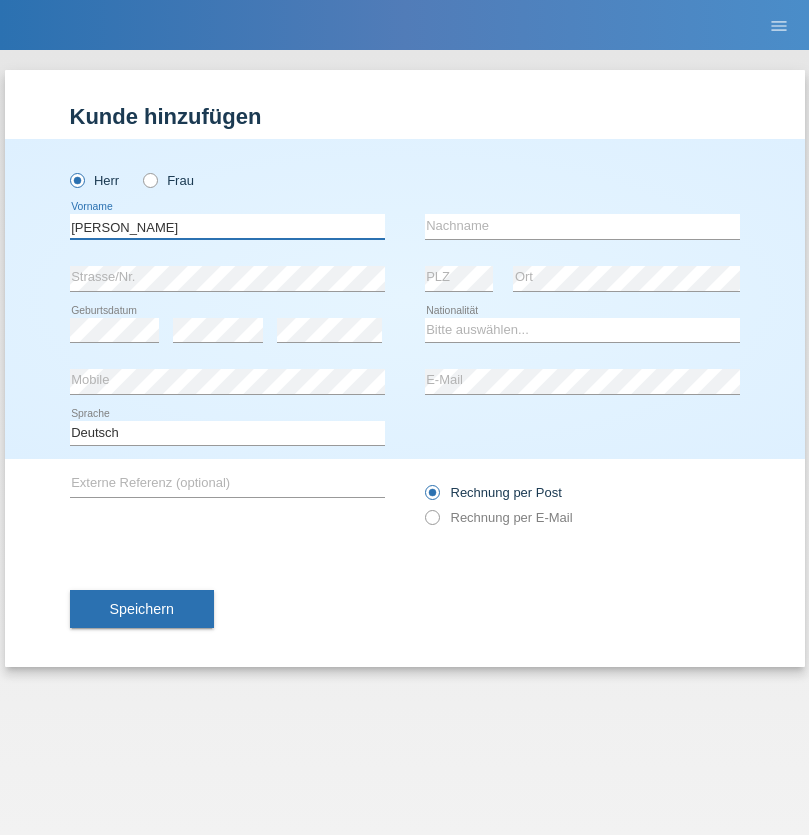 type on "Charles" 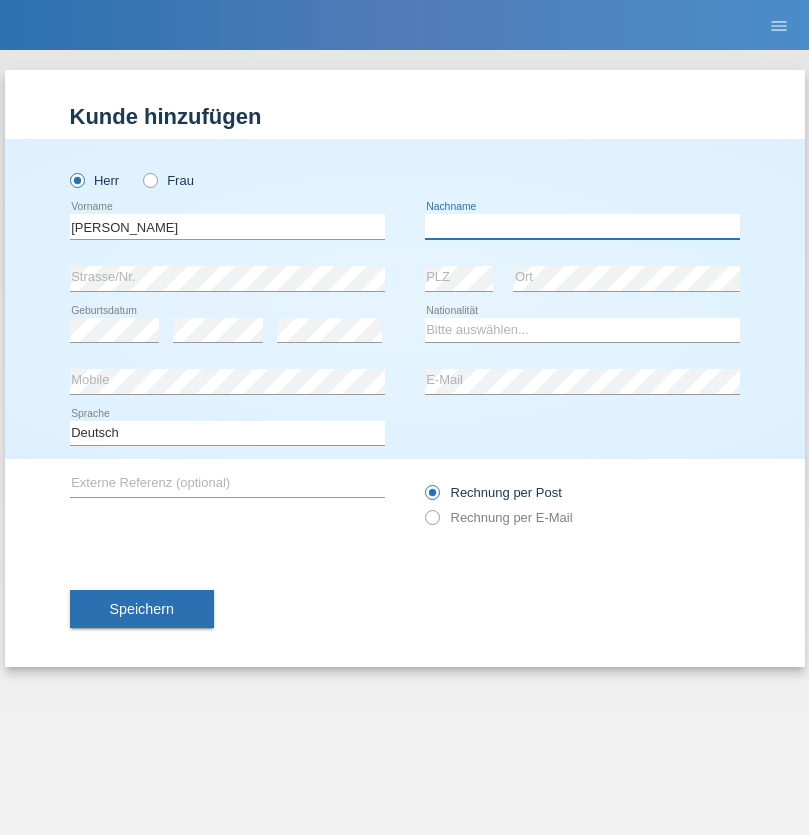 click at bounding box center [582, 226] 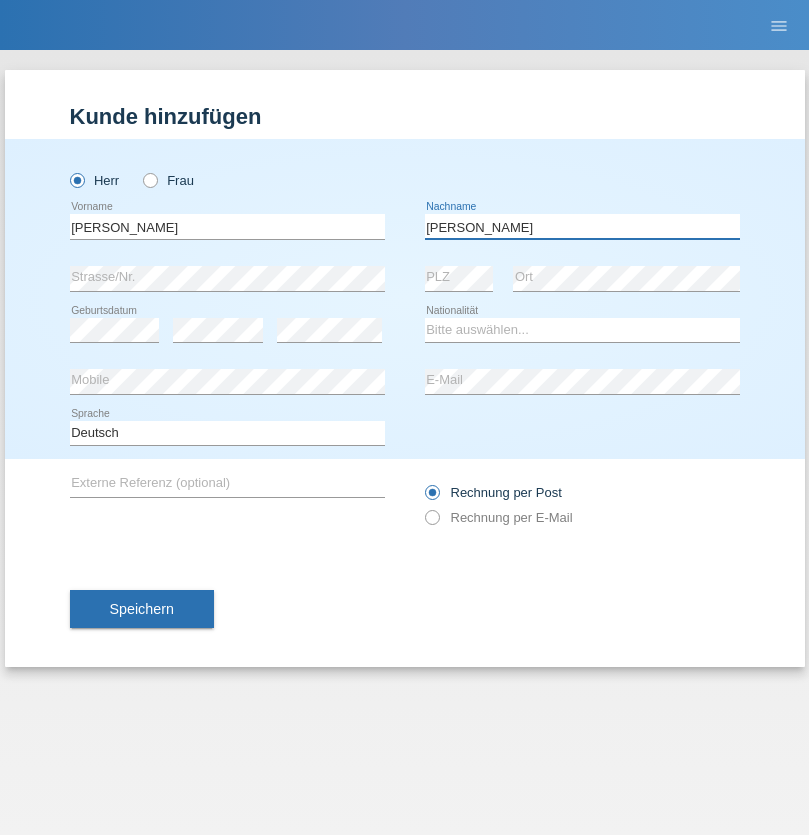 type on "Chetelat" 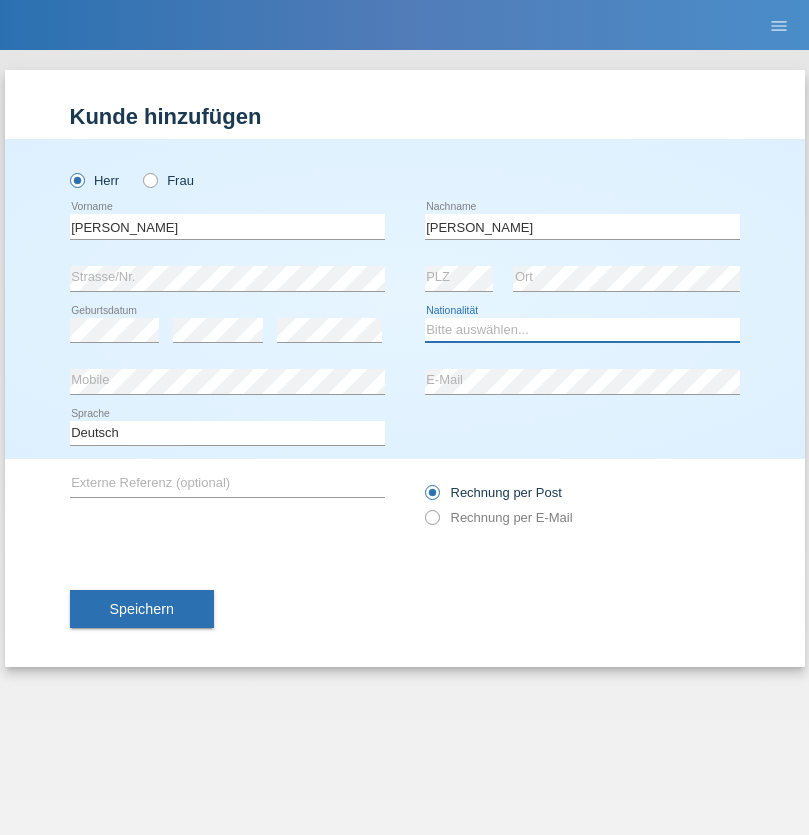 select on "CH" 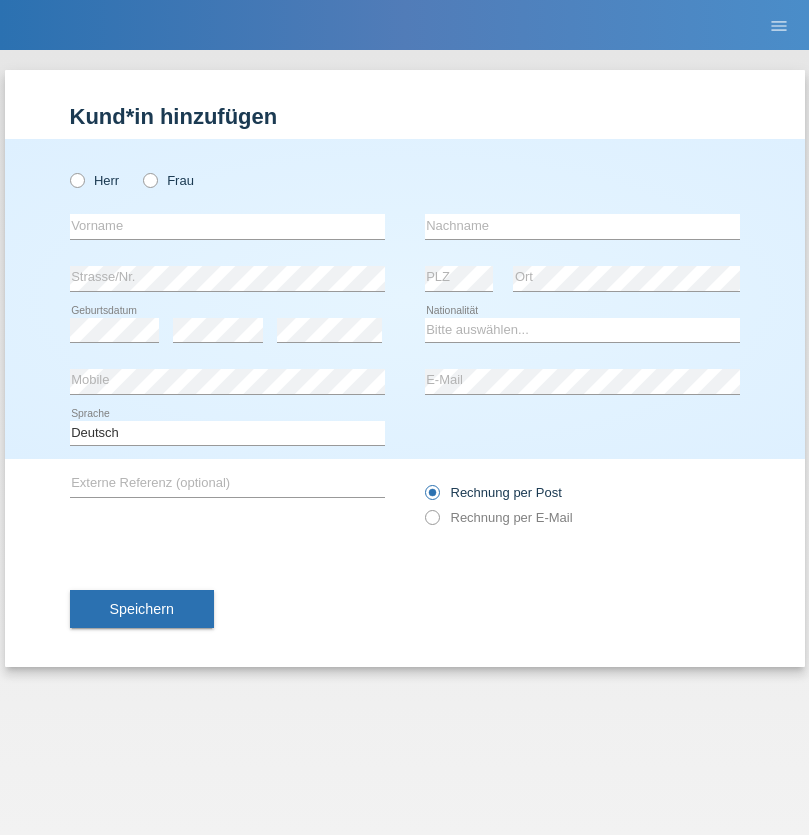 scroll, scrollTop: 0, scrollLeft: 0, axis: both 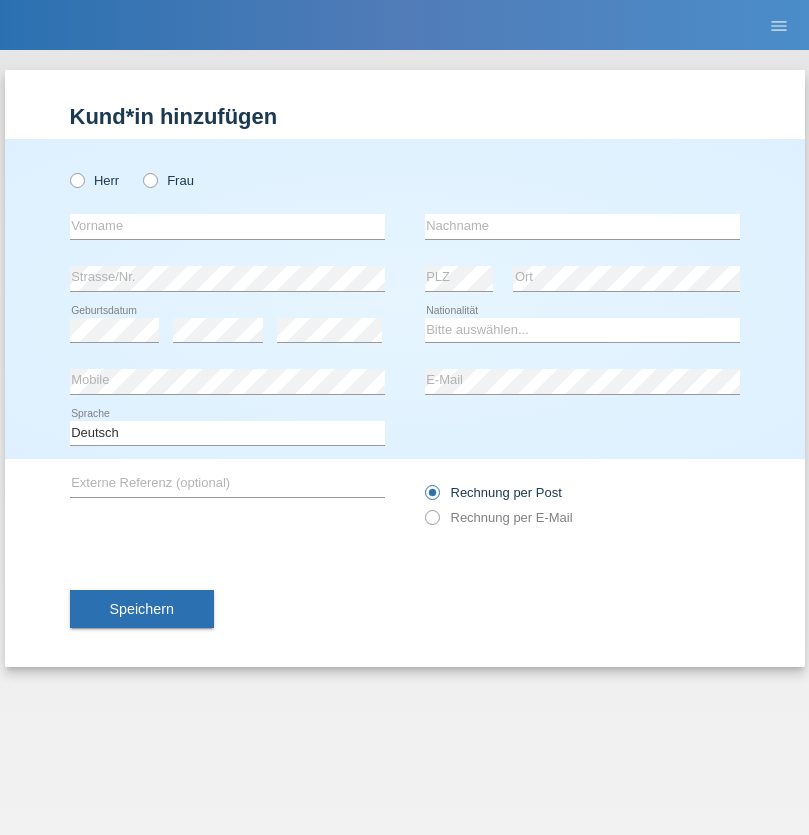 radio on "true" 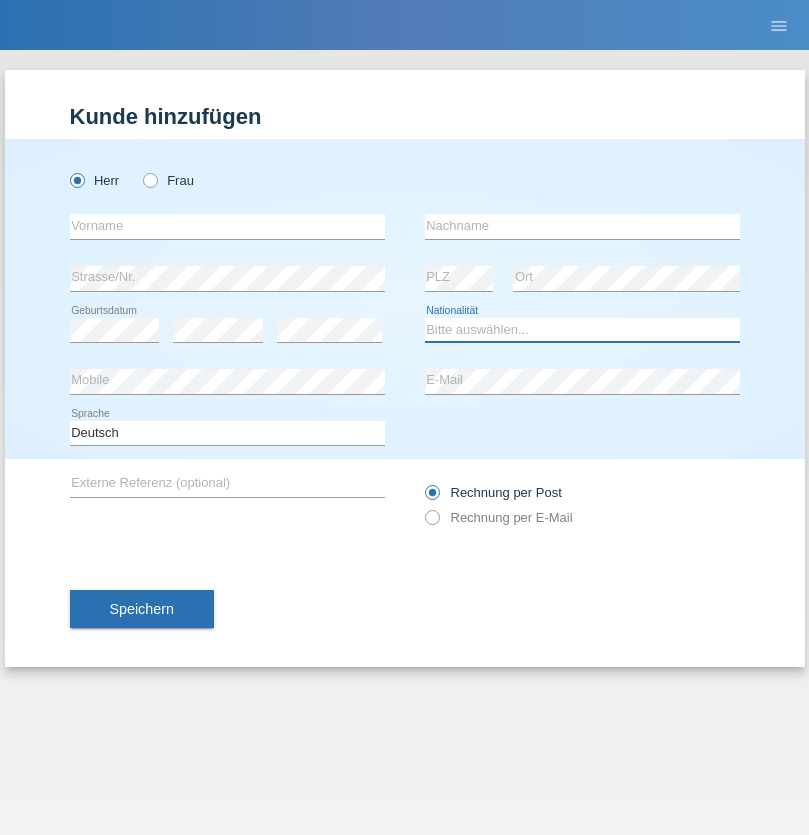 select on "XK" 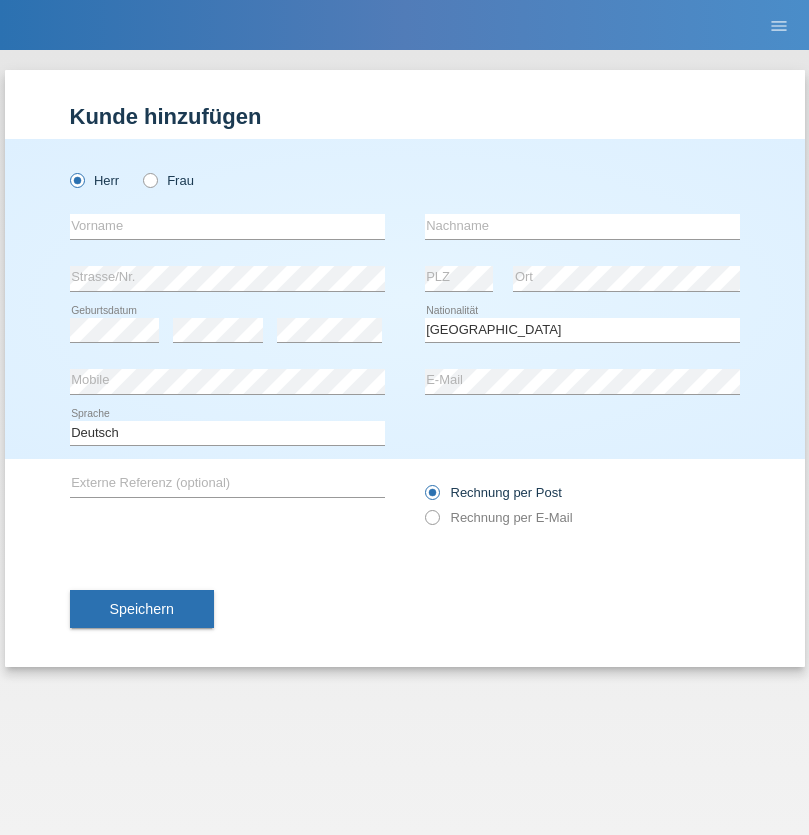 select on "C" 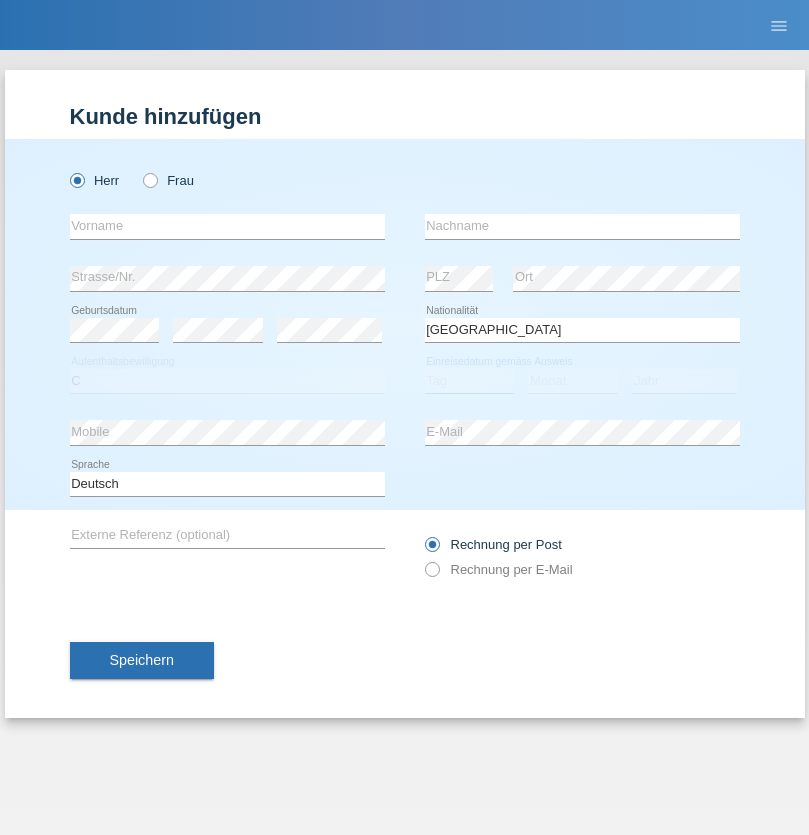 select on "01" 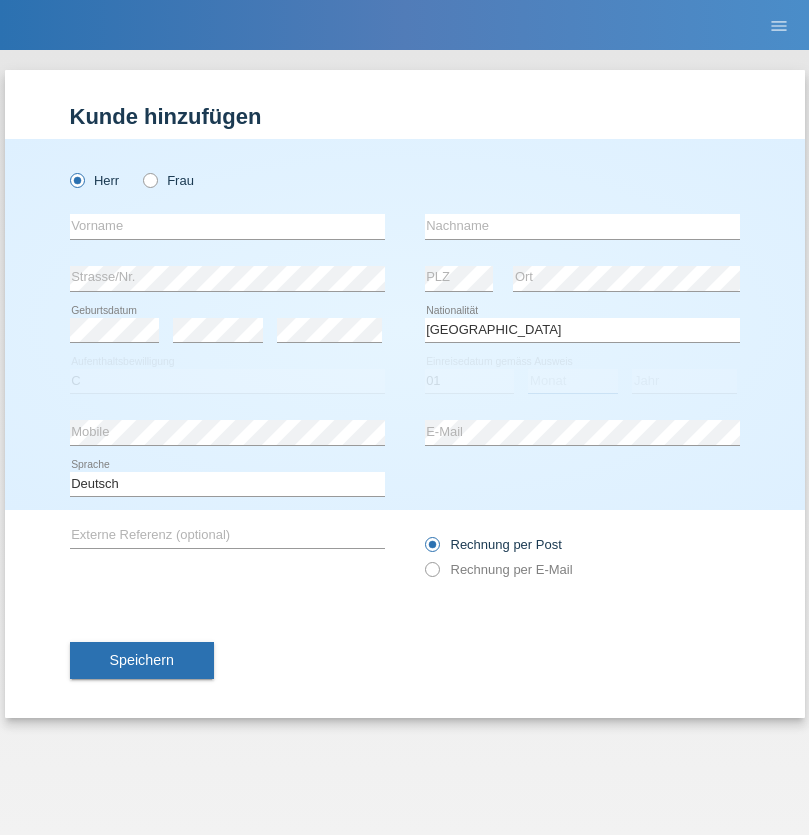 select on "02" 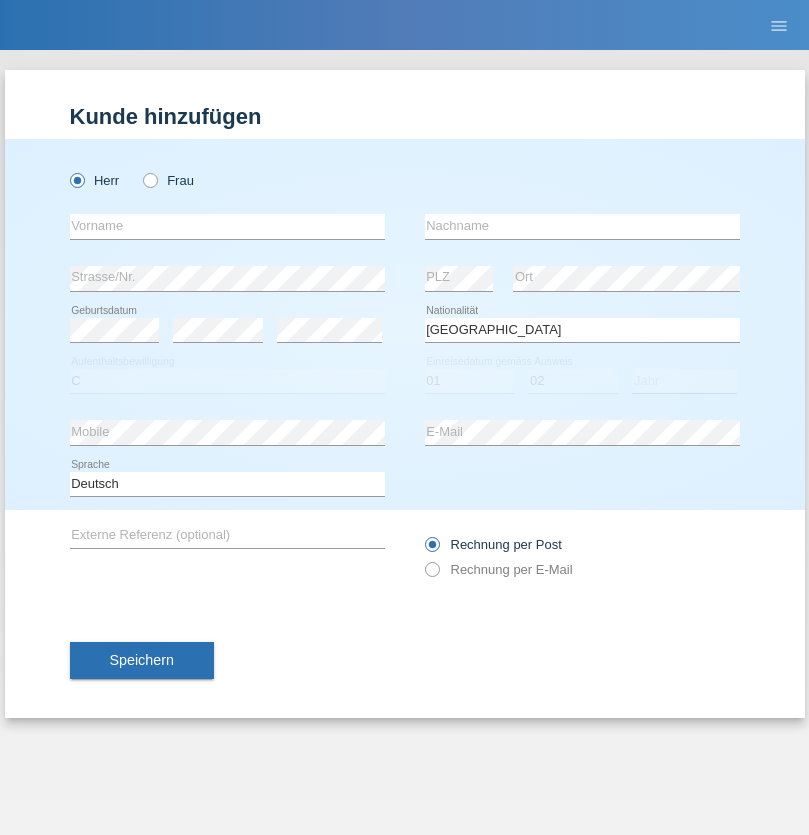 select on "1980" 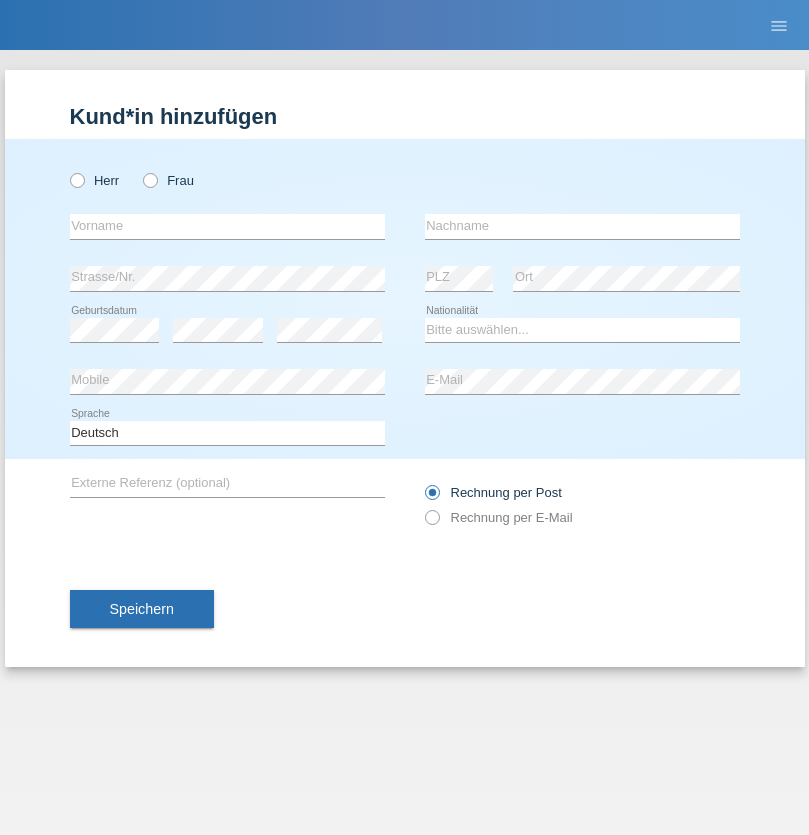 scroll, scrollTop: 0, scrollLeft: 0, axis: both 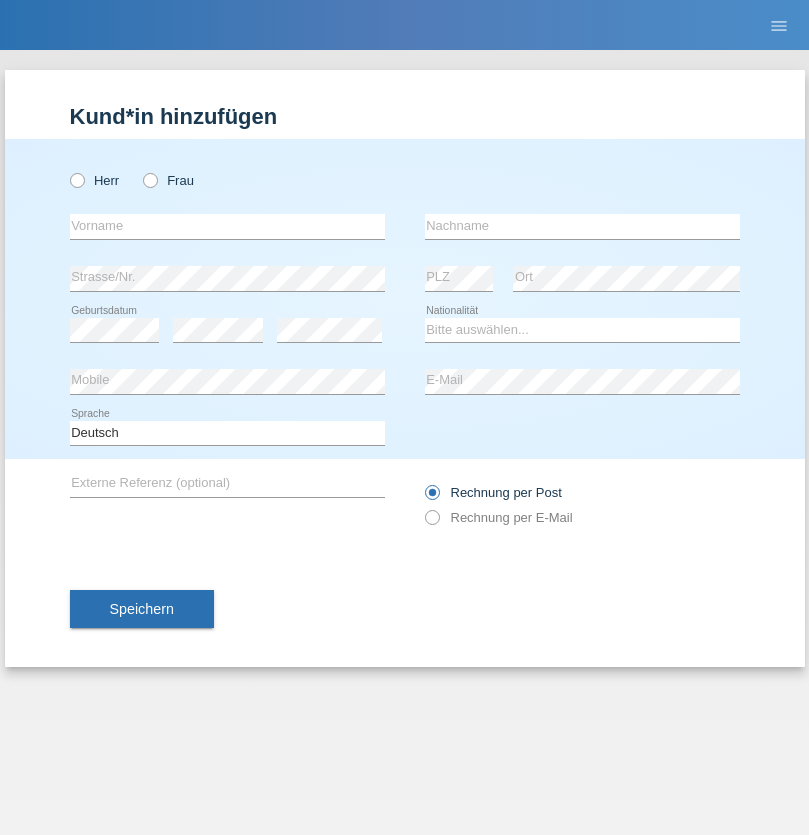 radio on "true" 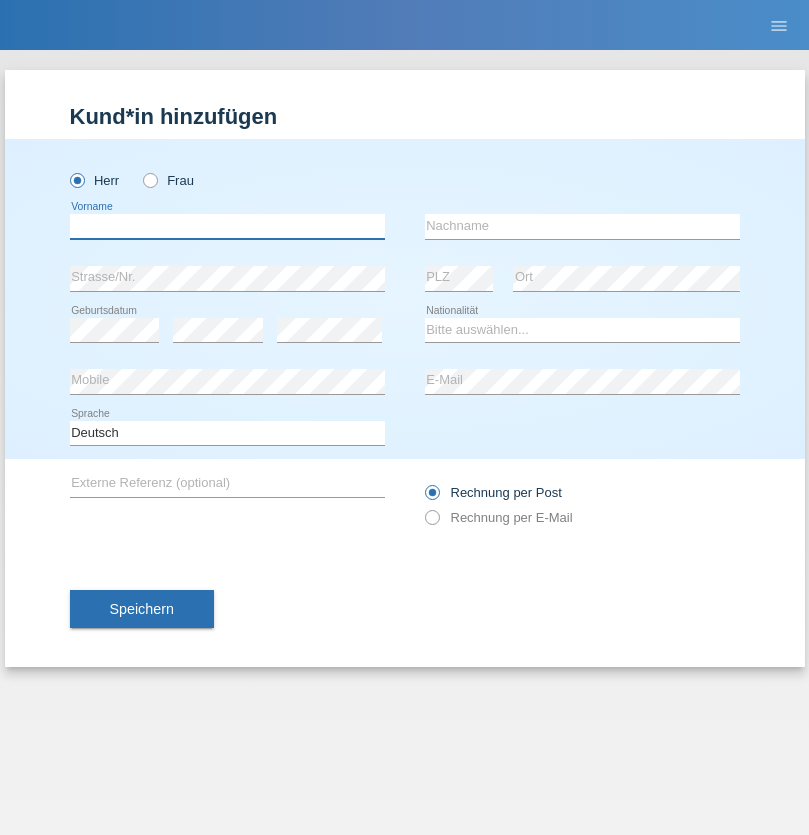 click at bounding box center [227, 226] 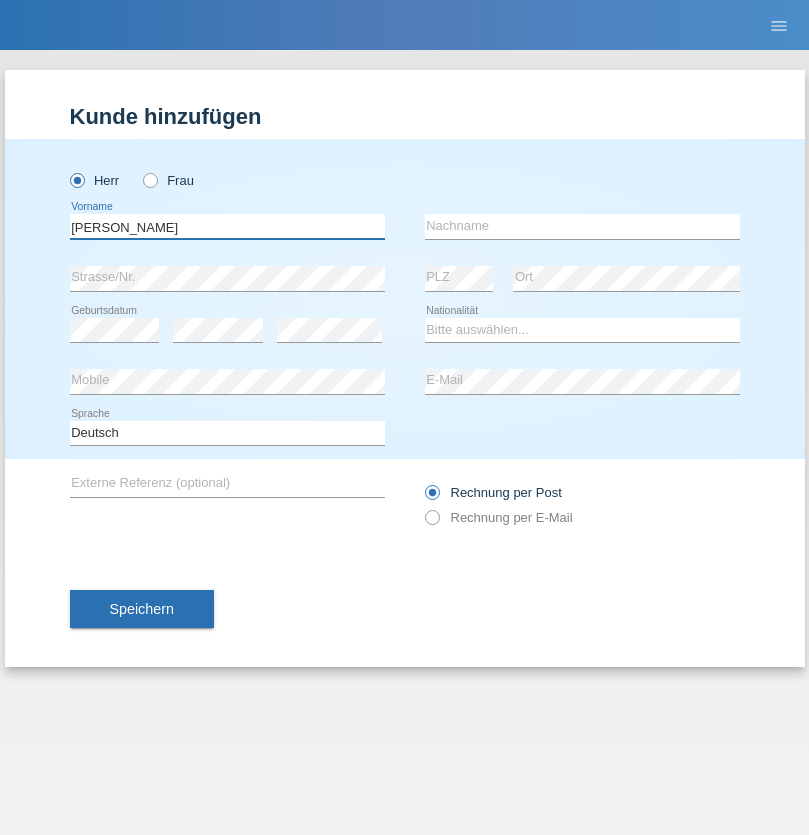 type on "Josip" 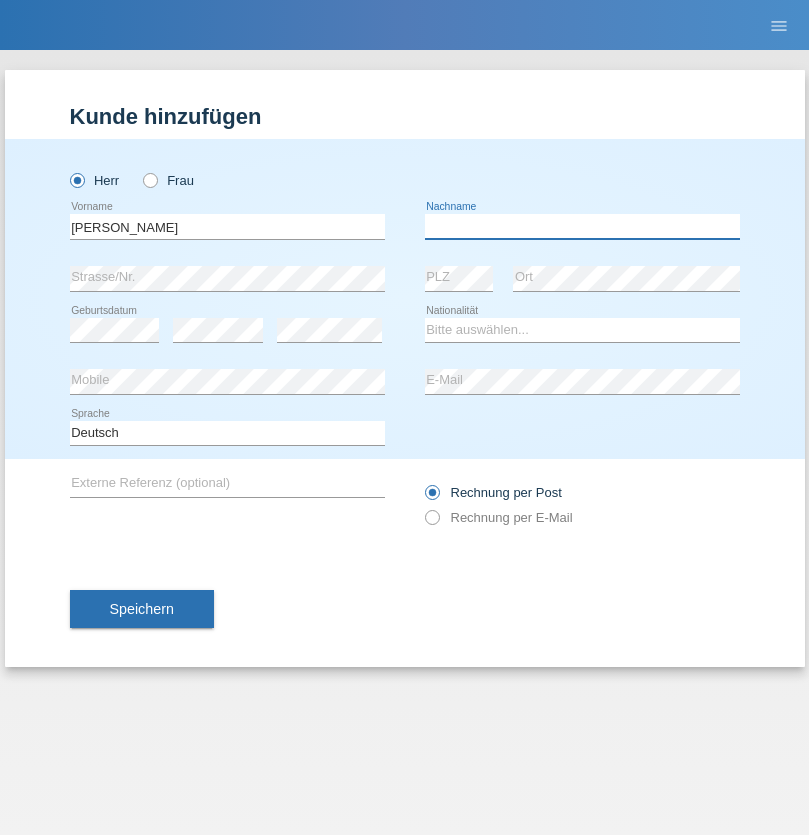 click at bounding box center (582, 226) 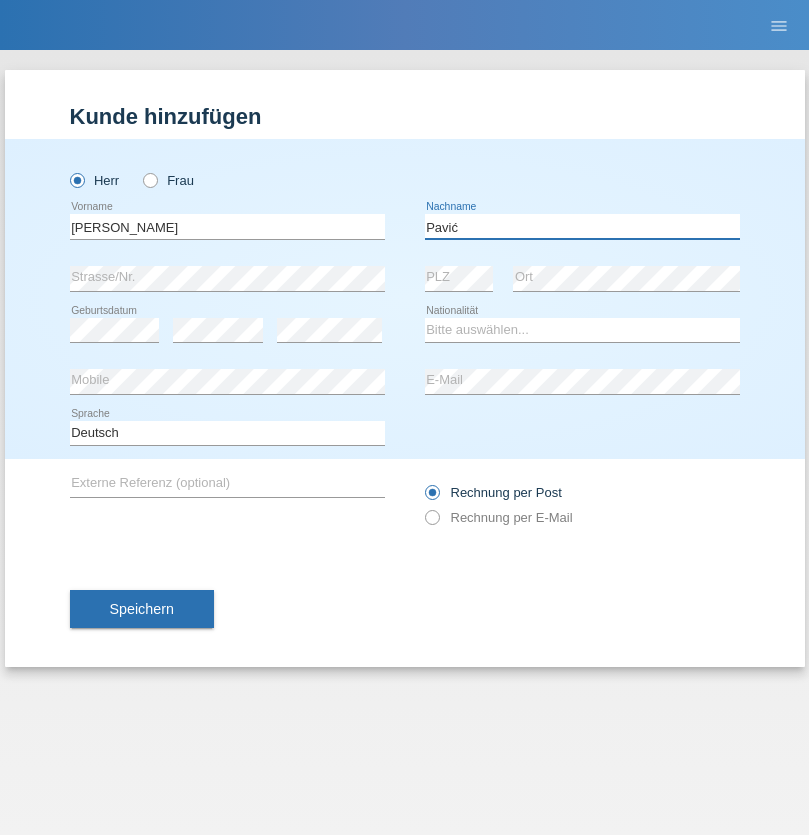 type on "Pavić" 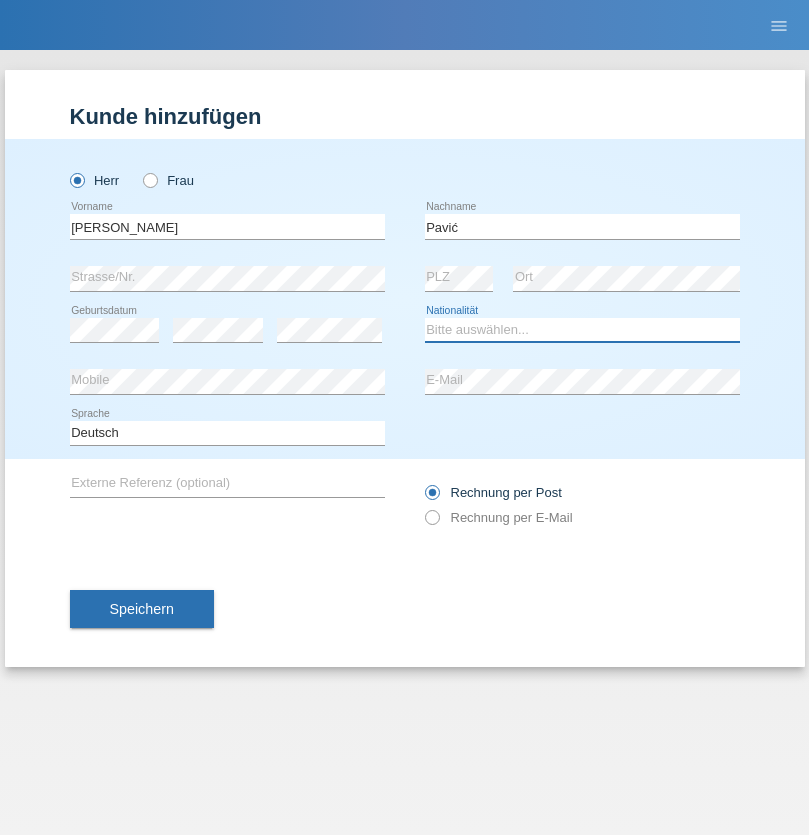 select on "HR" 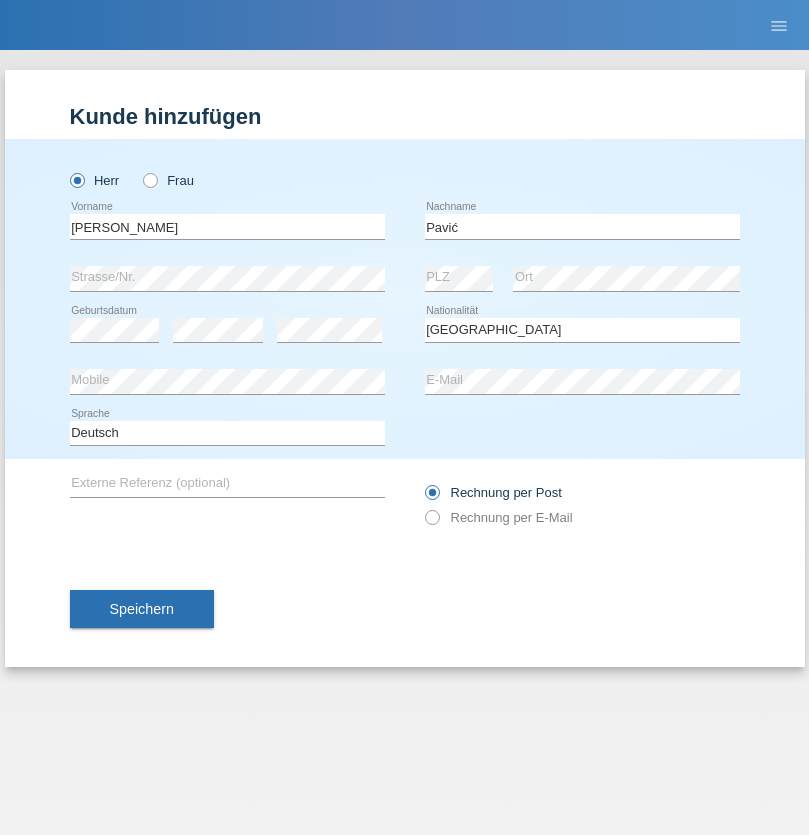 select on "C" 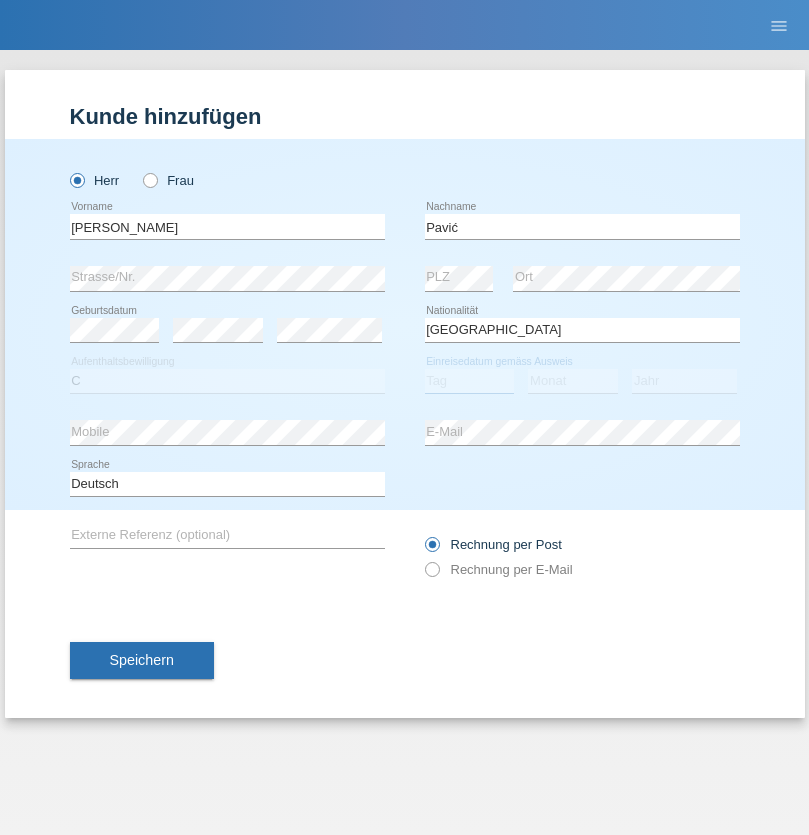 select on "21" 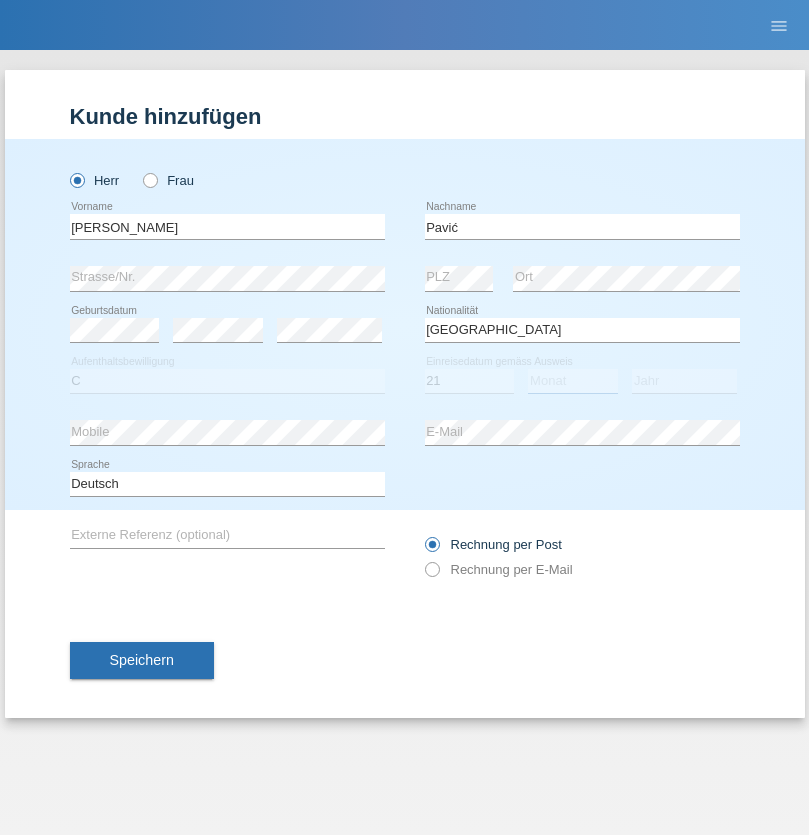 select on "04" 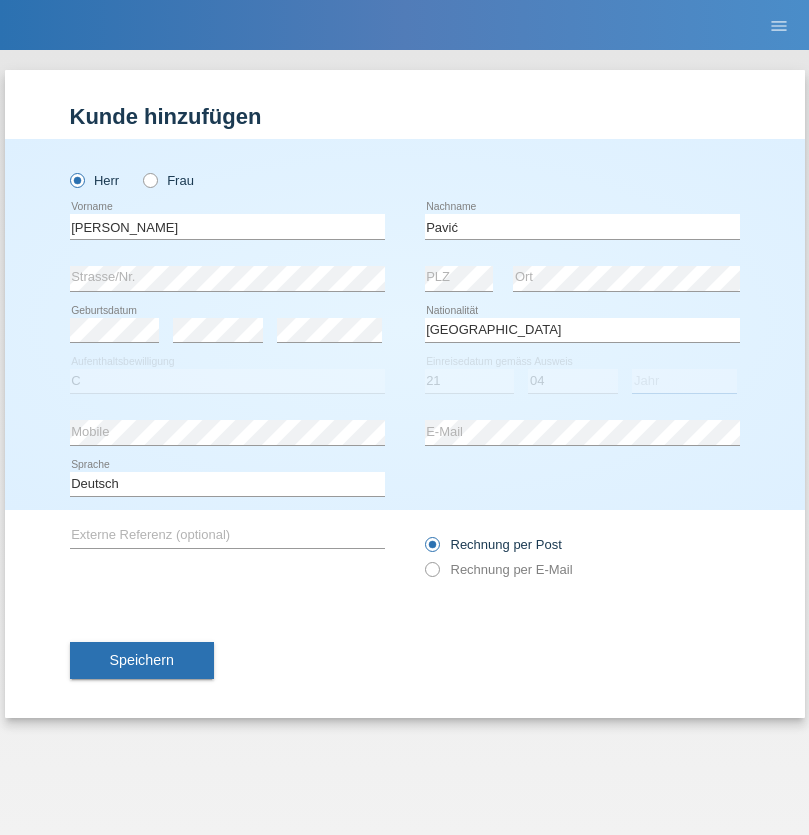 select on "2006" 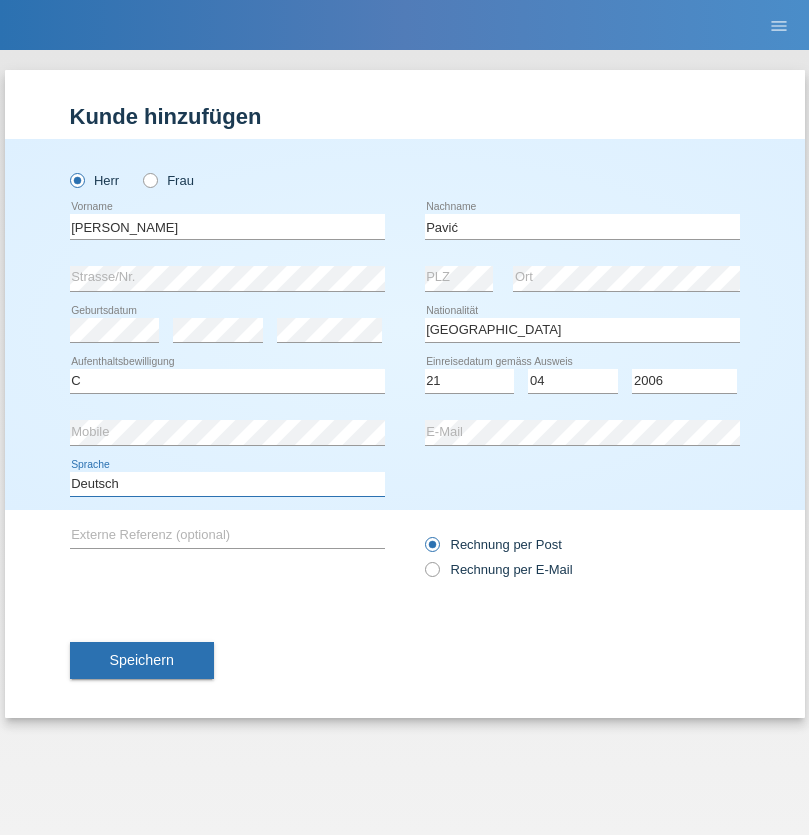 select on "en" 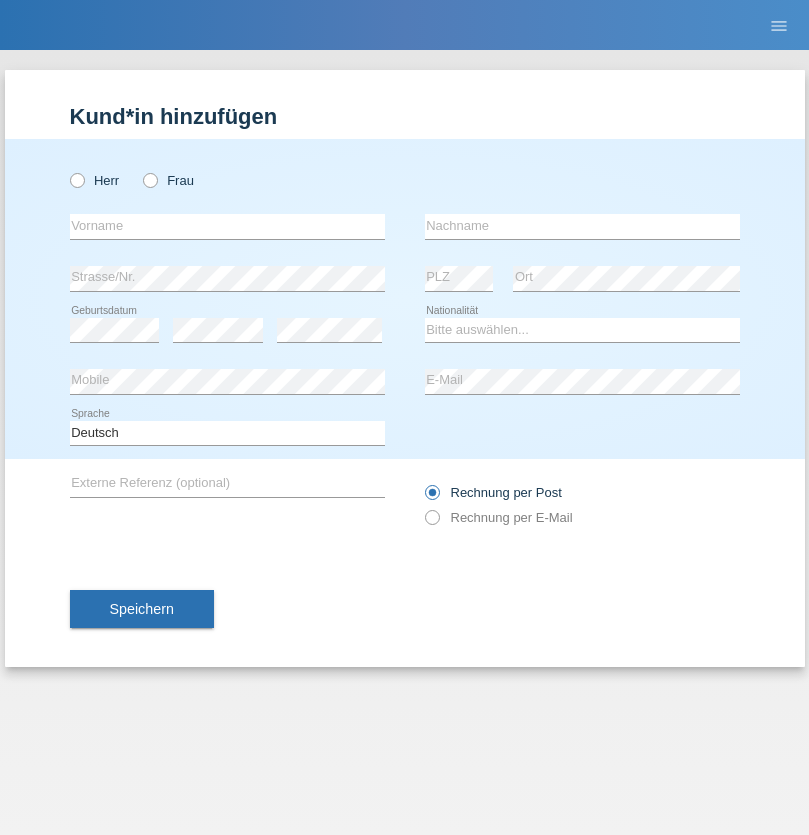 scroll, scrollTop: 0, scrollLeft: 0, axis: both 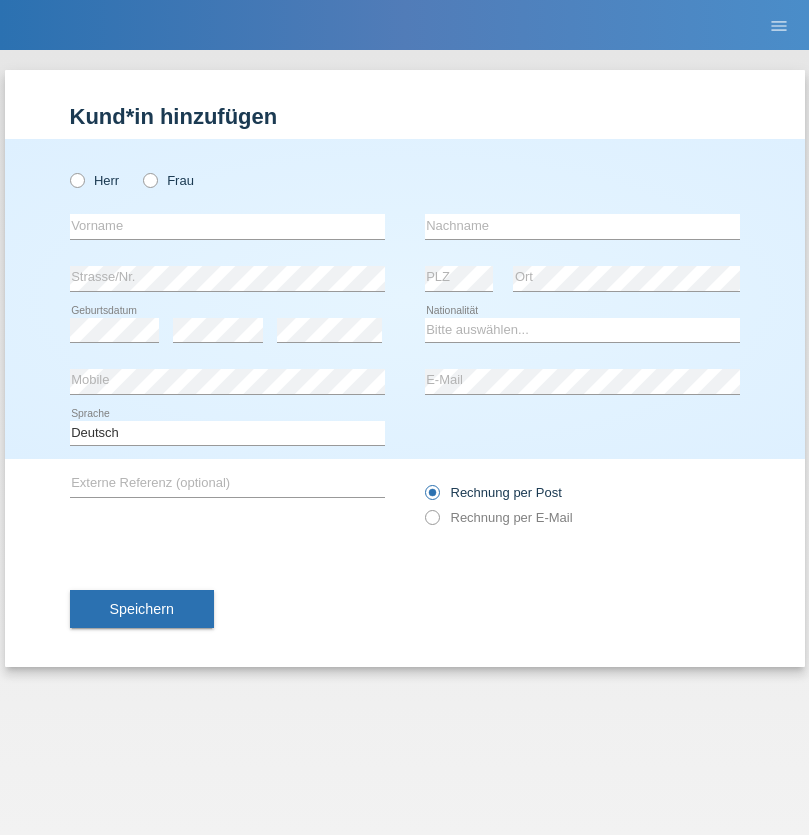 radio on "true" 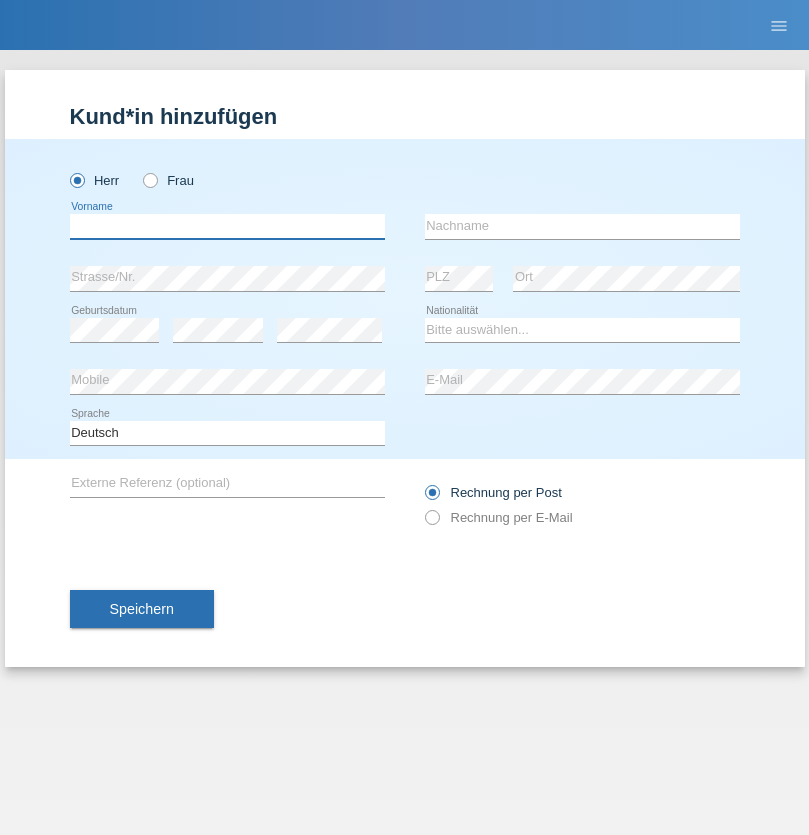 click at bounding box center [227, 226] 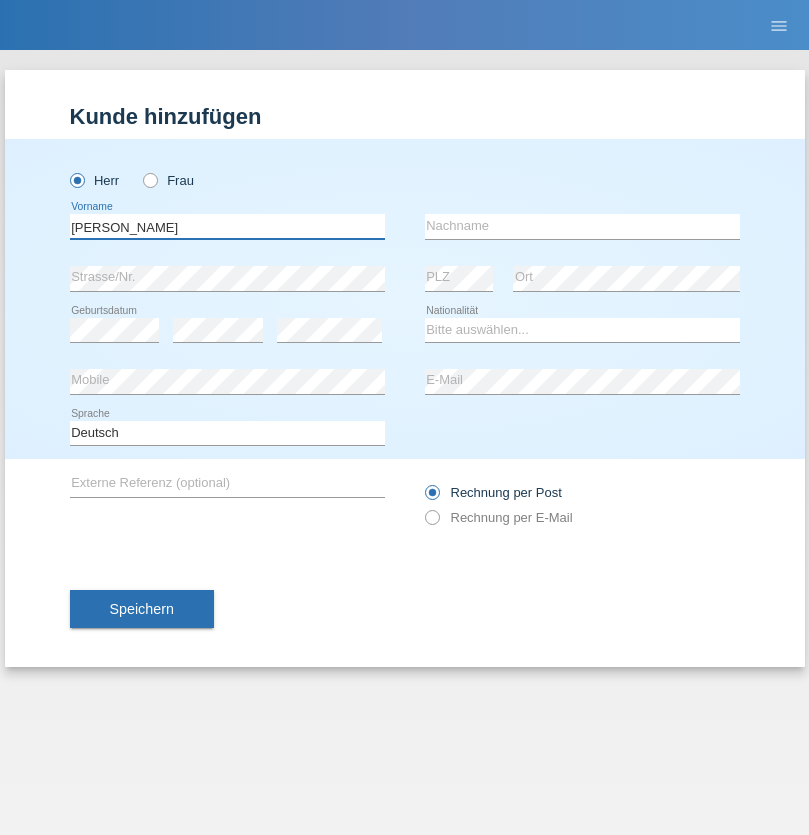 type on "[PERSON_NAME]" 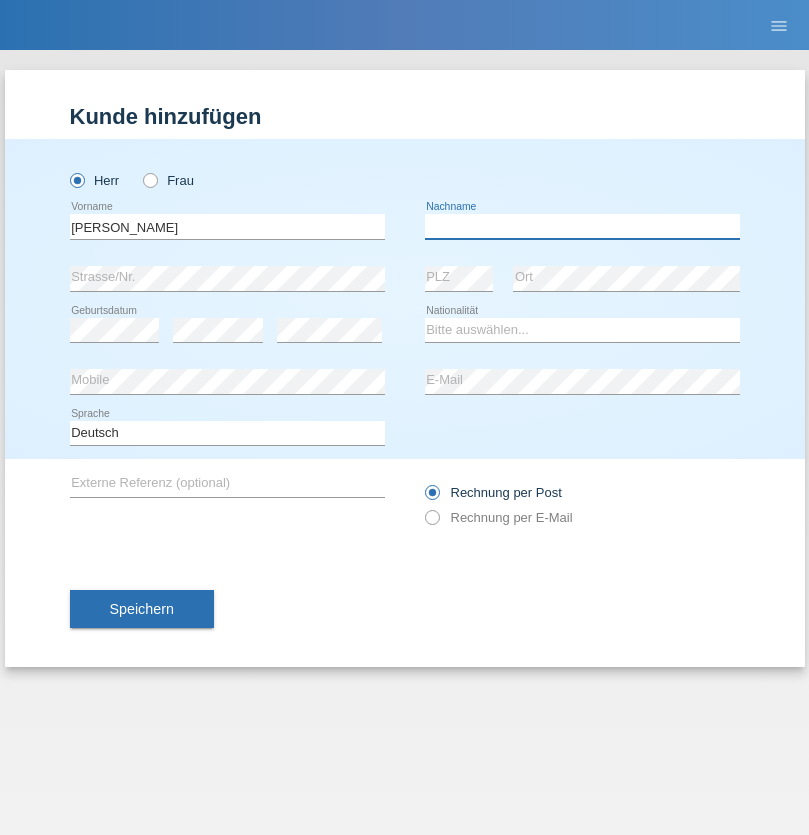click at bounding box center [582, 226] 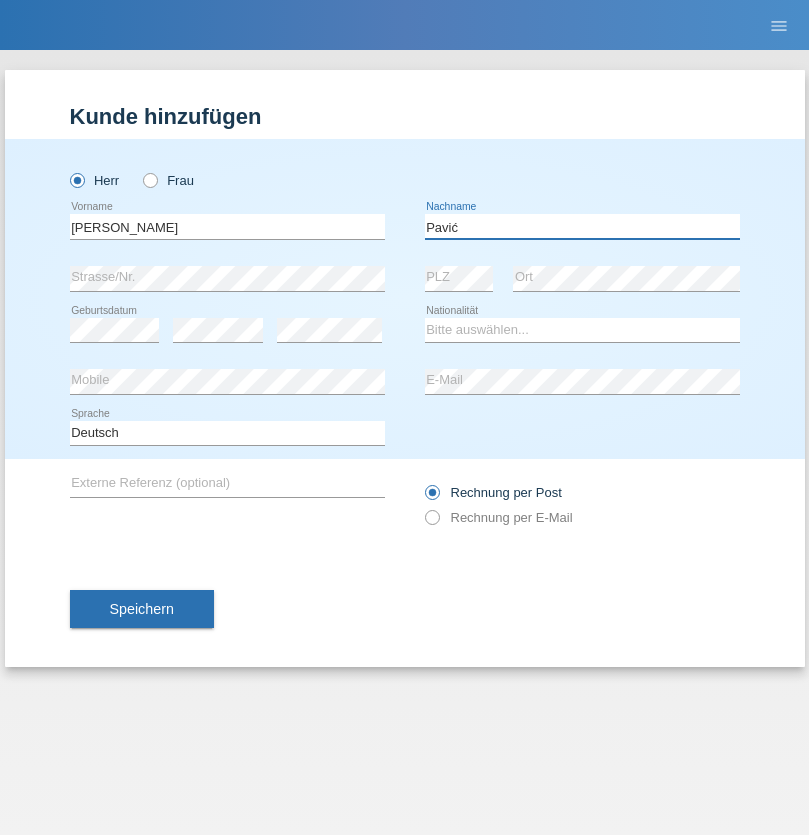 type on "Pavić" 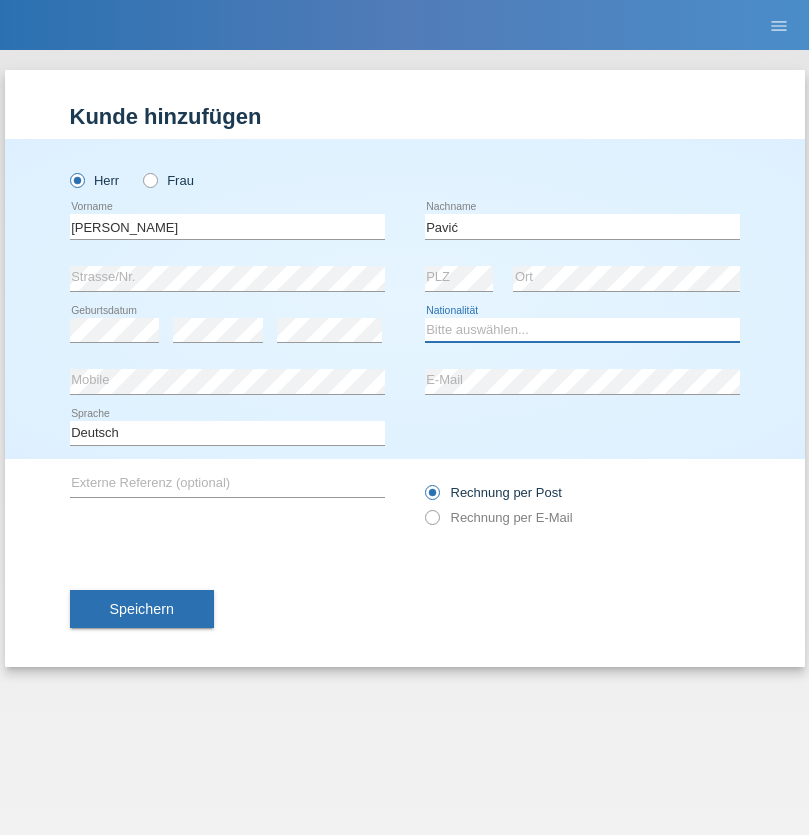 select on "HR" 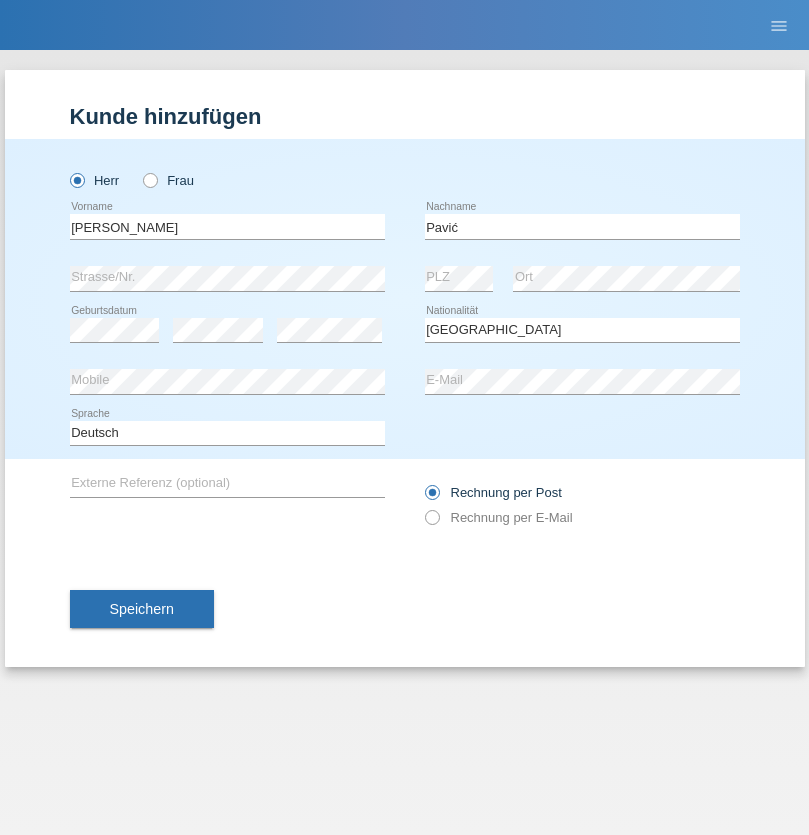 select on "C" 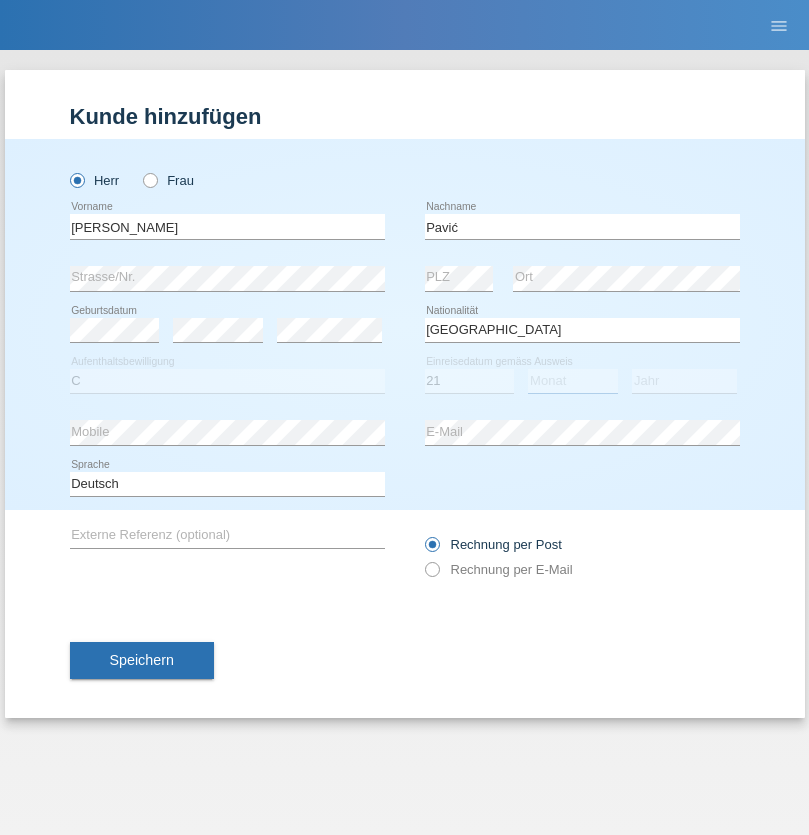 select on "04" 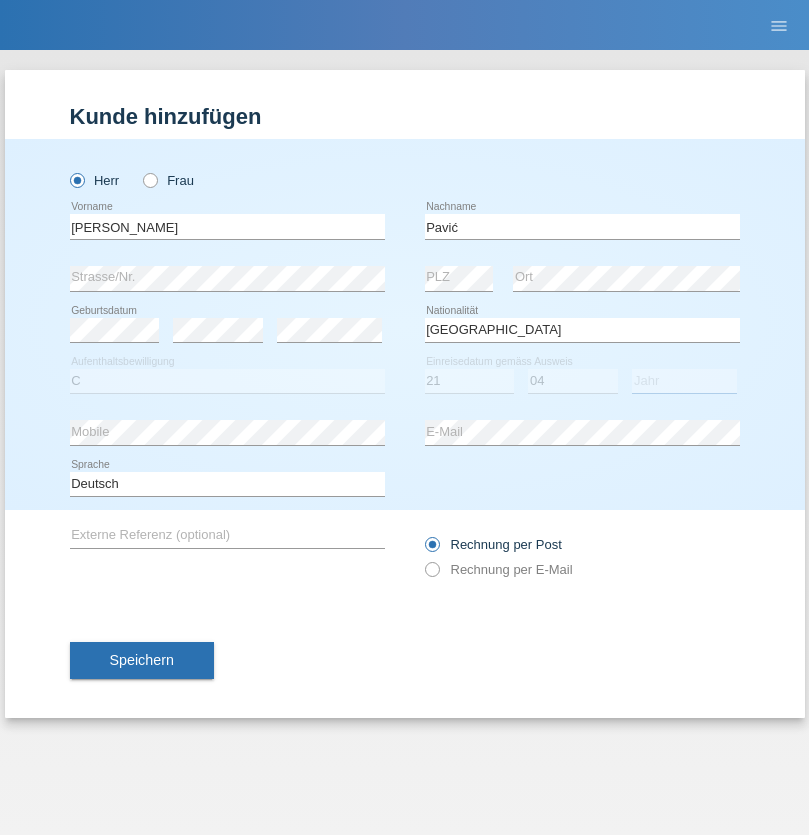 select on "2006" 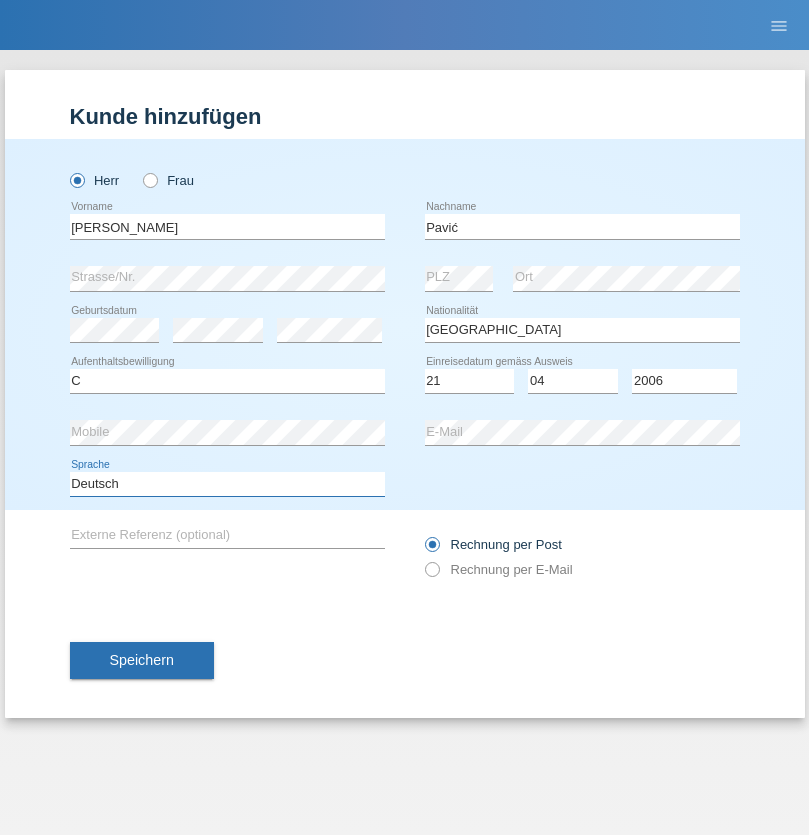 select on "en" 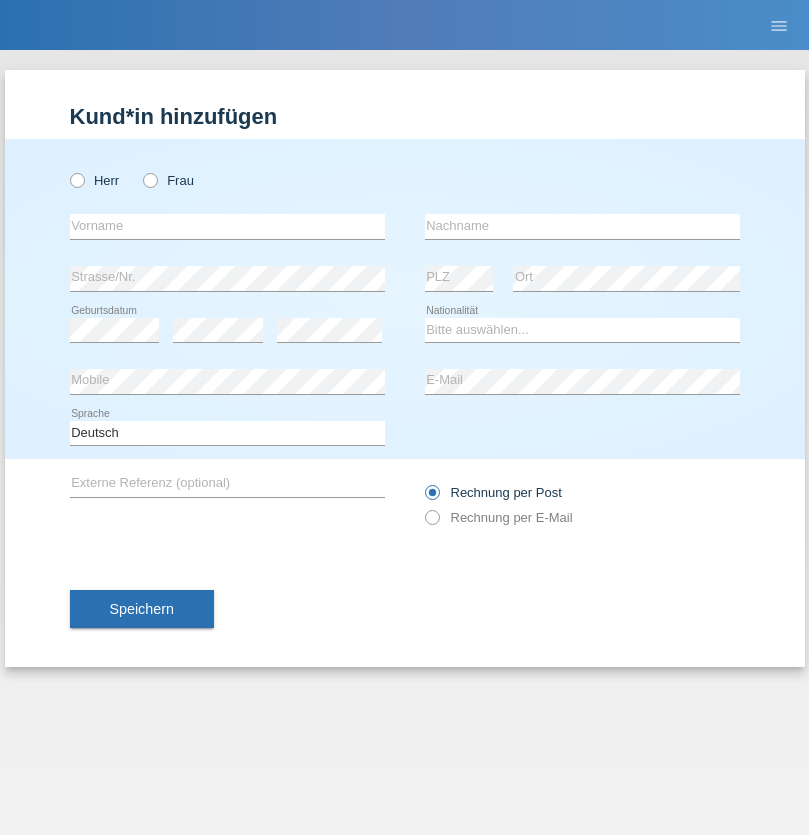 scroll, scrollTop: 0, scrollLeft: 0, axis: both 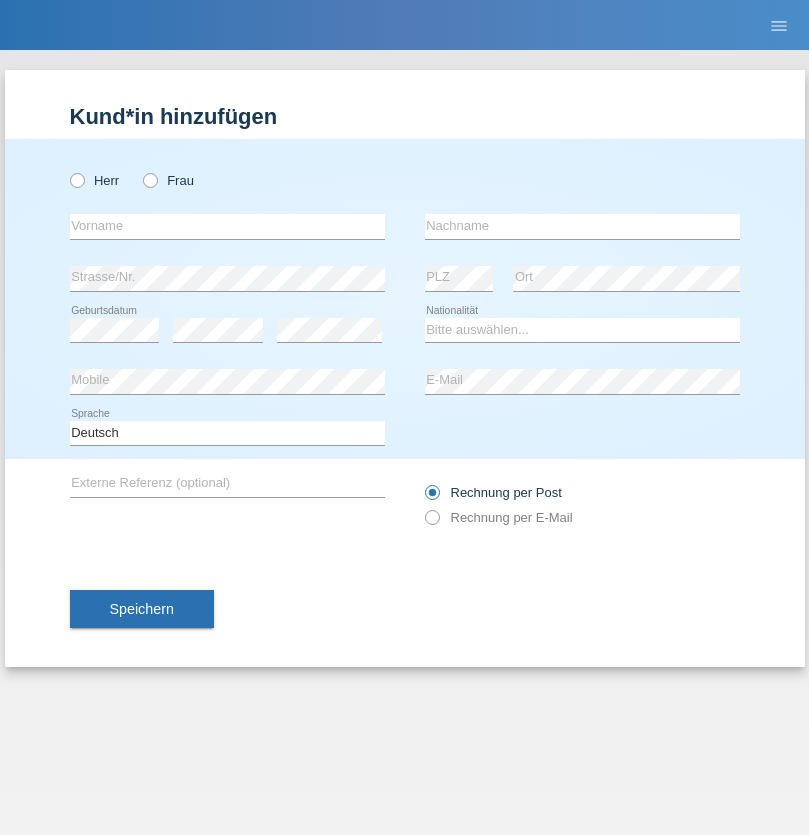 radio on "true" 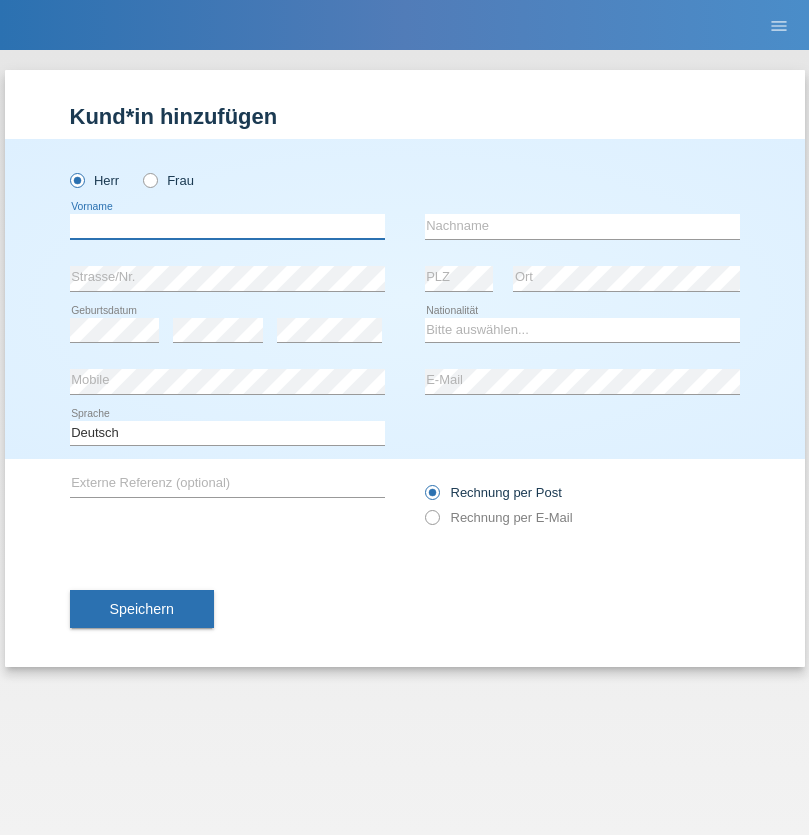 click at bounding box center (227, 226) 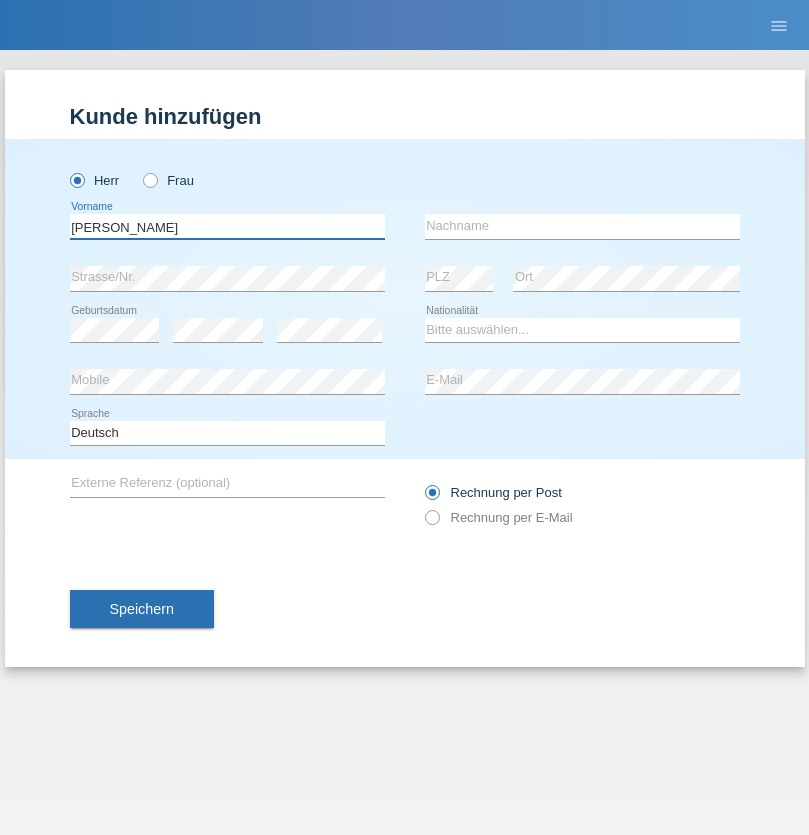 type on "[PERSON_NAME]" 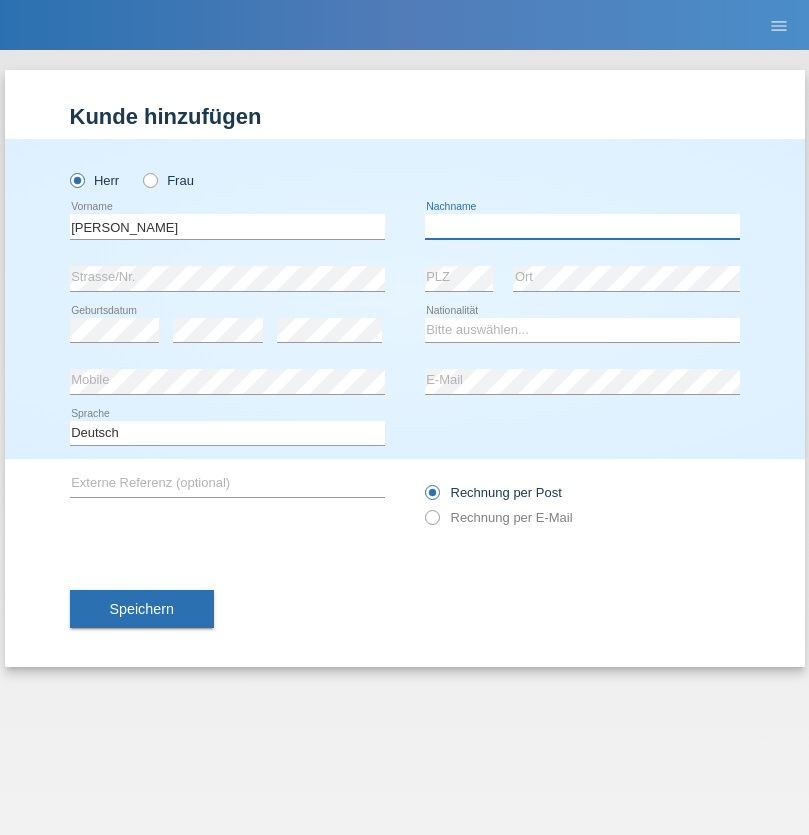 click at bounding box center [582, 226] 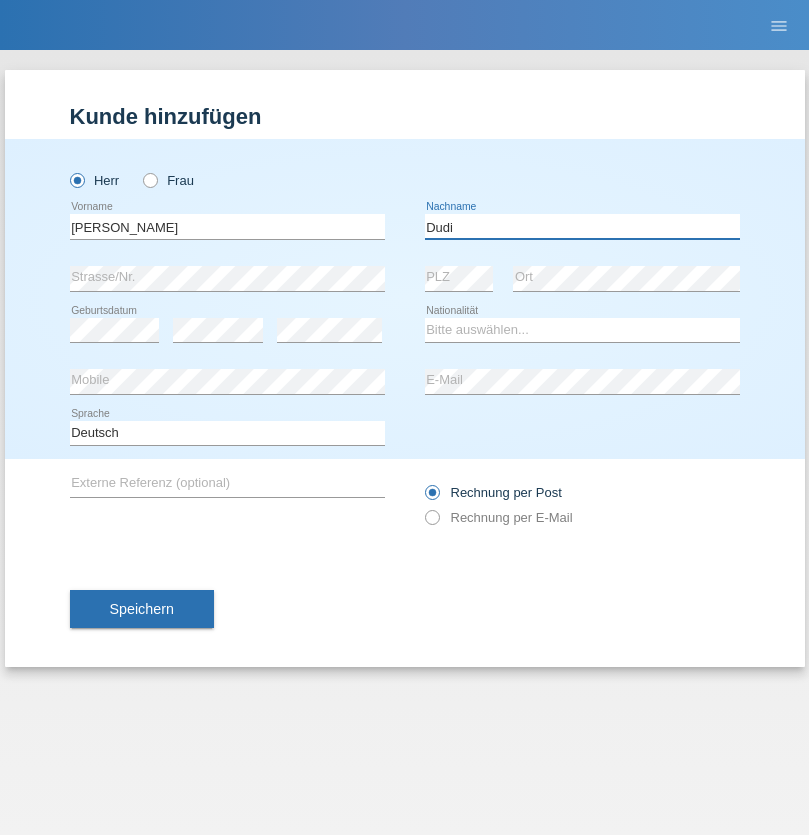 type on "Dudi" 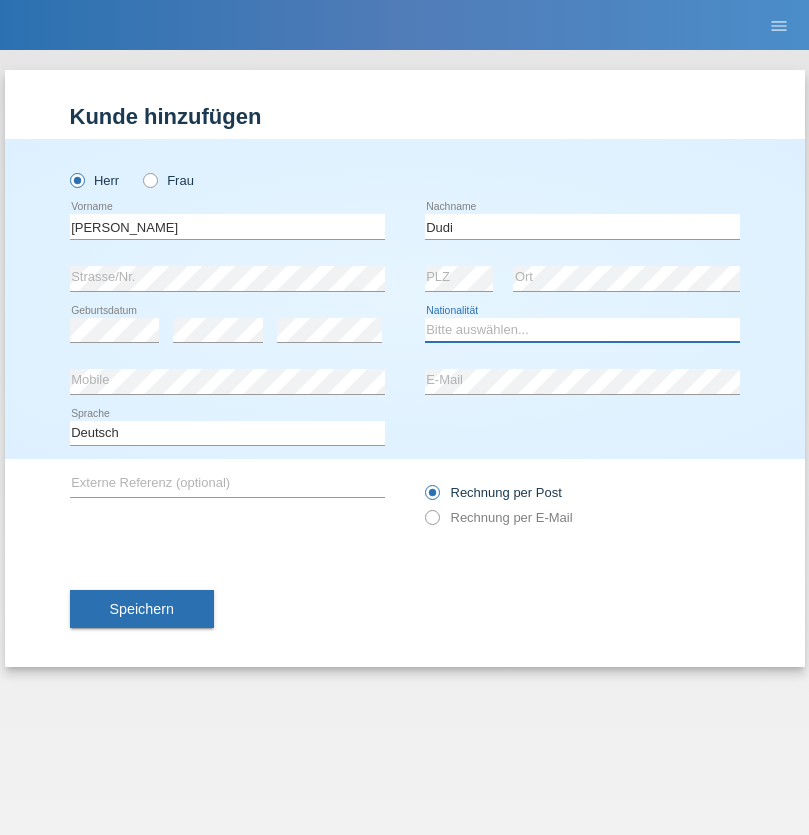 select on "SK" 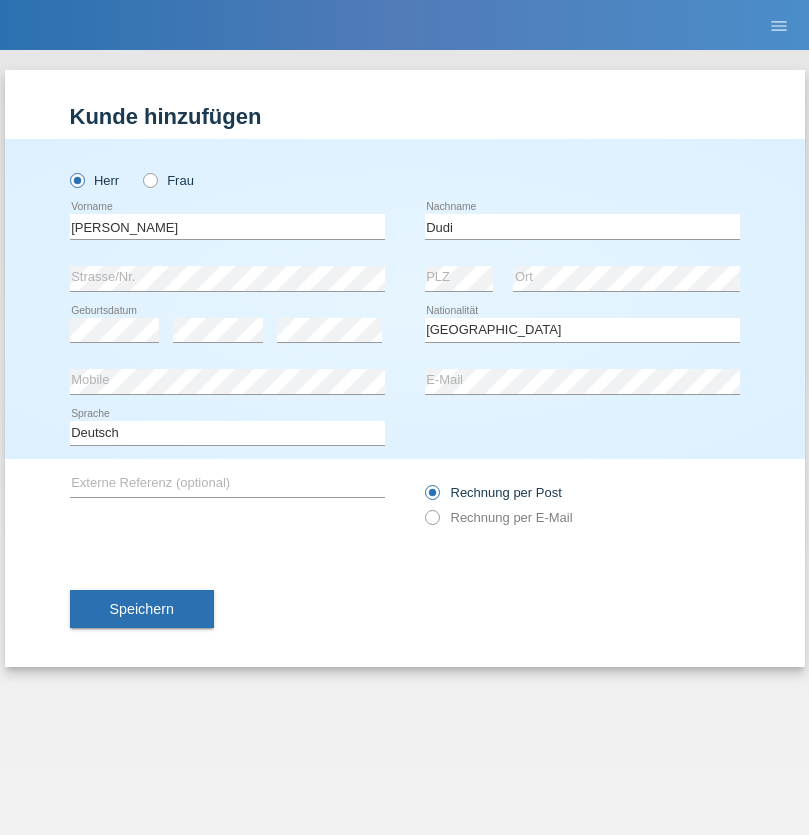 select on "C" 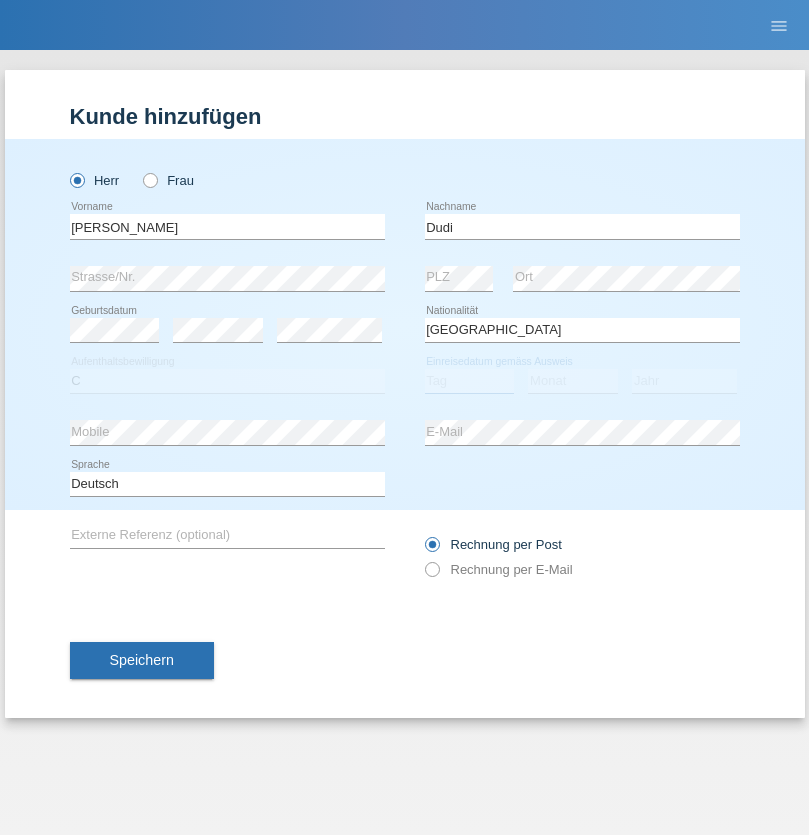 select on "25" 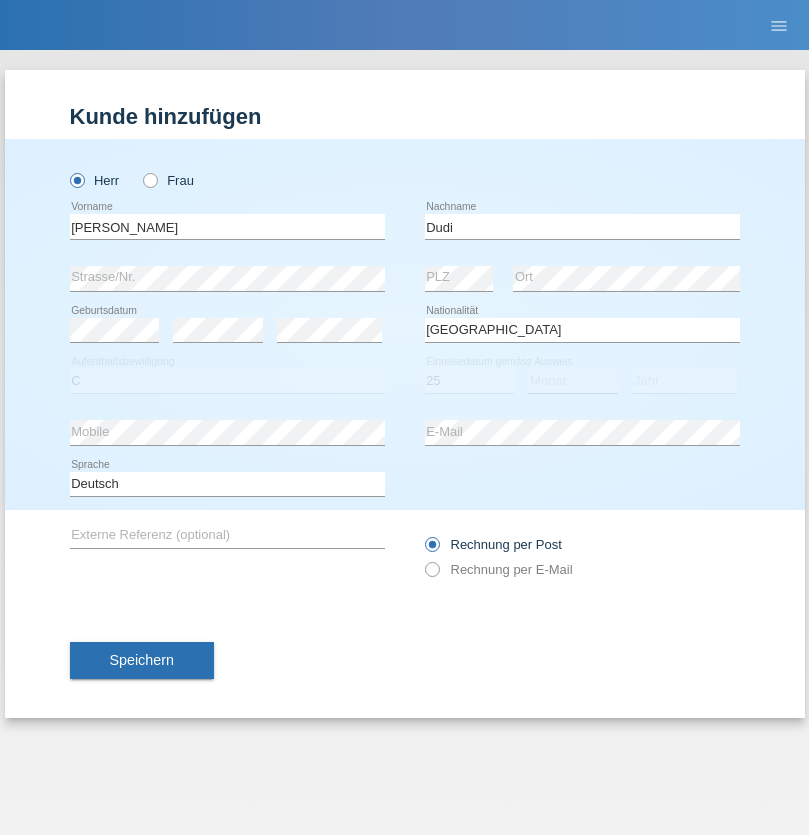 select on "05" 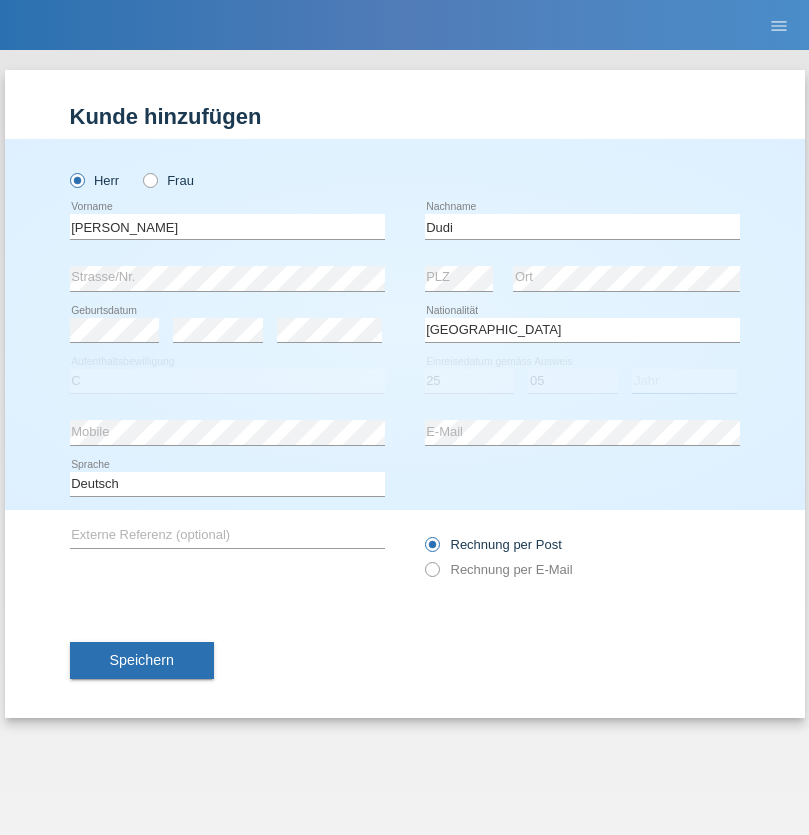 select on "2021" 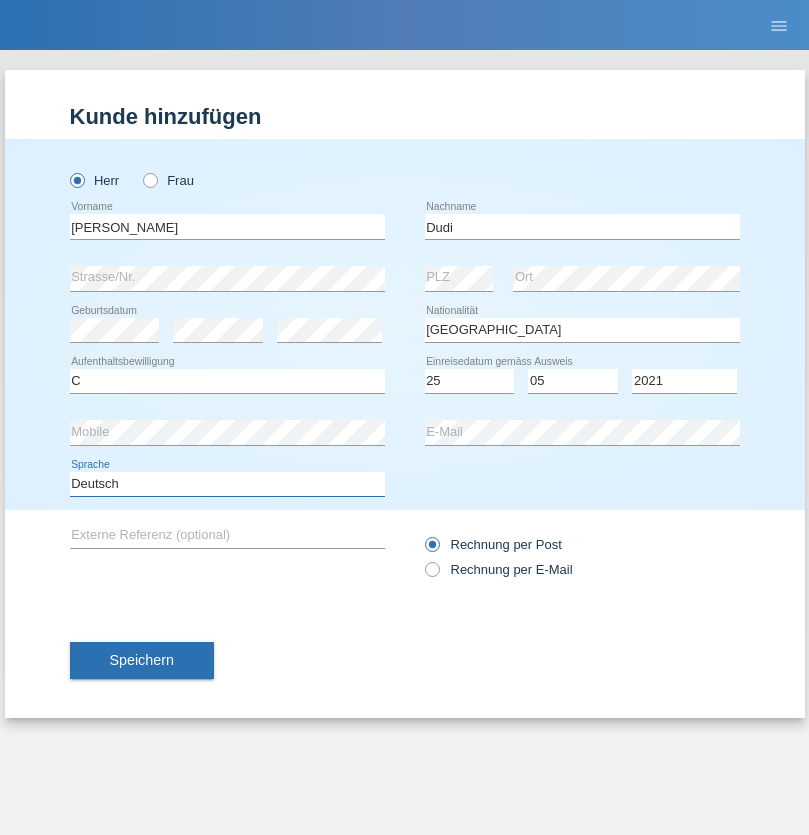 select on "en" 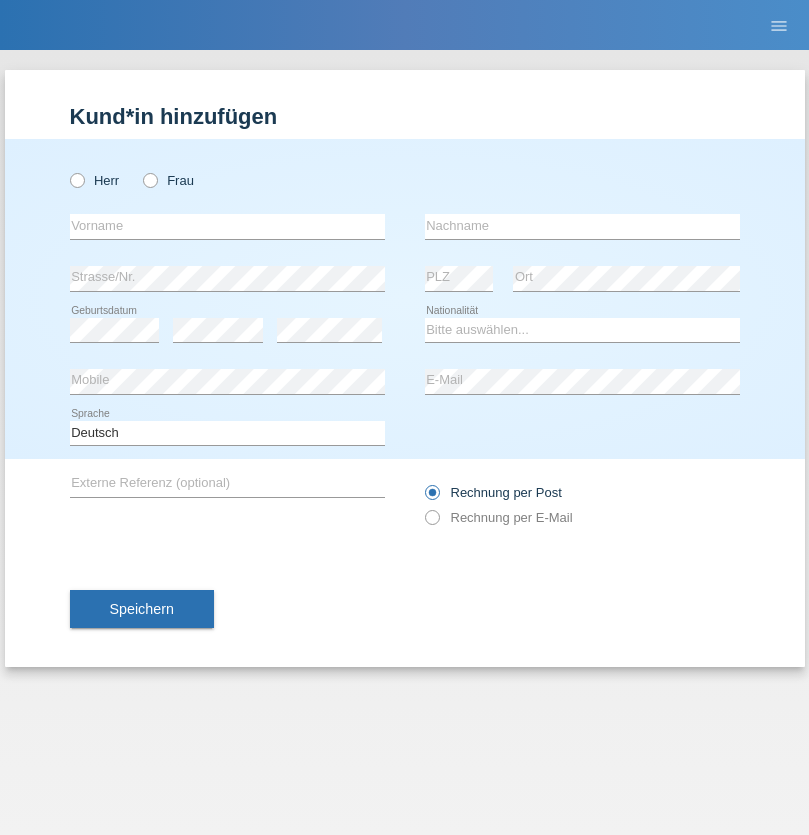 scroll, scrollTop: 0, scrollLeft: 0, axis: both 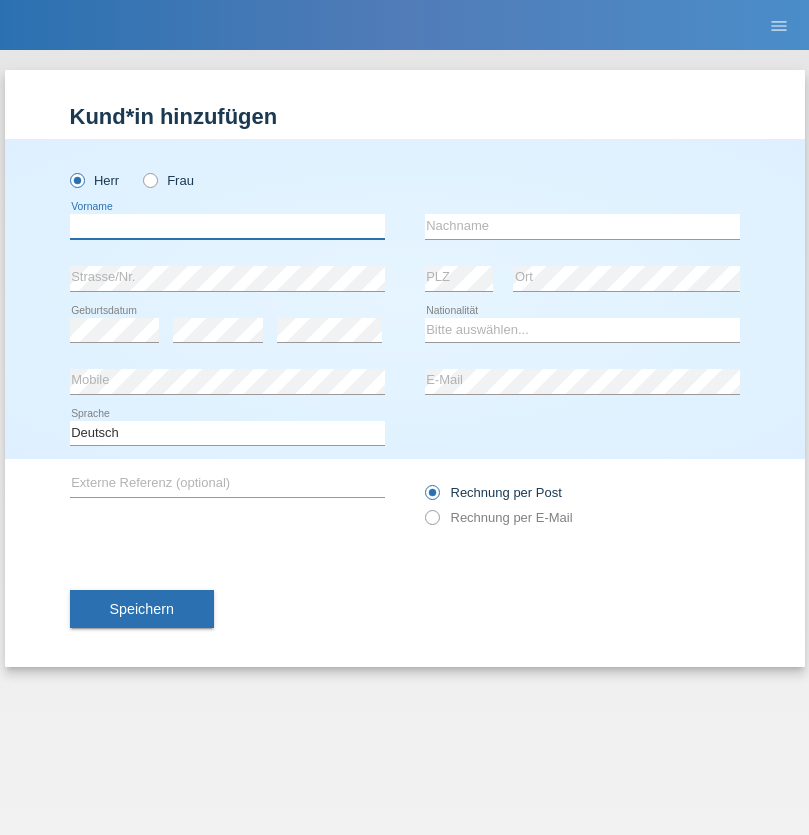 click at bounding box center (227, 226) 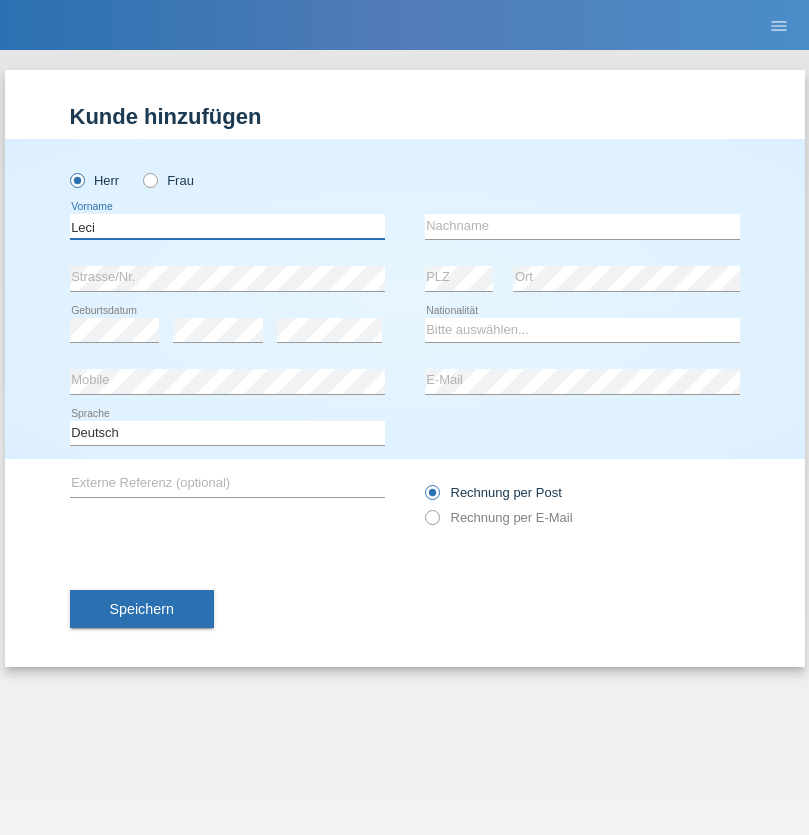 type on "Leci" 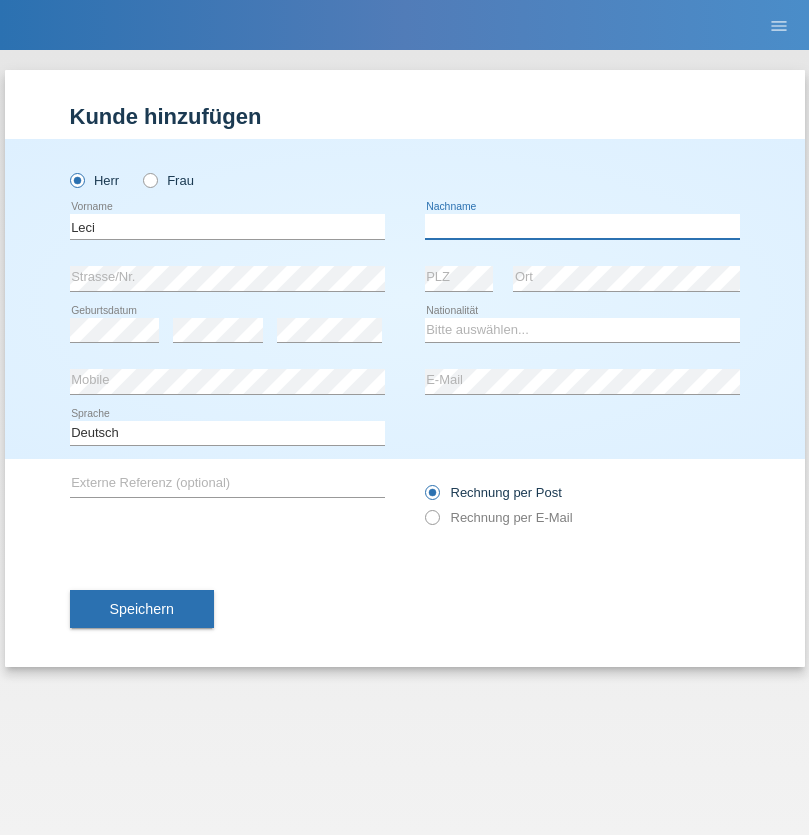 click at bounding box center (582, 226) 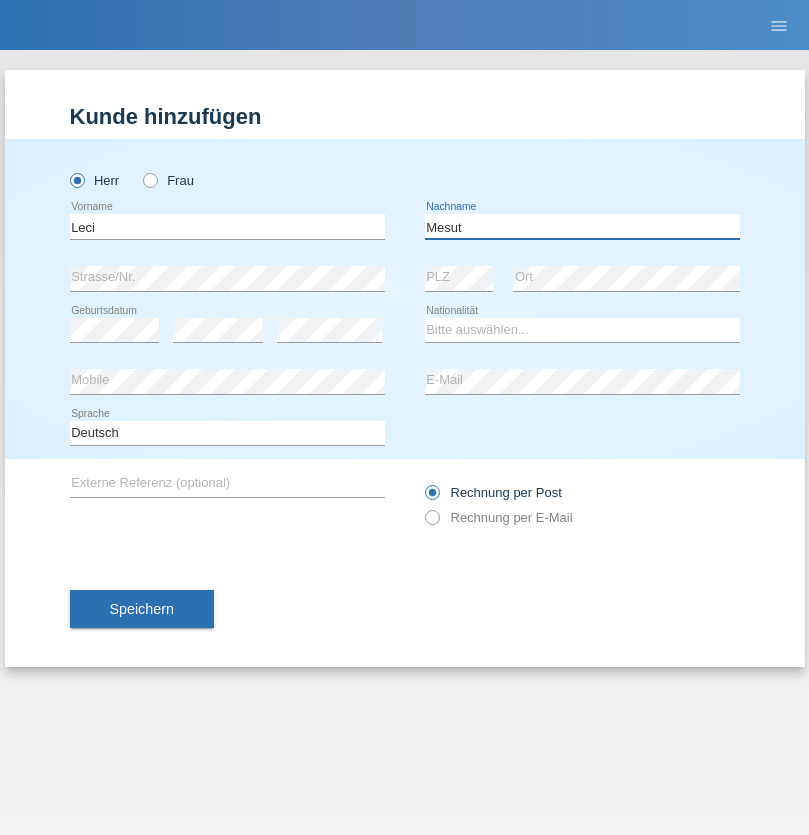 type on "Mesut" 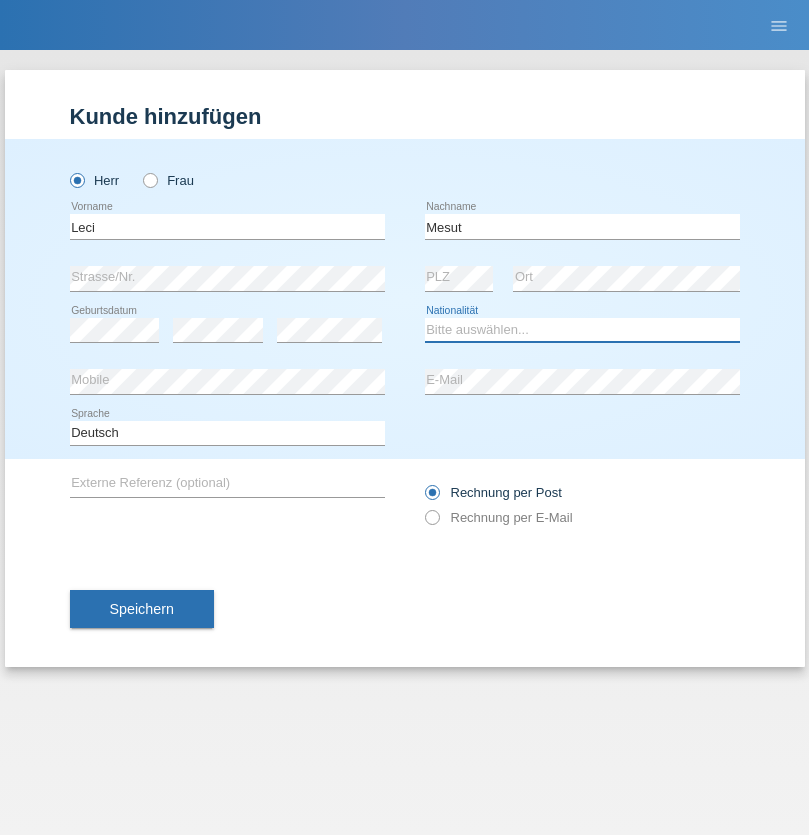 select on "XK" 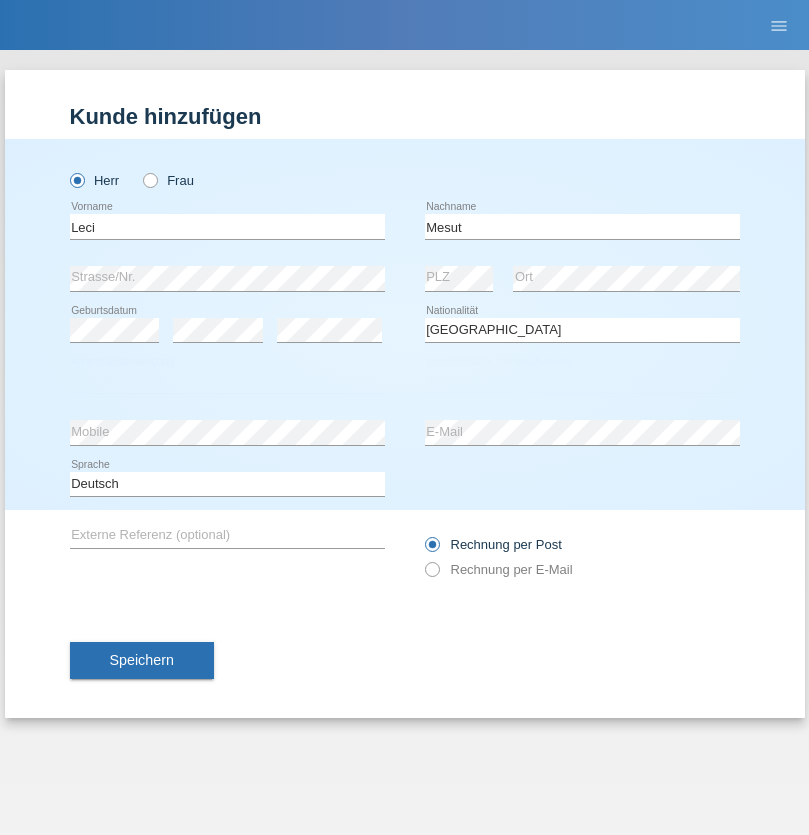 select on "C" 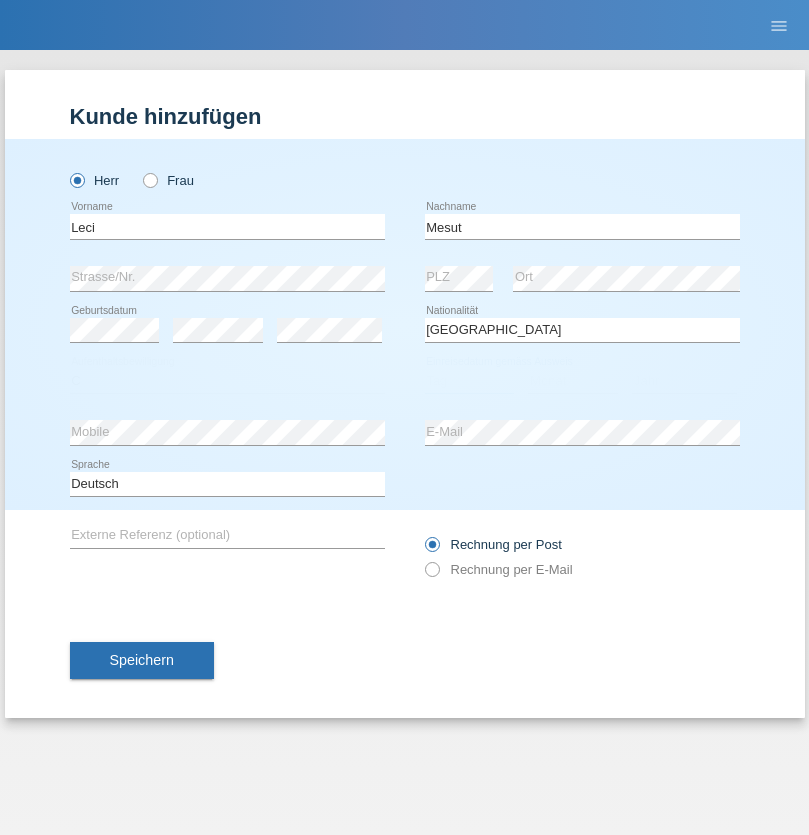 select on "13" 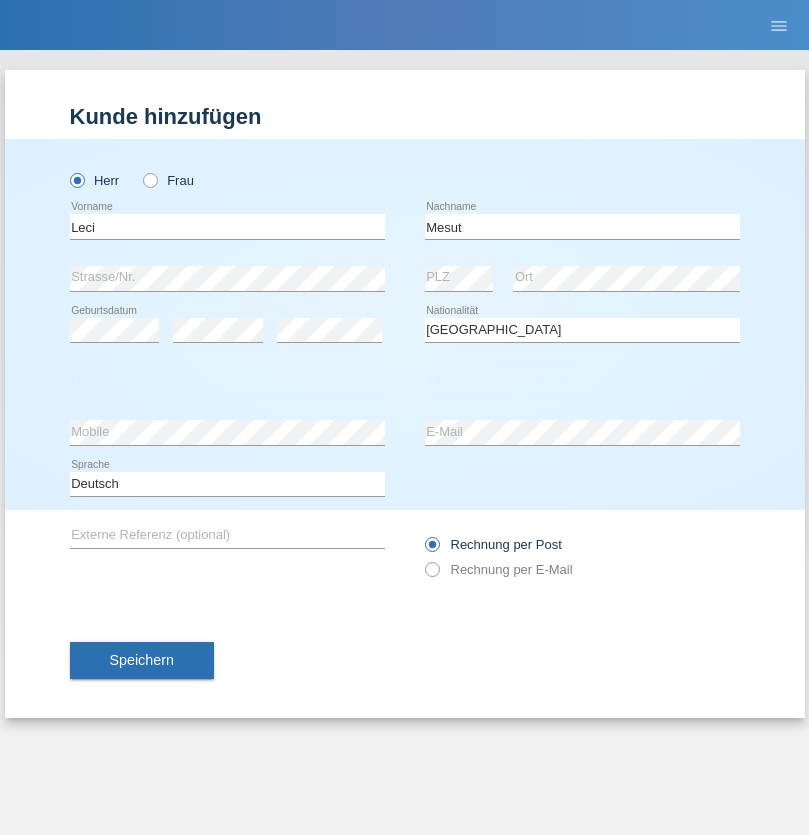 select on "07" 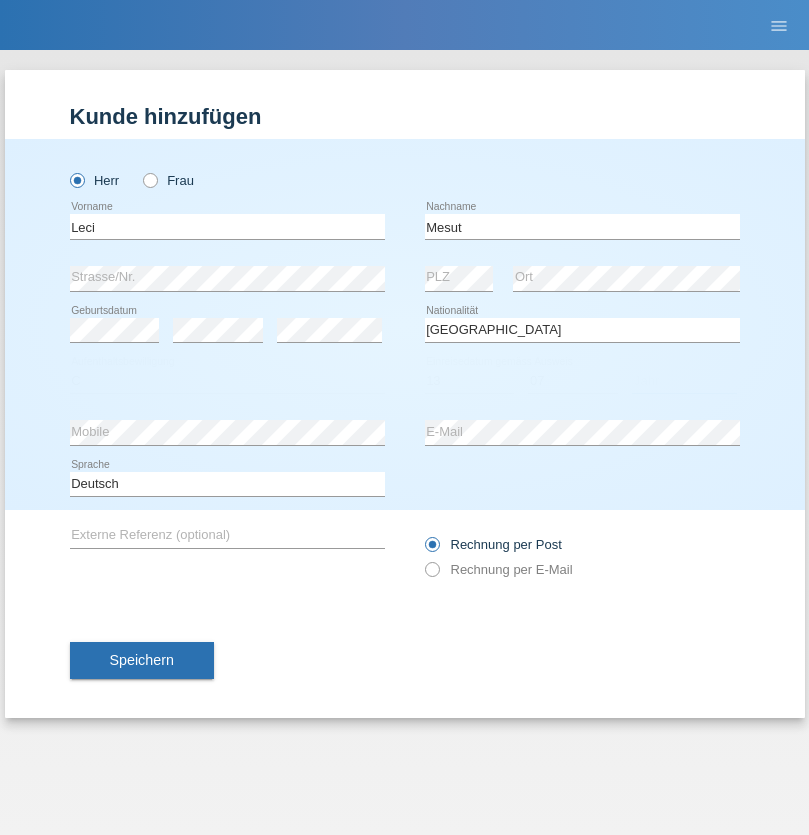 select on "2021" 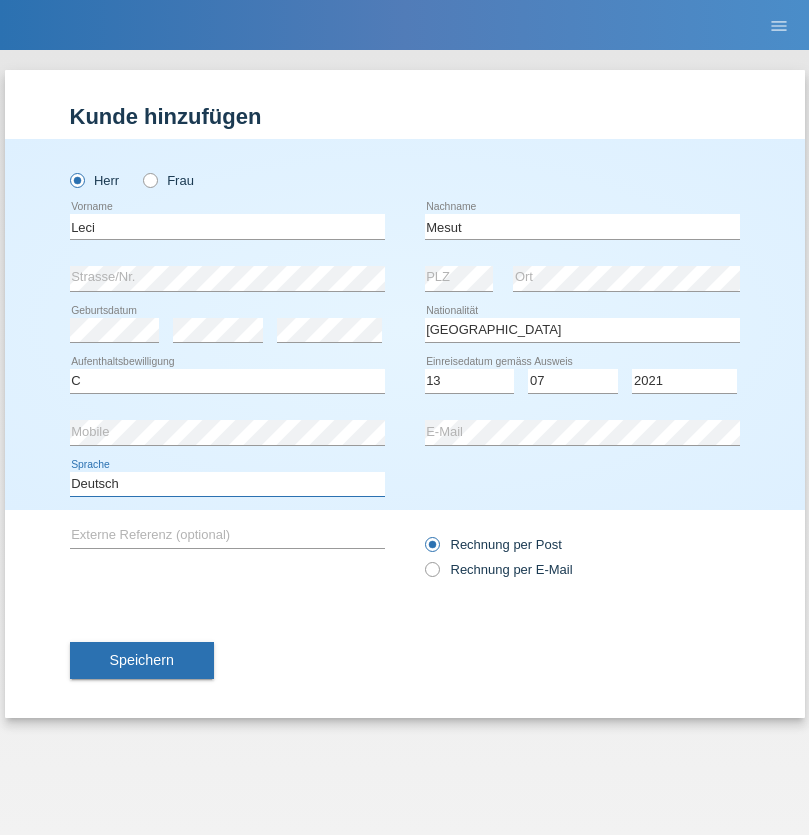 select on "en" 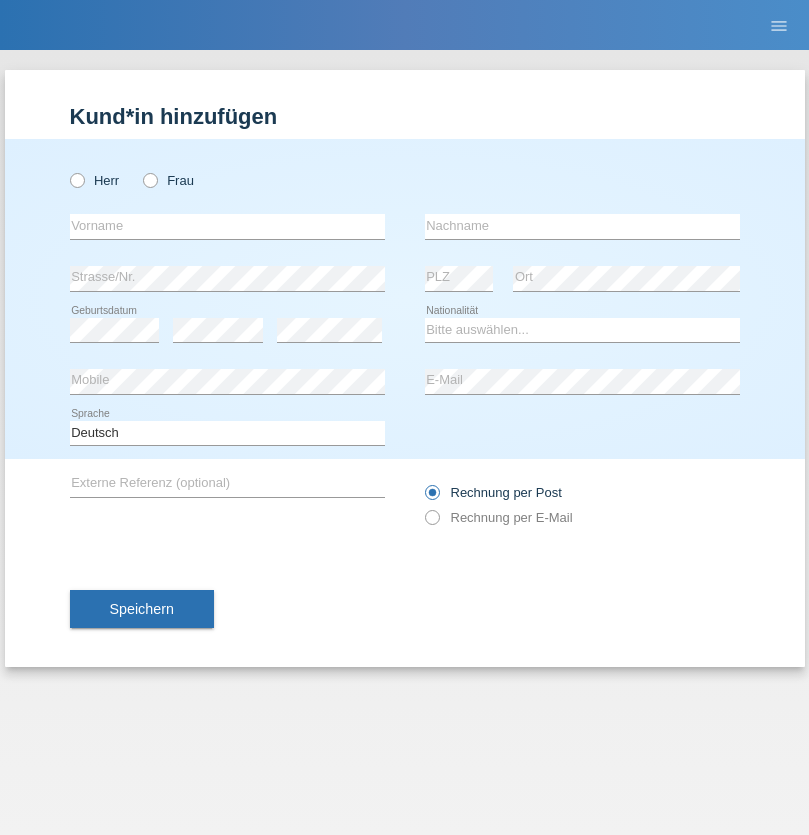scroll, scrollTop: 0, scrollLeft: 0, axis: both 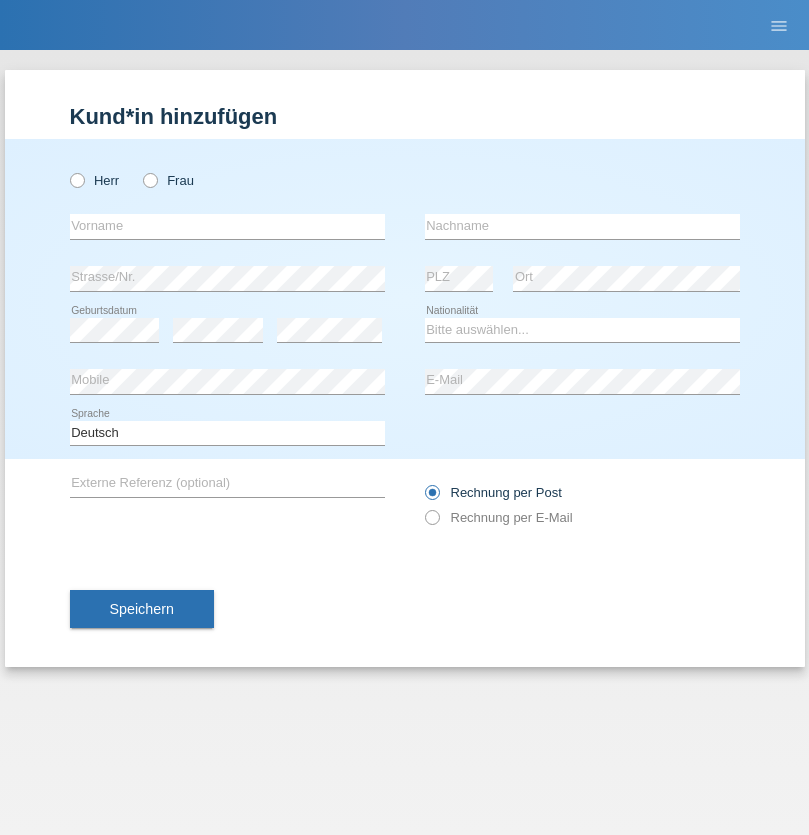radio on "true" 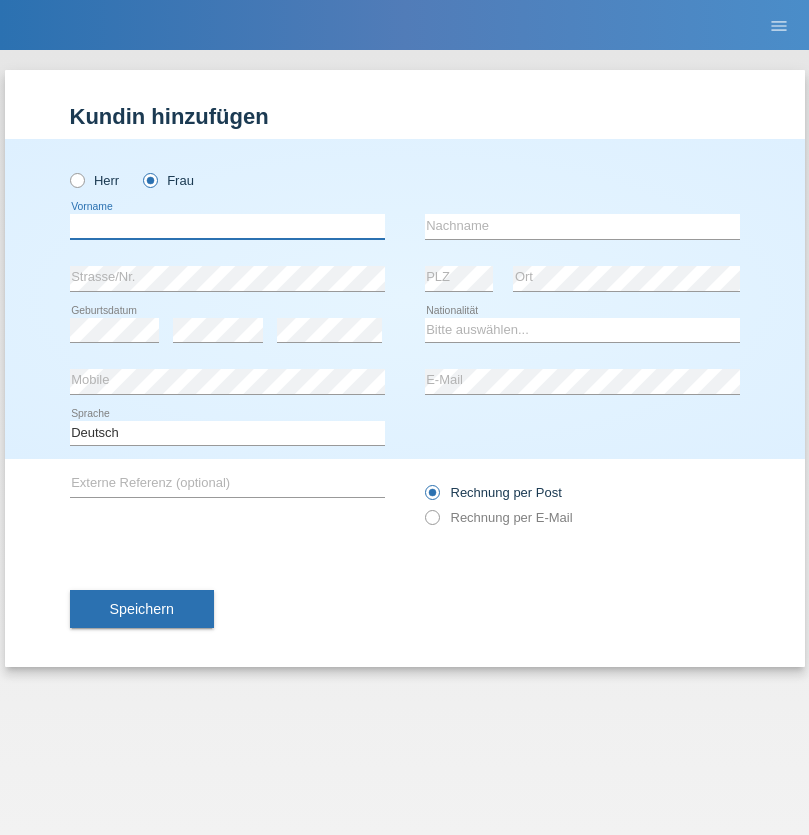 click at bounding box center (227, 226) 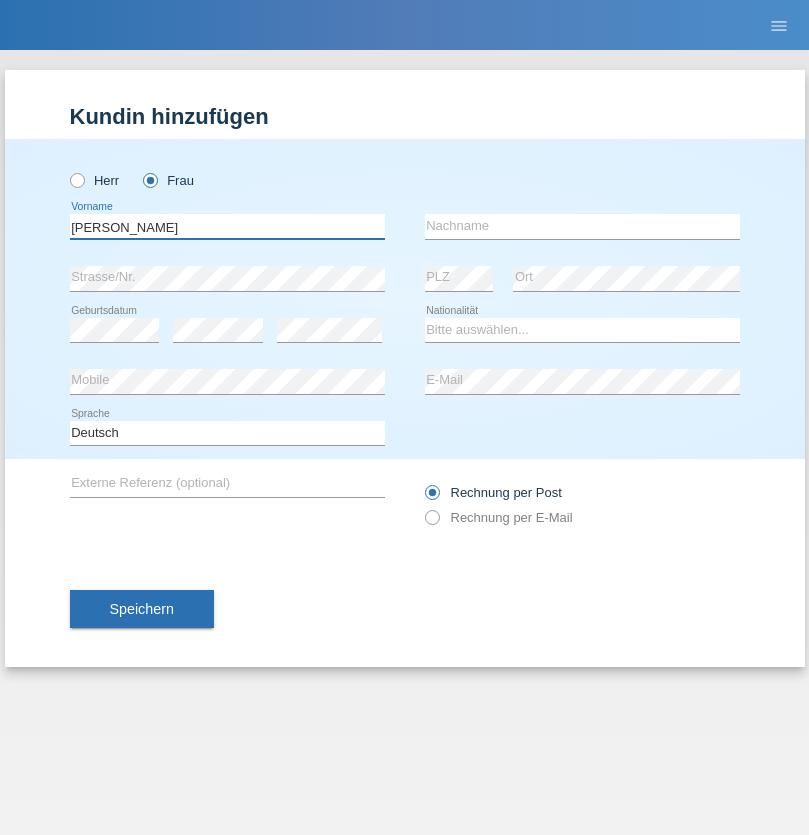 type on "[PERSON_NAME]" 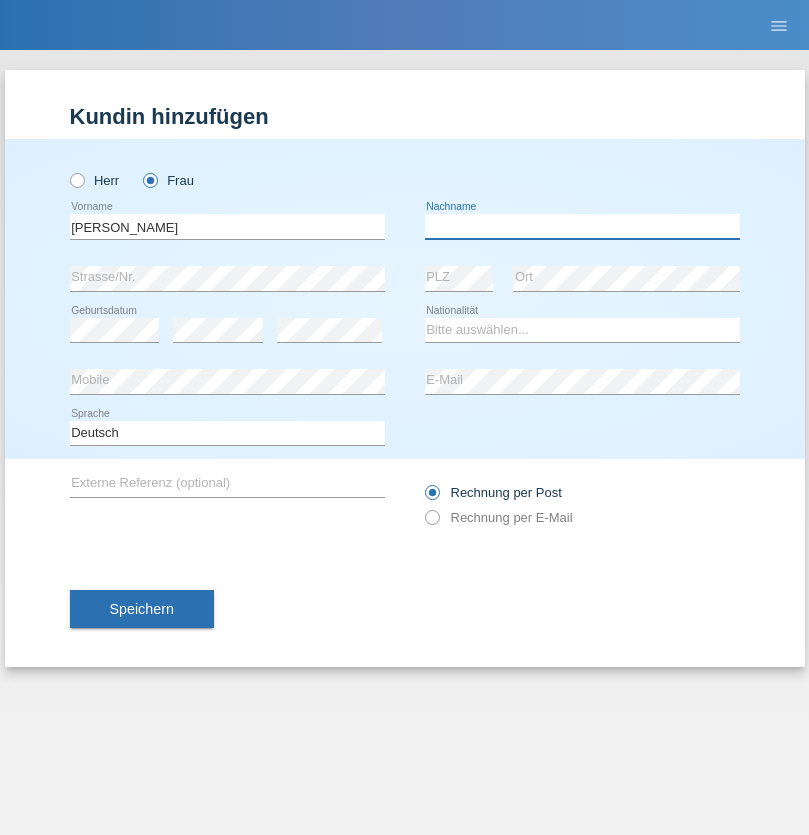 click at bounding box center (582, 226) 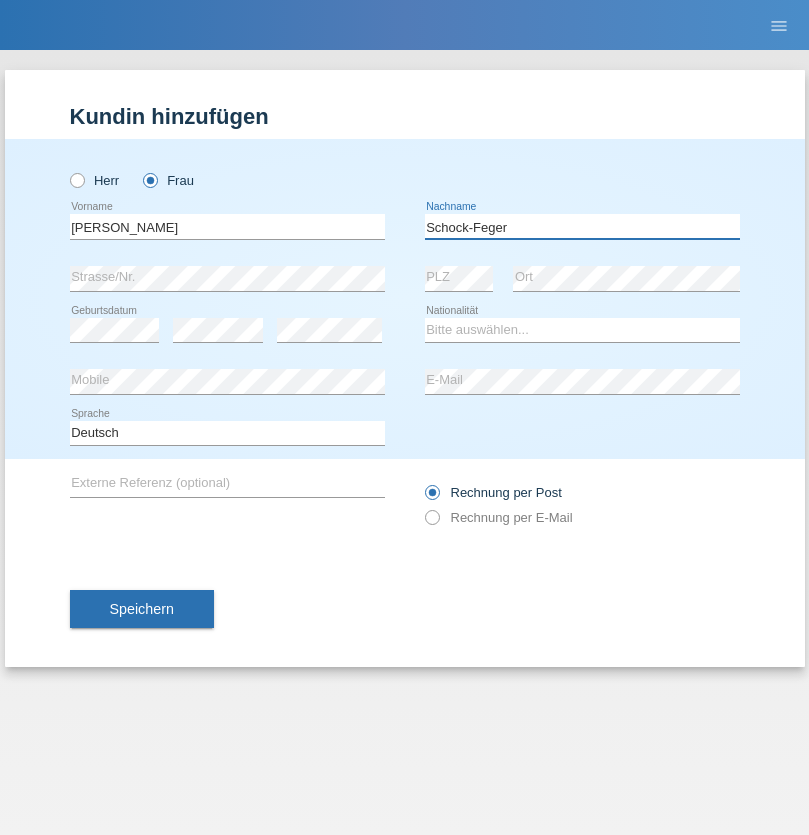 type on "Schock-Feger" 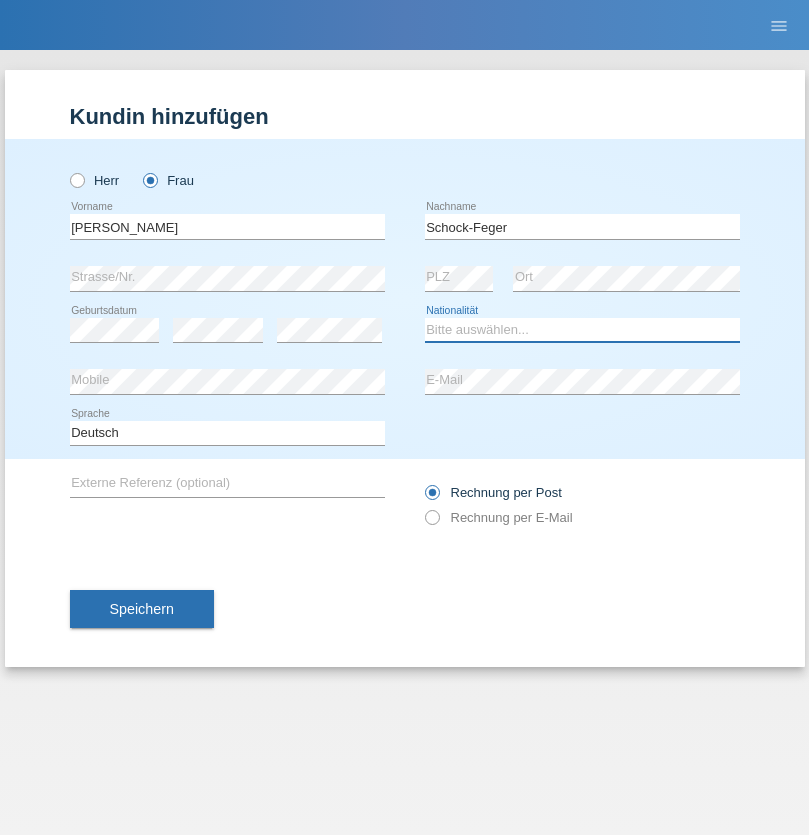 select on "CH" 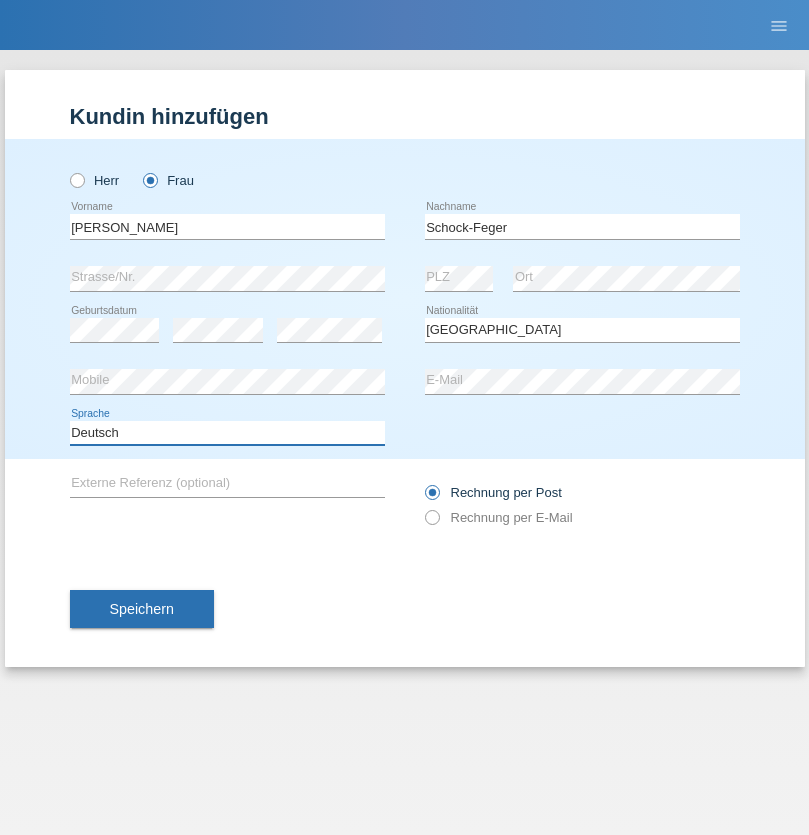select on "en" 